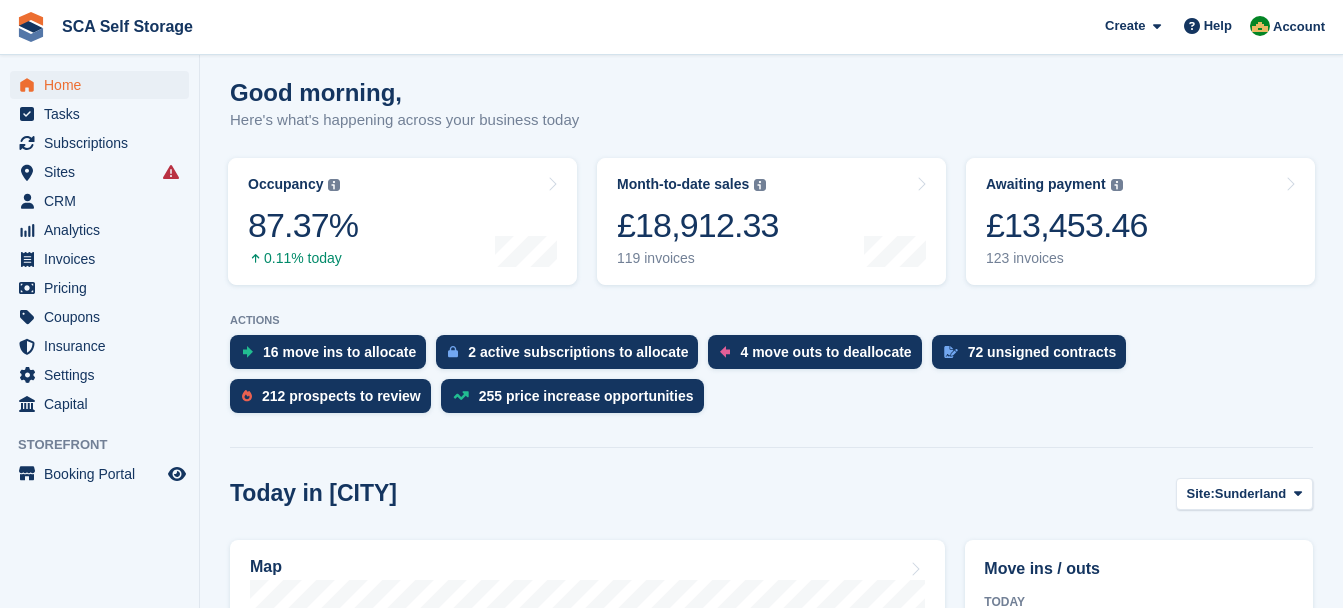 scroll, scrollTop: 300, scrollLeft: 0, axis: vertical 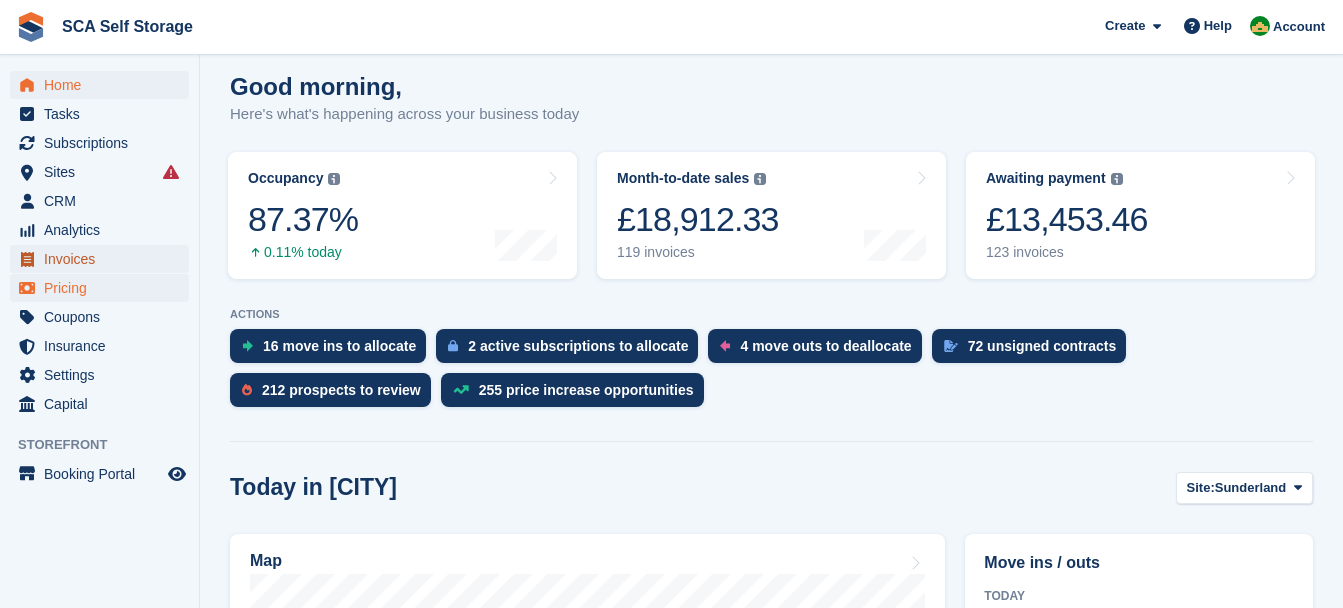 drag, startPoint x: 76, startPoint y: 259, endPoint x: 116, endPoint y: 276, distance: 43.462627 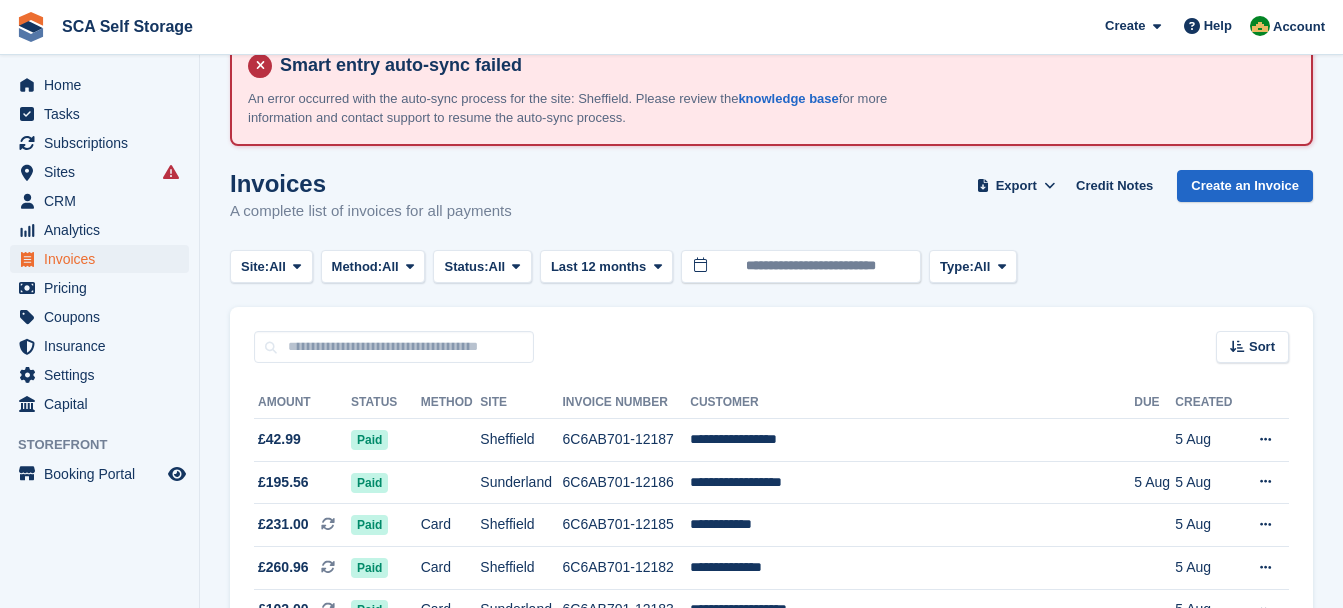 scroll, scrollTop: 100, scrollLeft: 0, axis: vertical 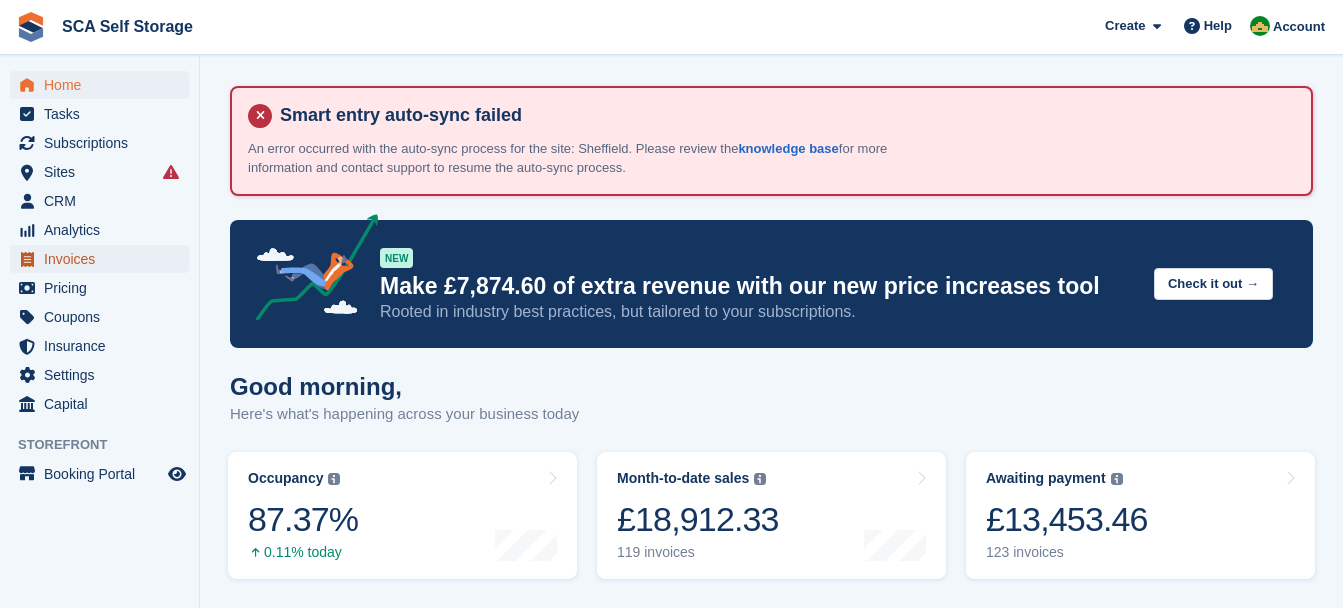 click on "Invoices" at bounding box center [104, 259] 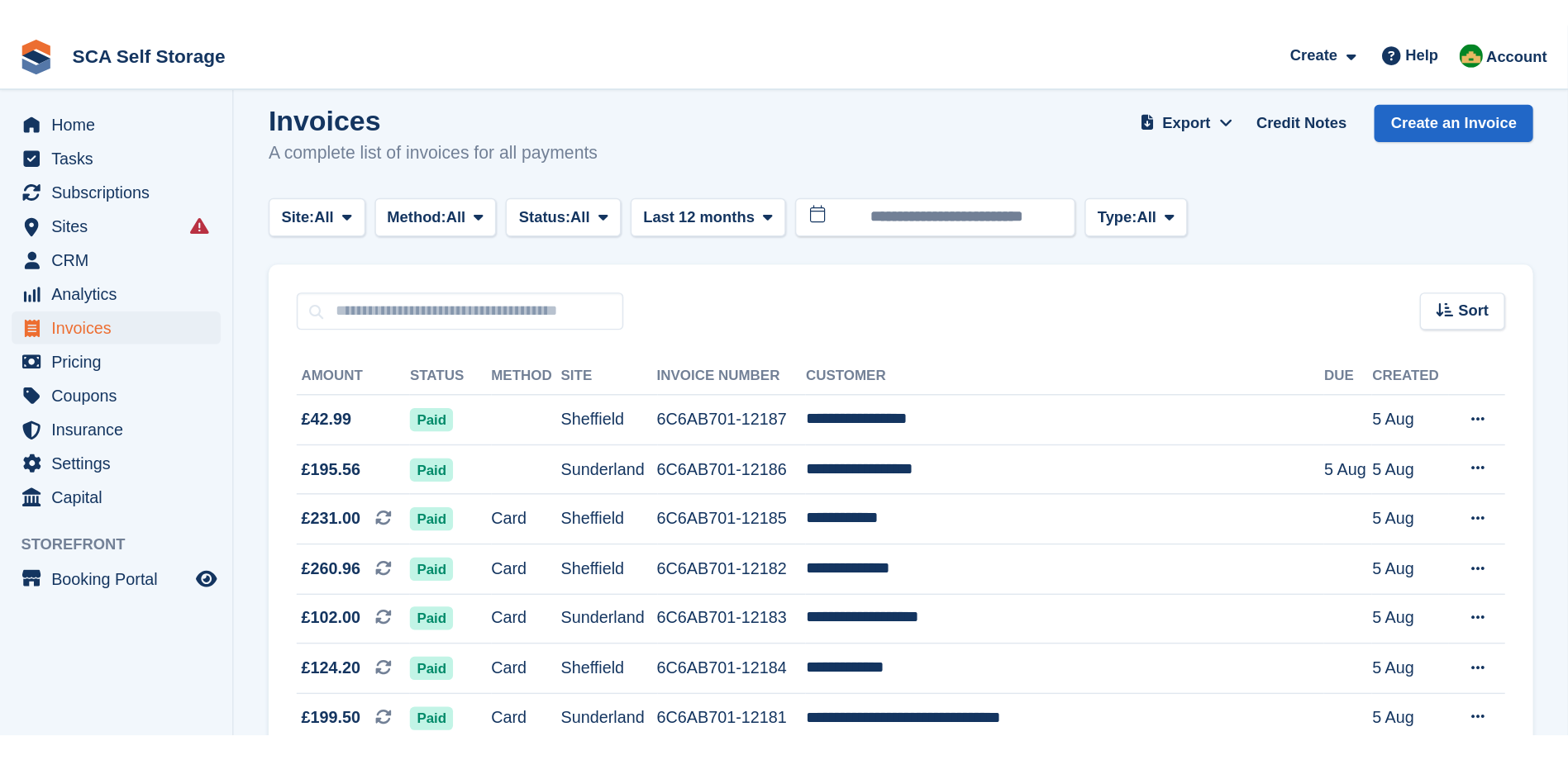 scroll, scrollTop: 165, scrollLeft: 0, axis: vertical 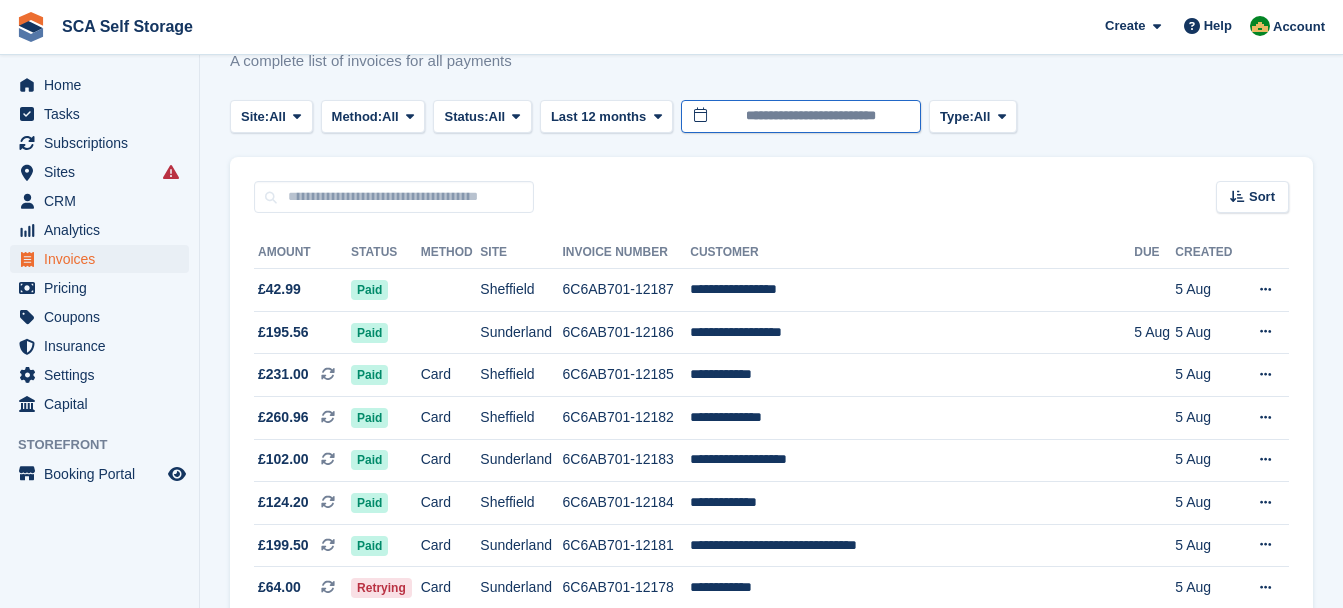 click on "**********" at bounding box center [801, 116] 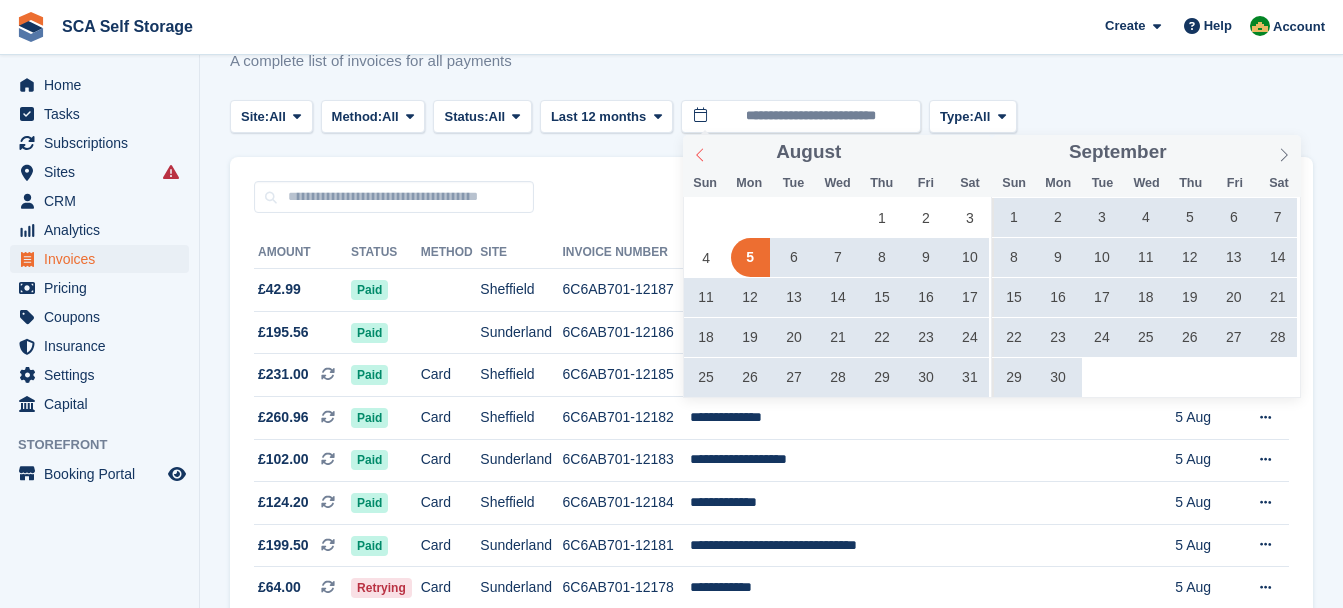click 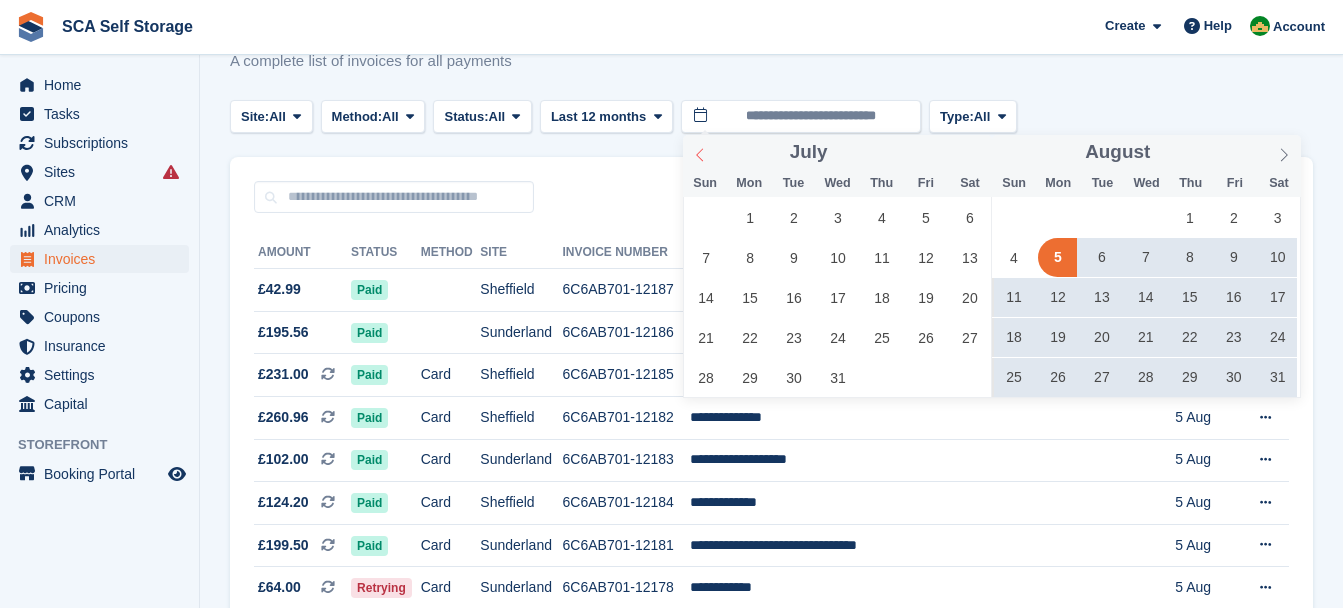 click 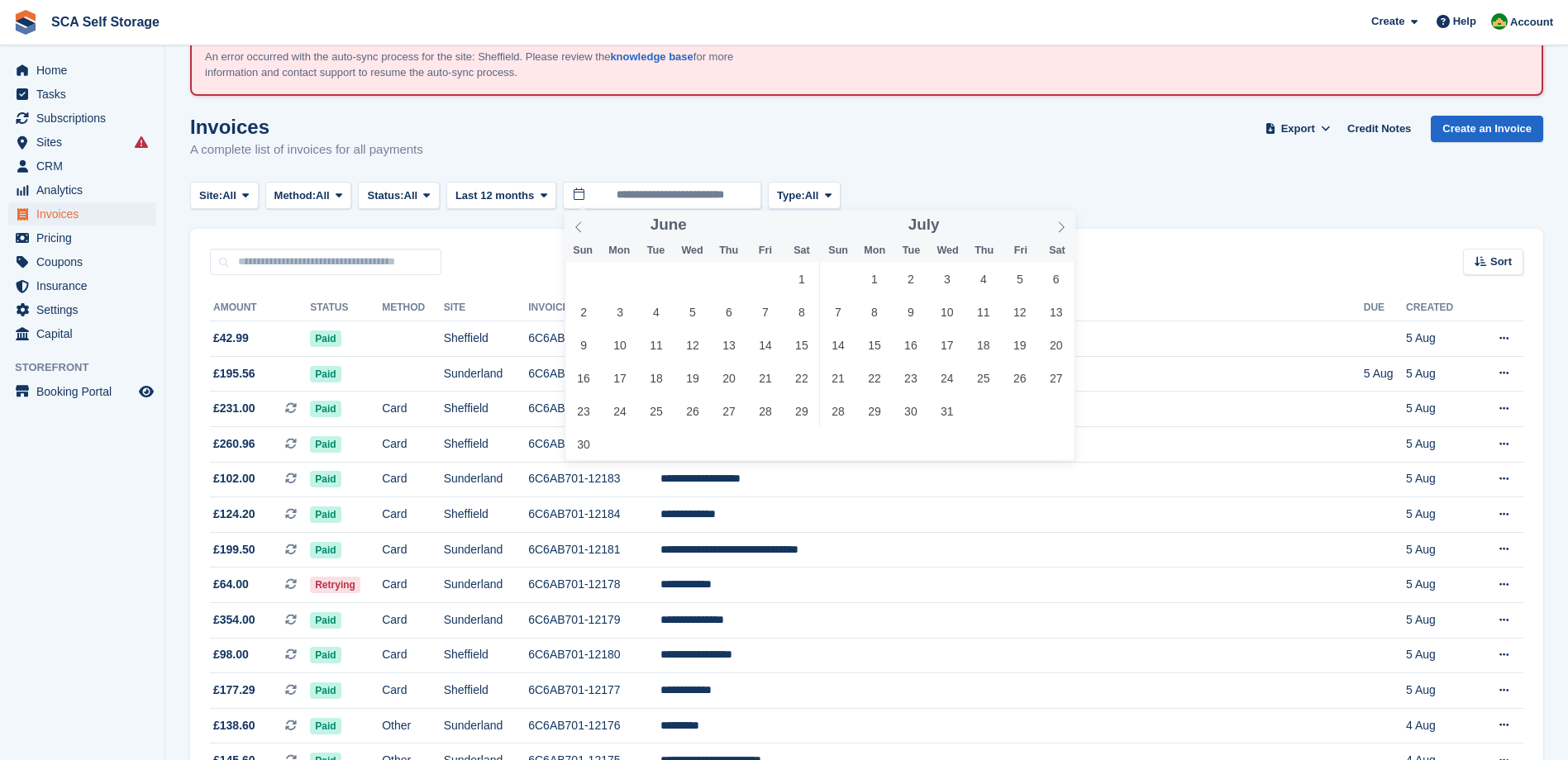 scroll, scrollTop: 0, scrollLeft: 0, axis: both 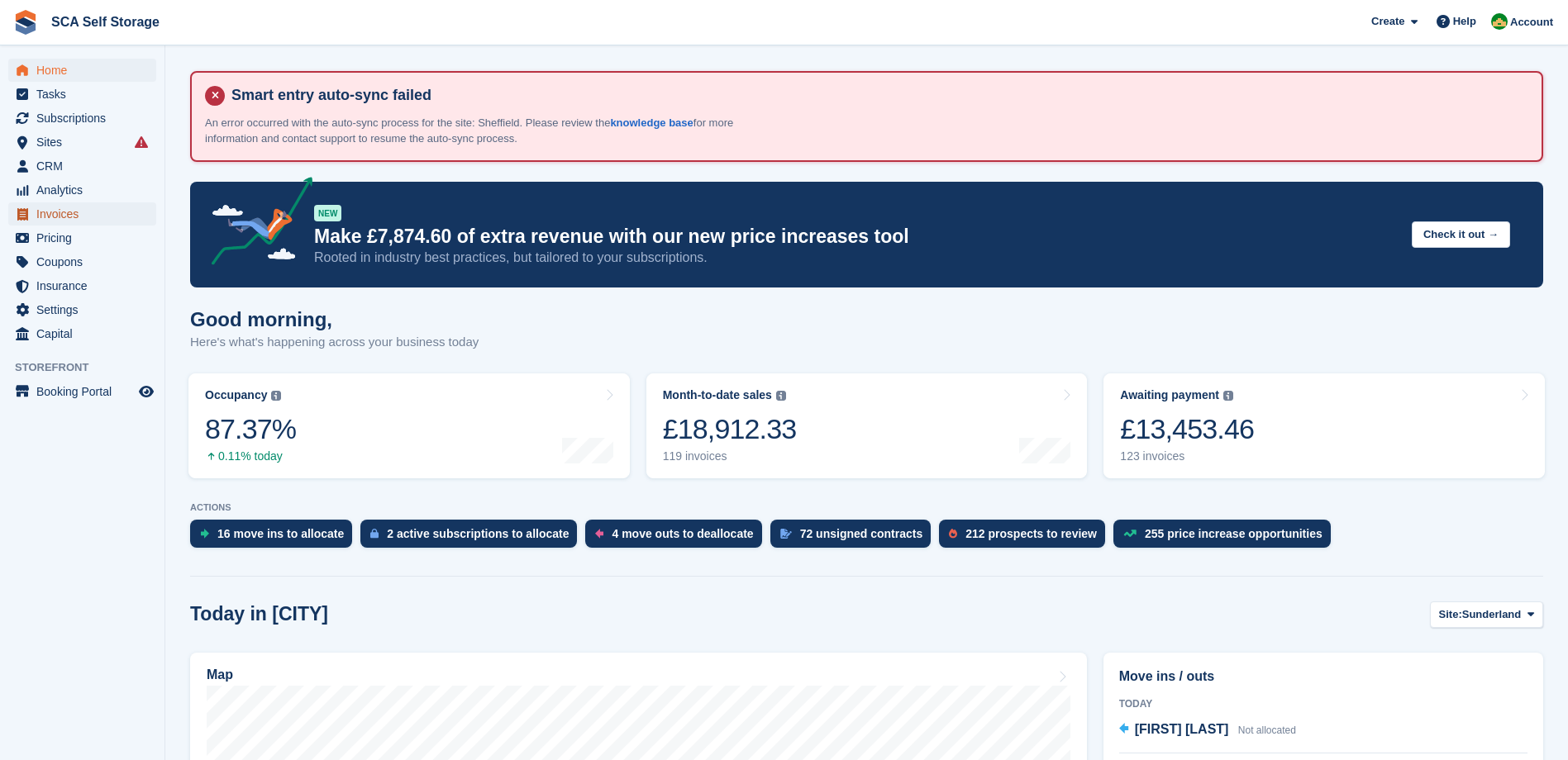 click on "Invoices" at bounding box center (86, 214) 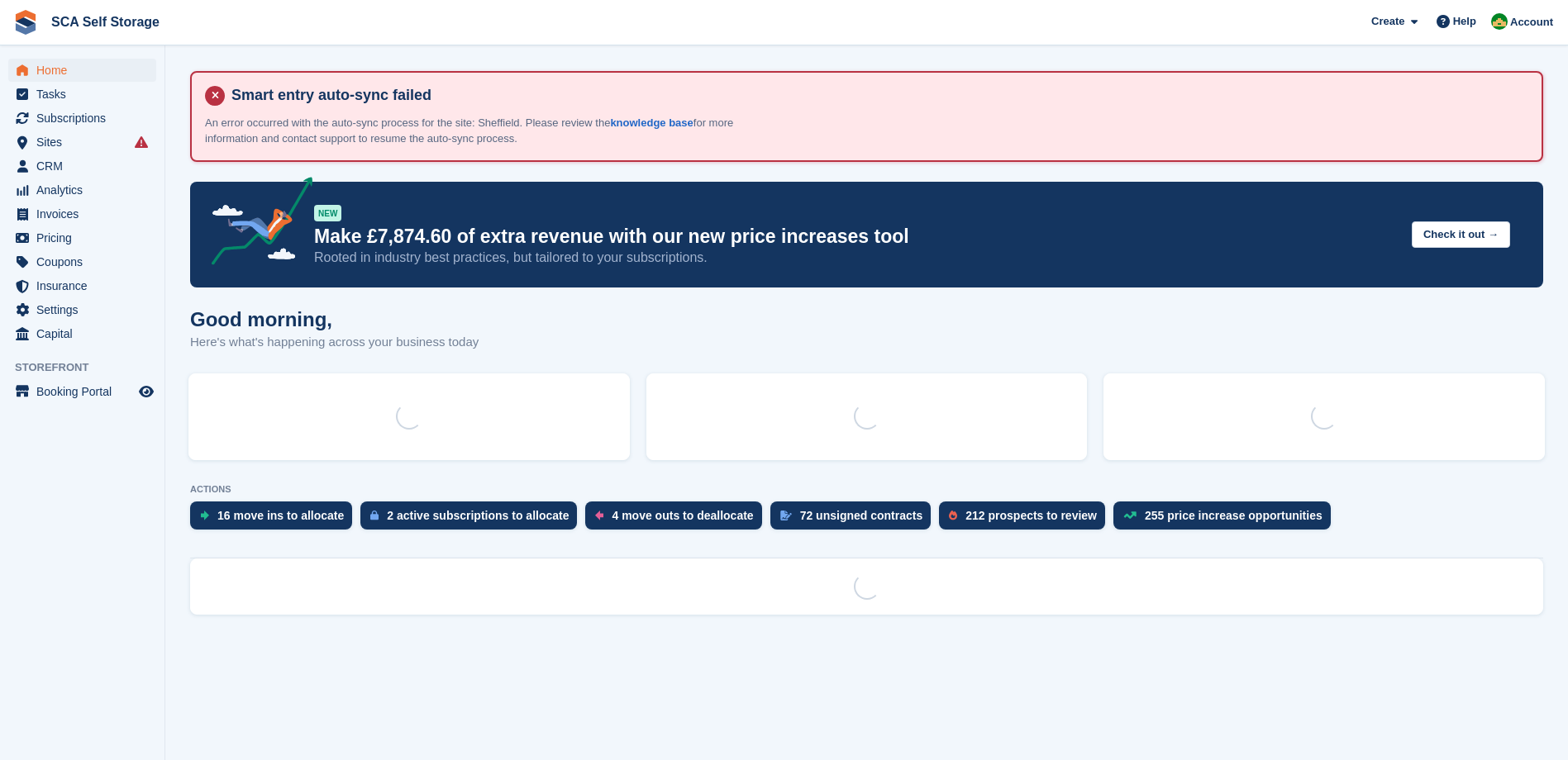 scroll, scrollTop: 0, scrollLeft: 0, axis: both 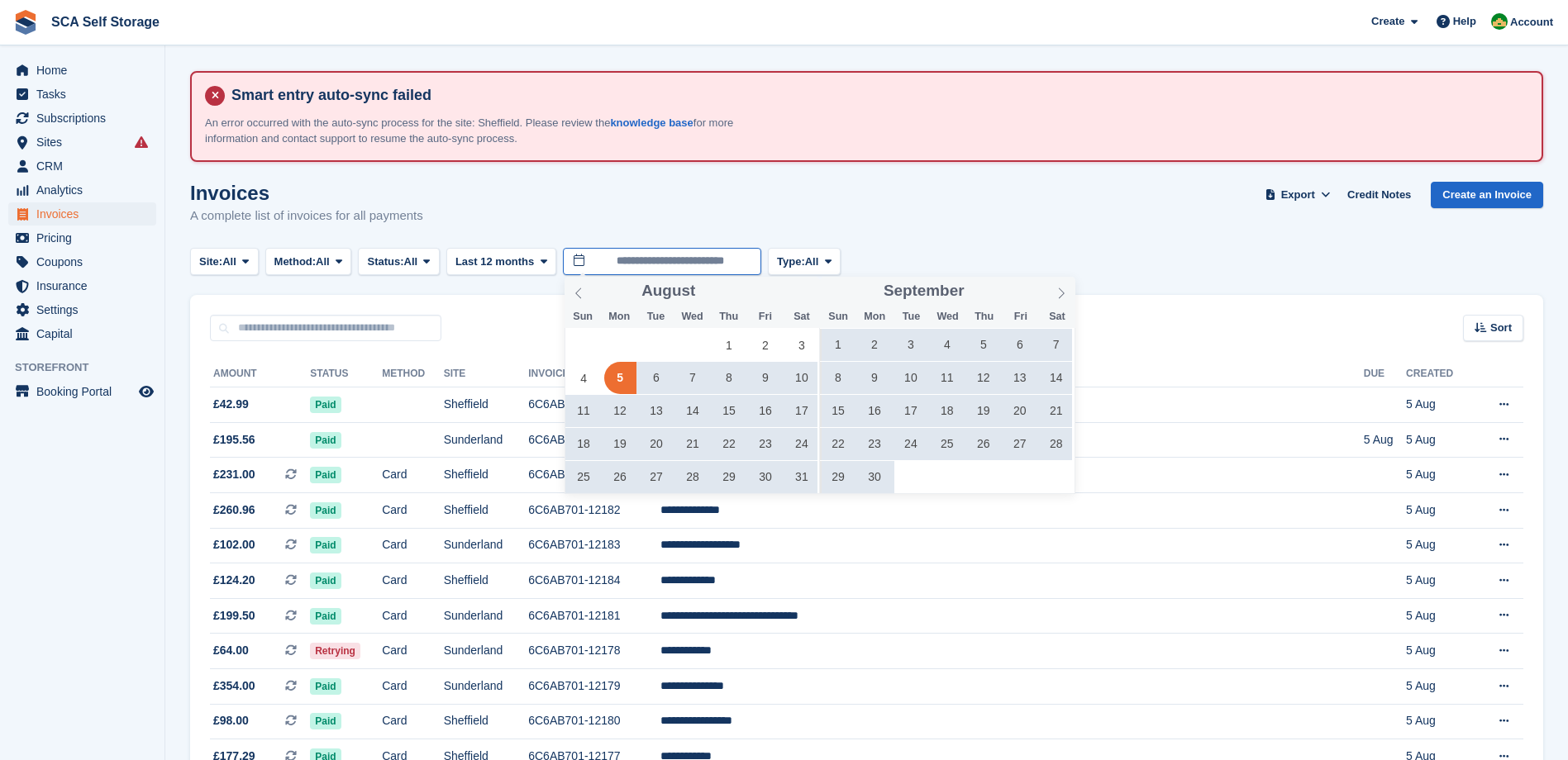 click on "**********" at bounding box center (662, 261) 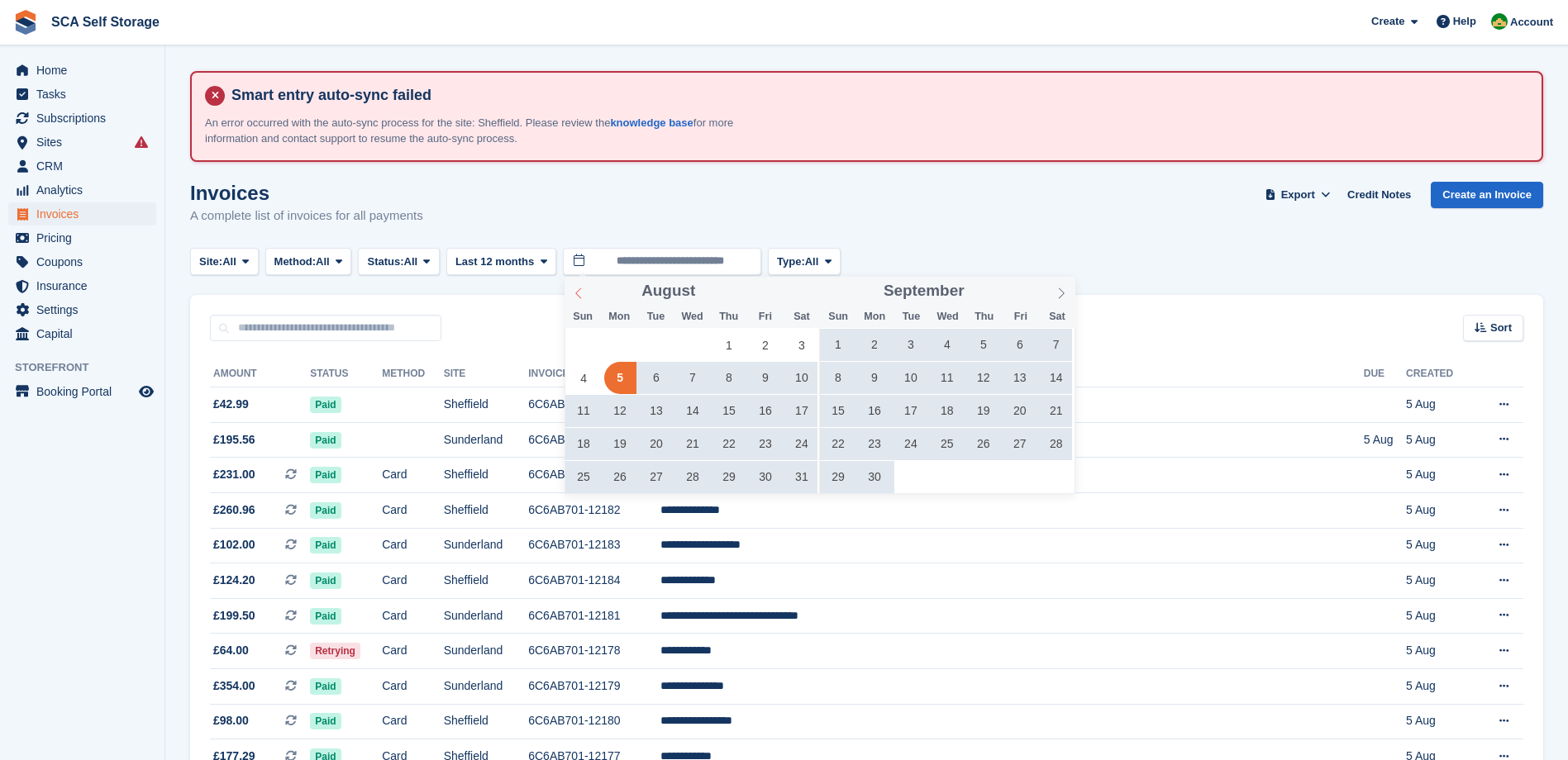 click 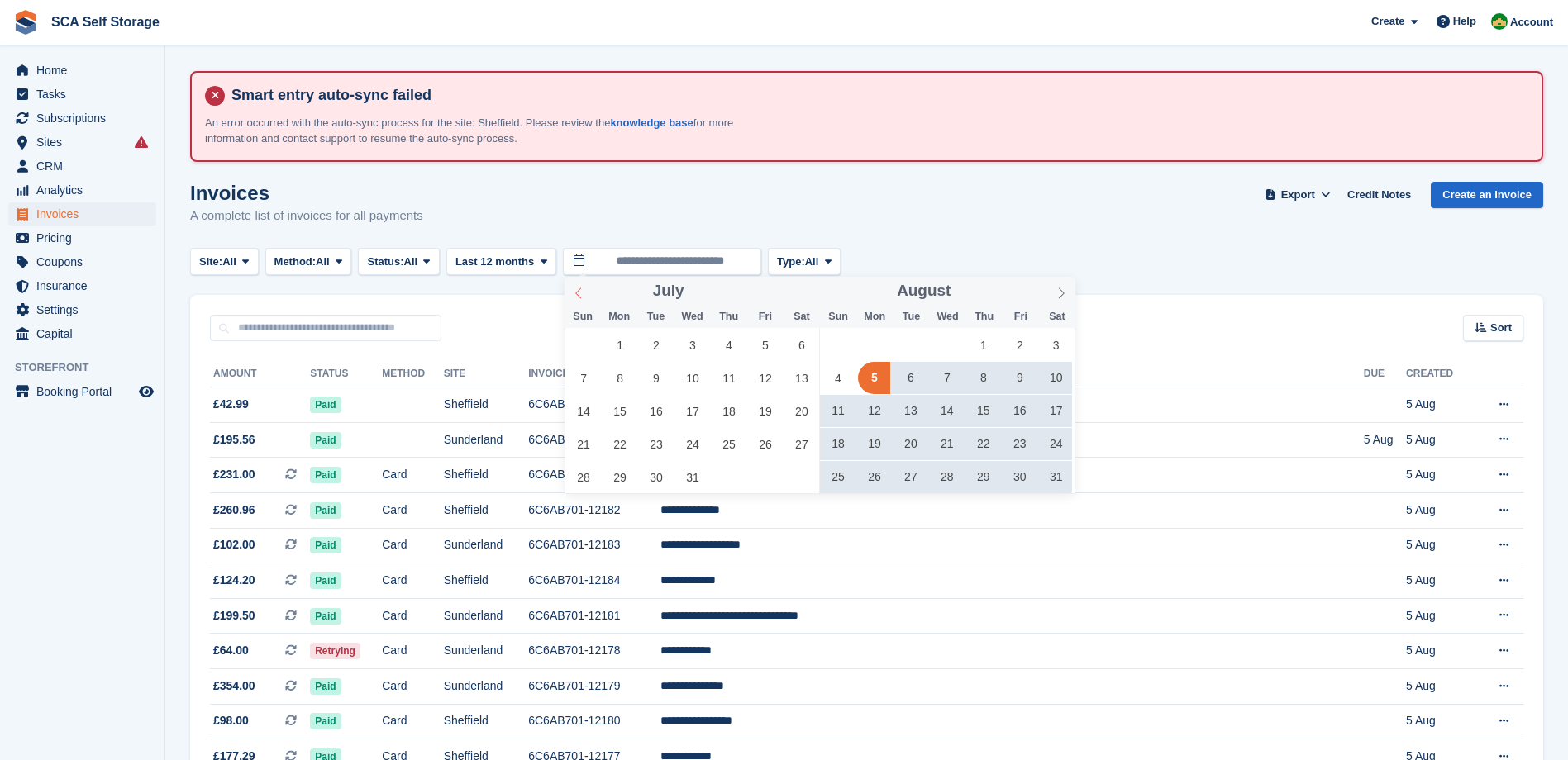 click 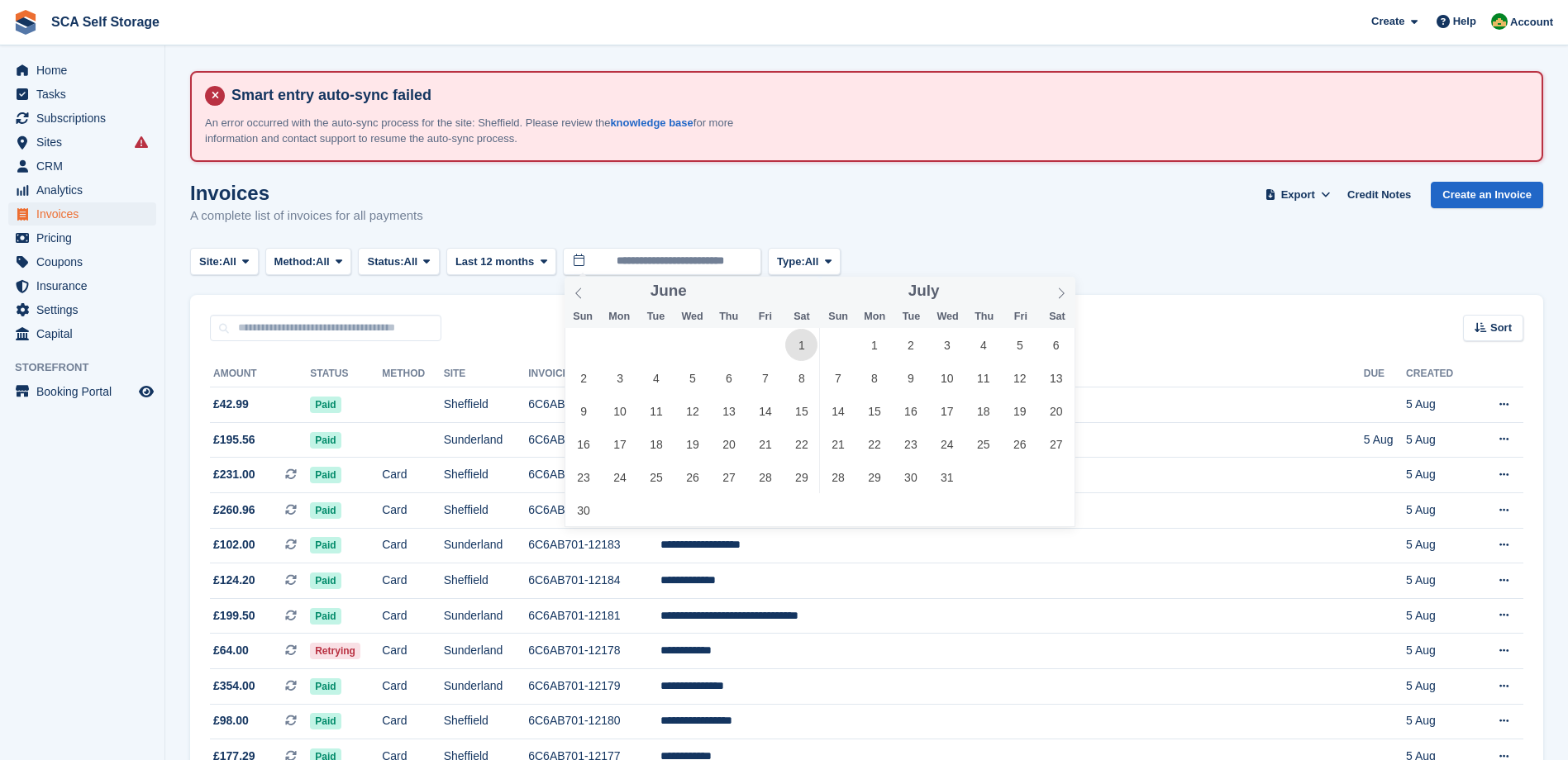 click on "1" at bounding box center (801, 344) 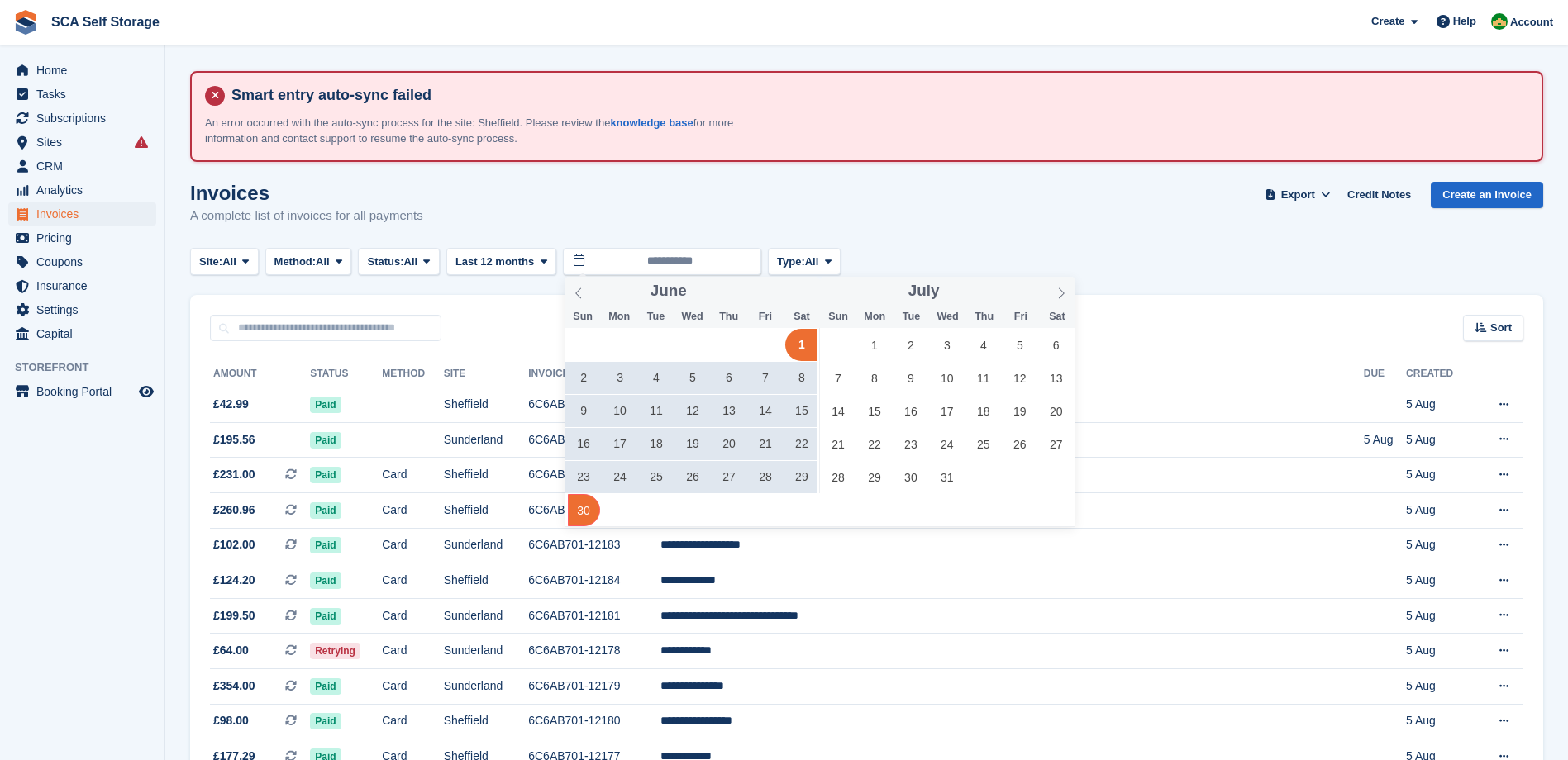 click on "30" at bounding box center [584, 510] 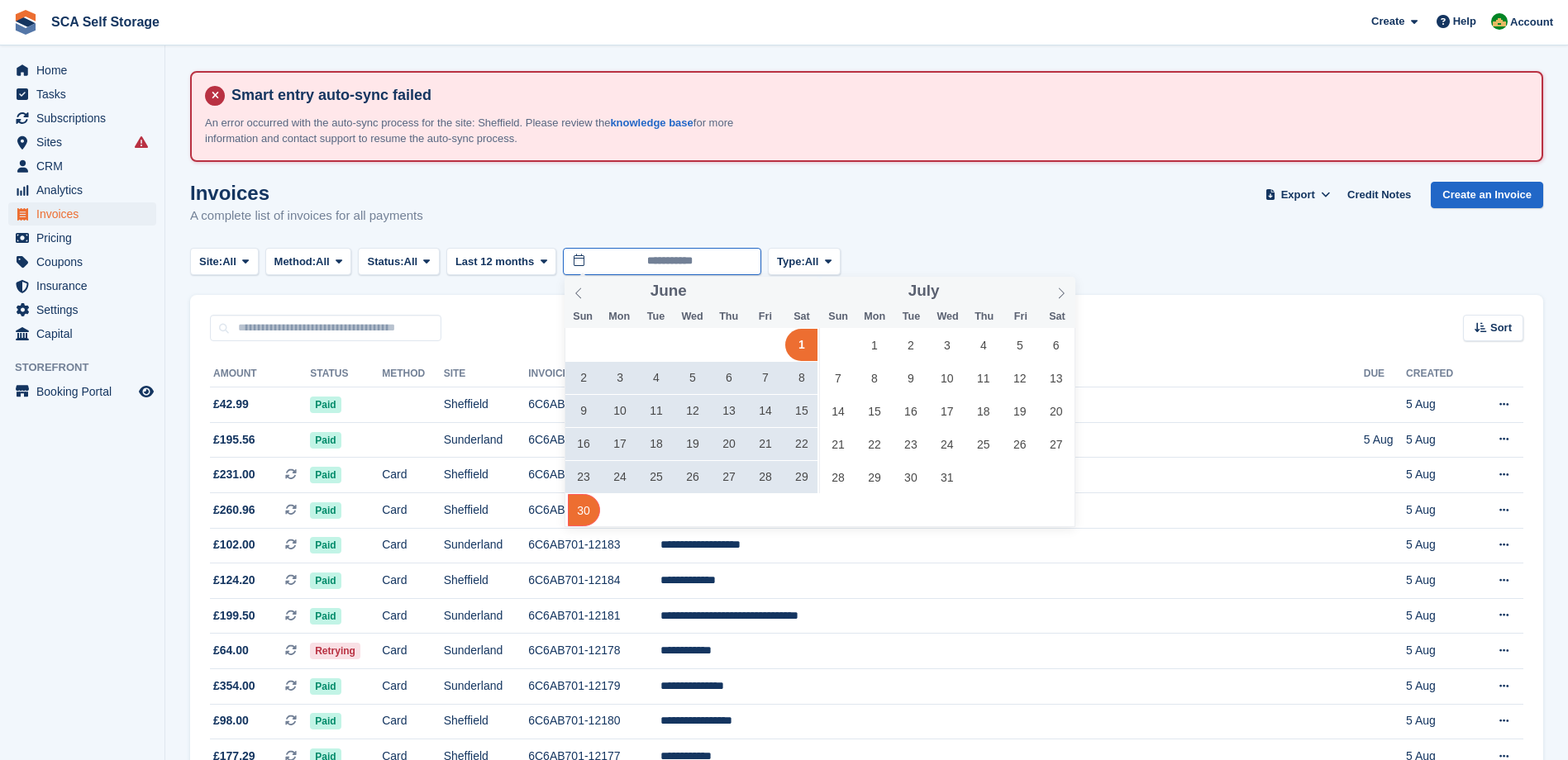 type on "**********" 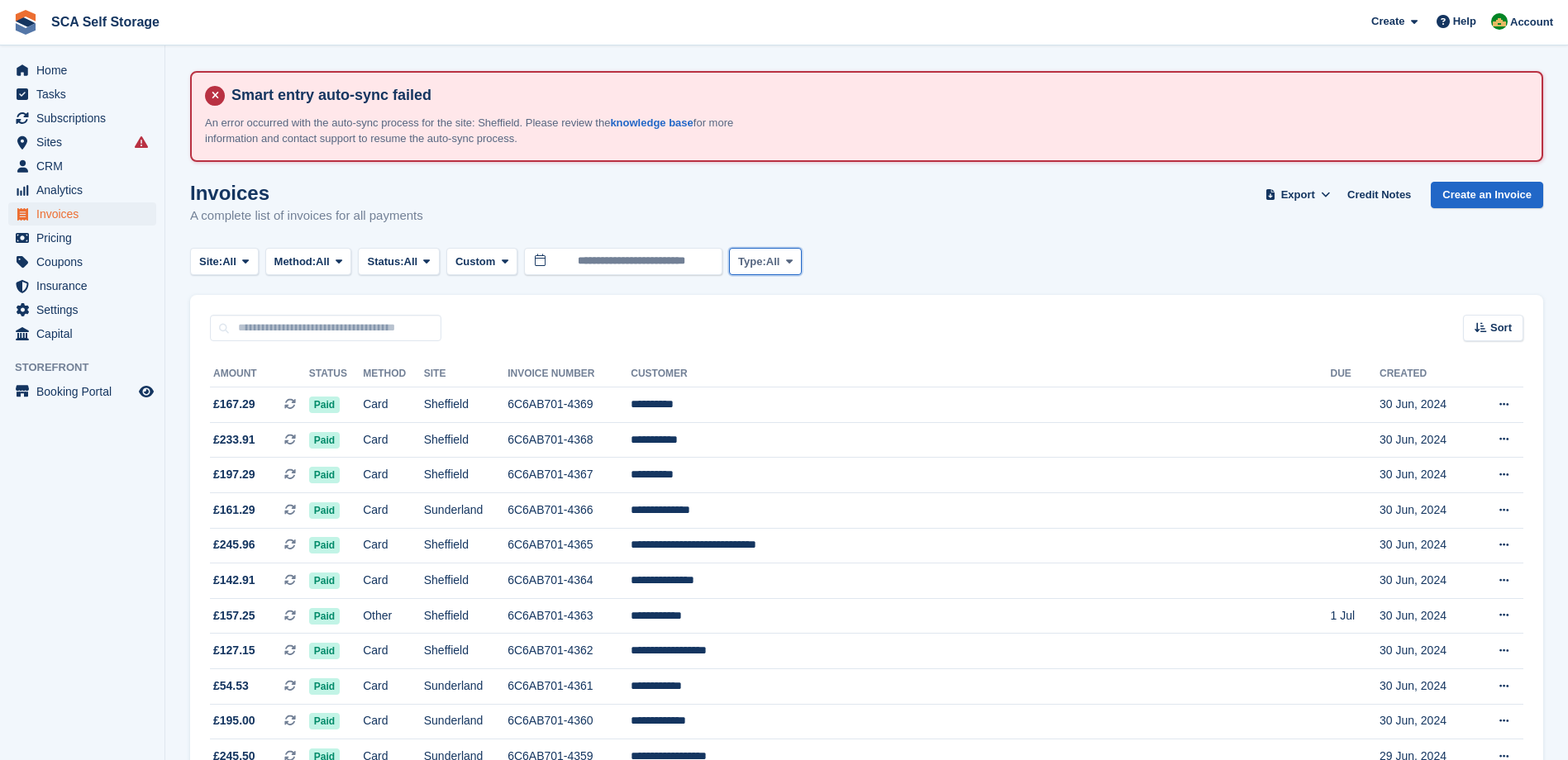 click on "Type:" at bounding box center (752, 262) 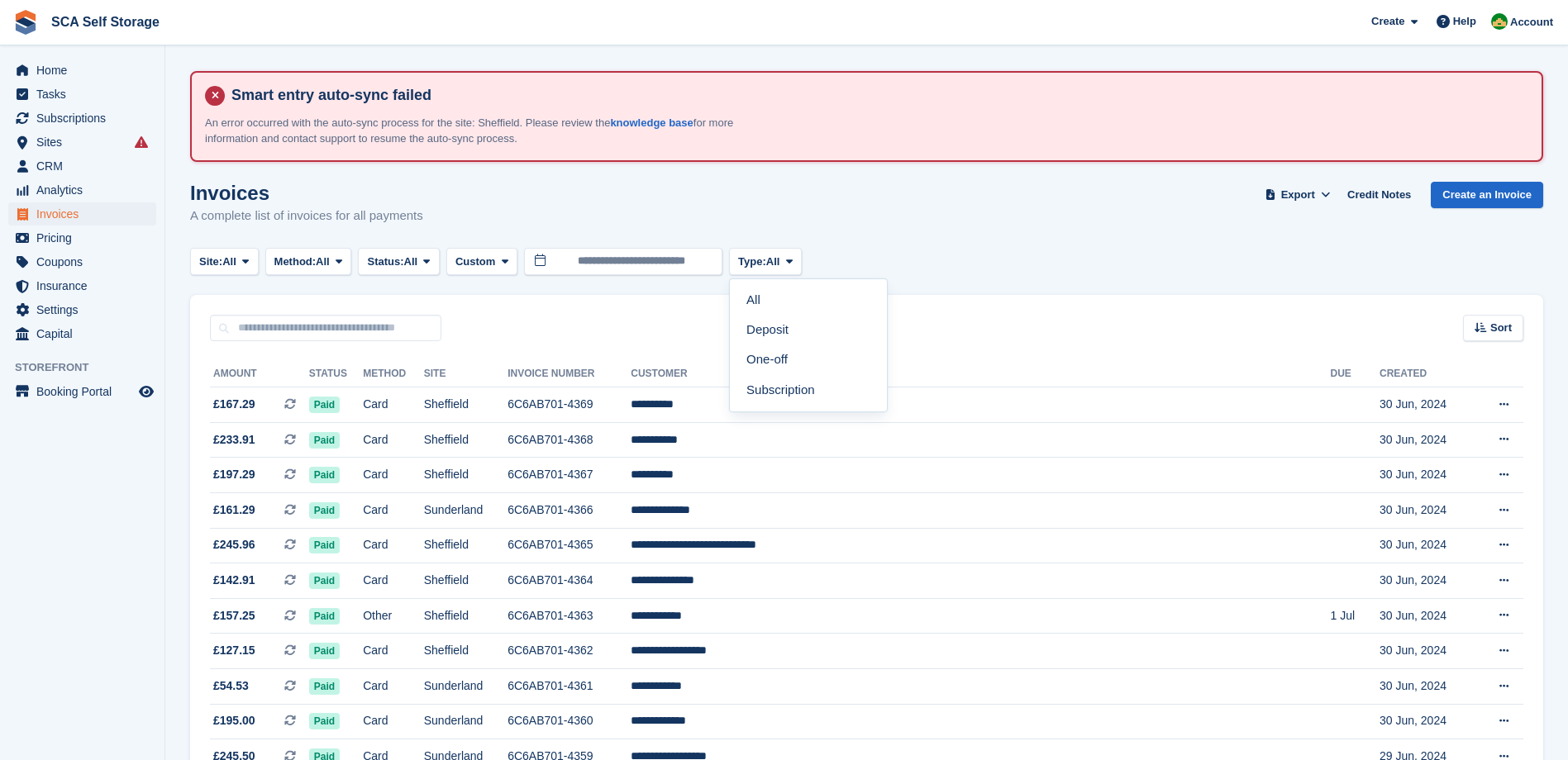 click on "Site:
All
All
[CITY]
[CITY]
Method:
All
All
Bank Transfer
Cash
Cheque
Debit/Credit Card
Direct Debit
SEPA Direct Debit
Other
Status:
All
All
Paid
Draft
Open
Void
Uncollectible
Custom
Custom
Today
Yesterday
Last [DURATION]
Last [DURATION]
Last [DURATION]
Last [DURATION]" at bounding box center (866, 261) 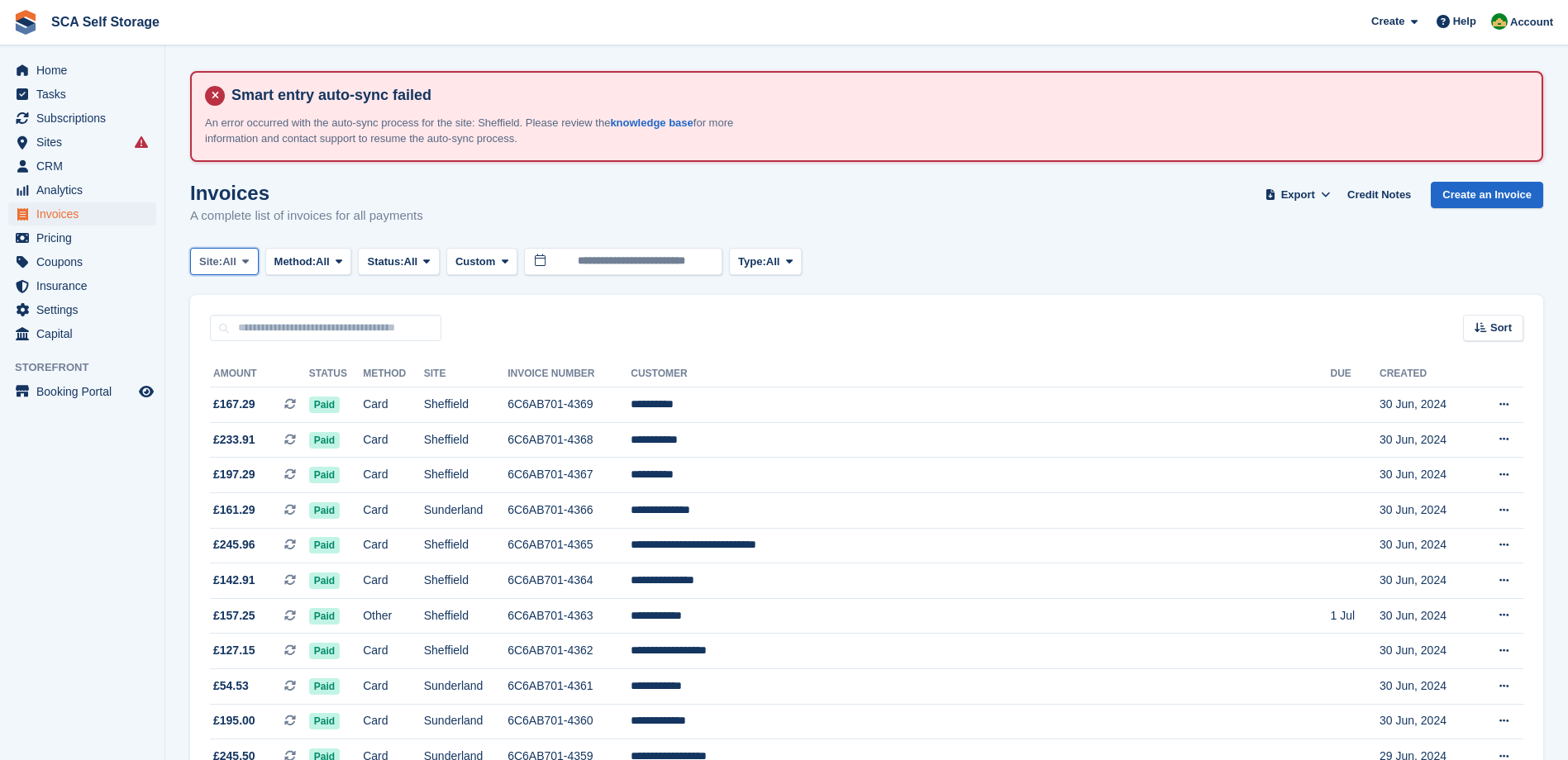 click on "Site:
All" at bounding box center (224, 261) 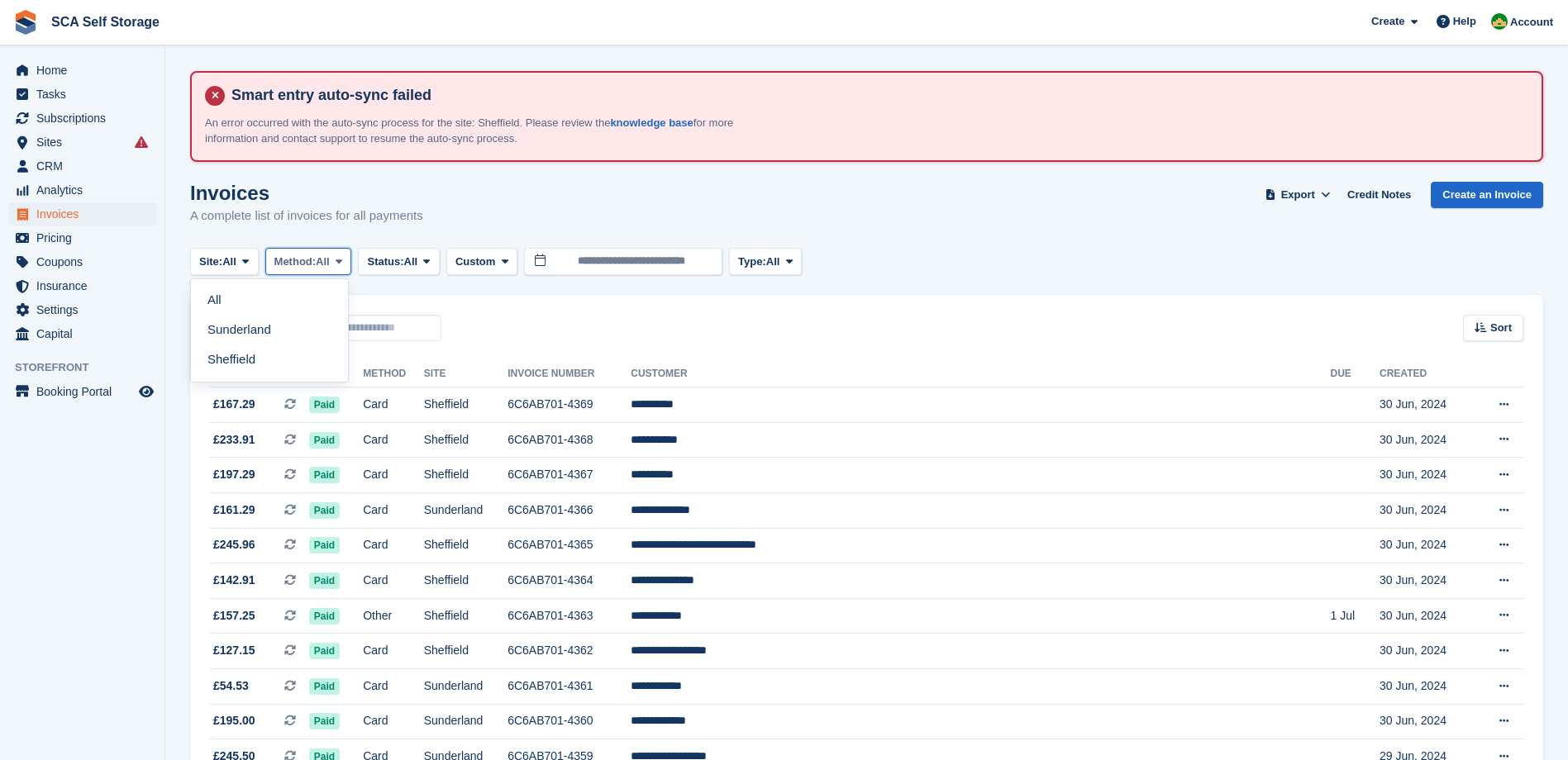 click on "Method:
All" at bounding box center (308, 261) 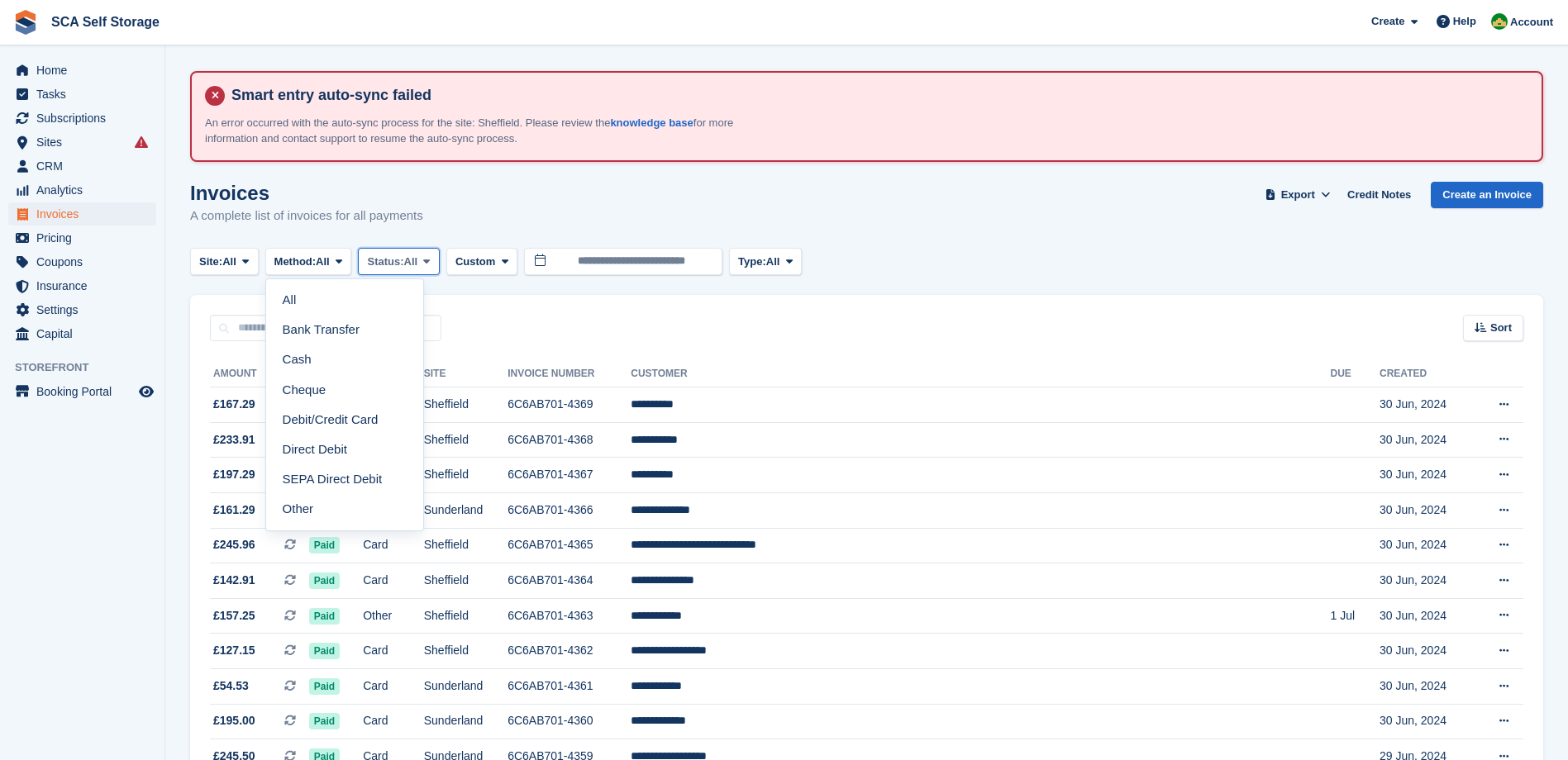 click at bounding box center [427, 261] 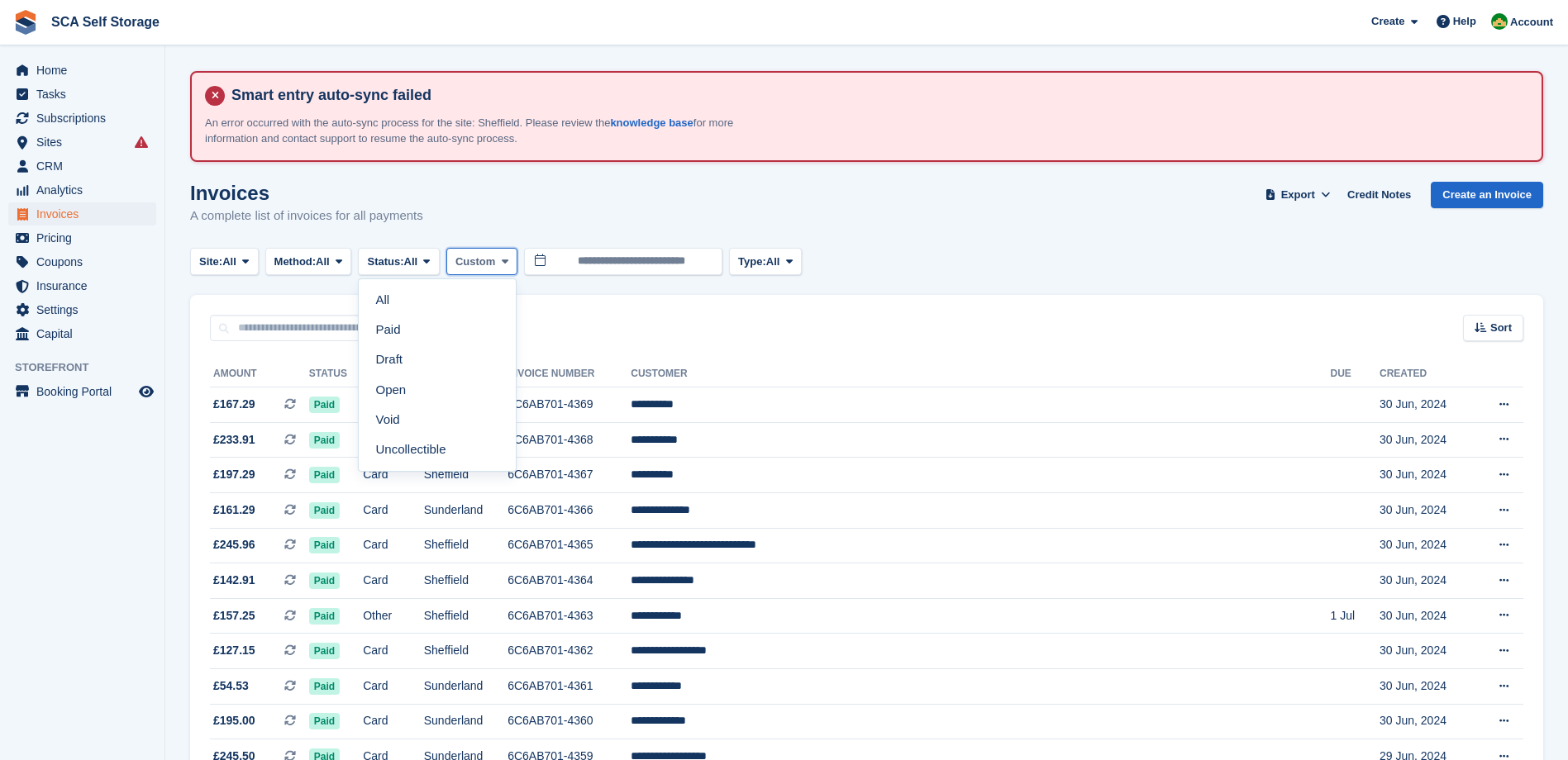 click at bounding box center [505, 261] 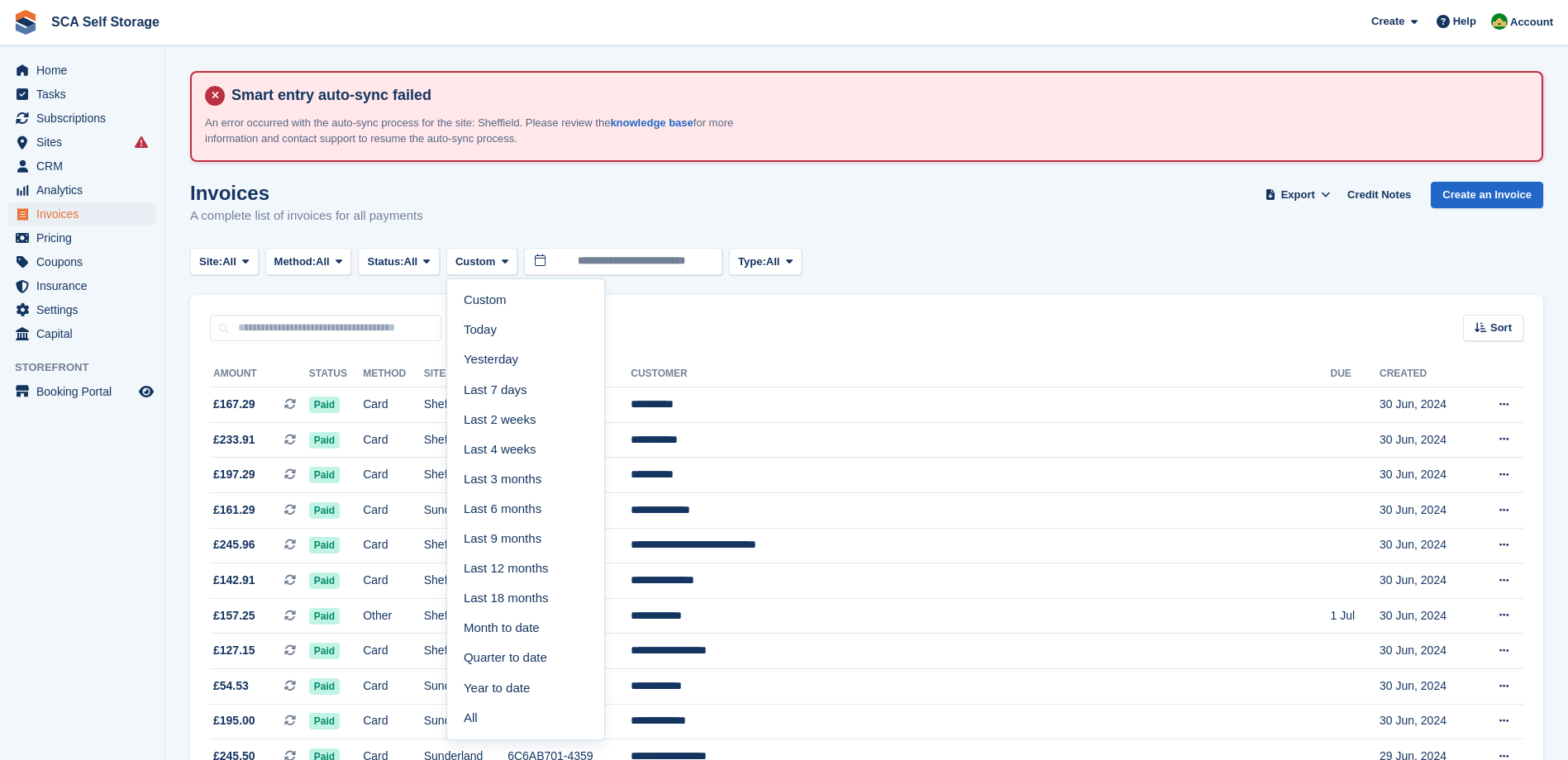 click on "Invoices
A complete list of invoices for all payments
Export
Export Invoices
Export a CSV of all Invoices which match the current filters.
Please allow time for large exports.
Export Formatted for Sage 50
Export Formatted for Xero
Start Export
Credit Notes
Create an Invoice" at bounding box center [866, 213] 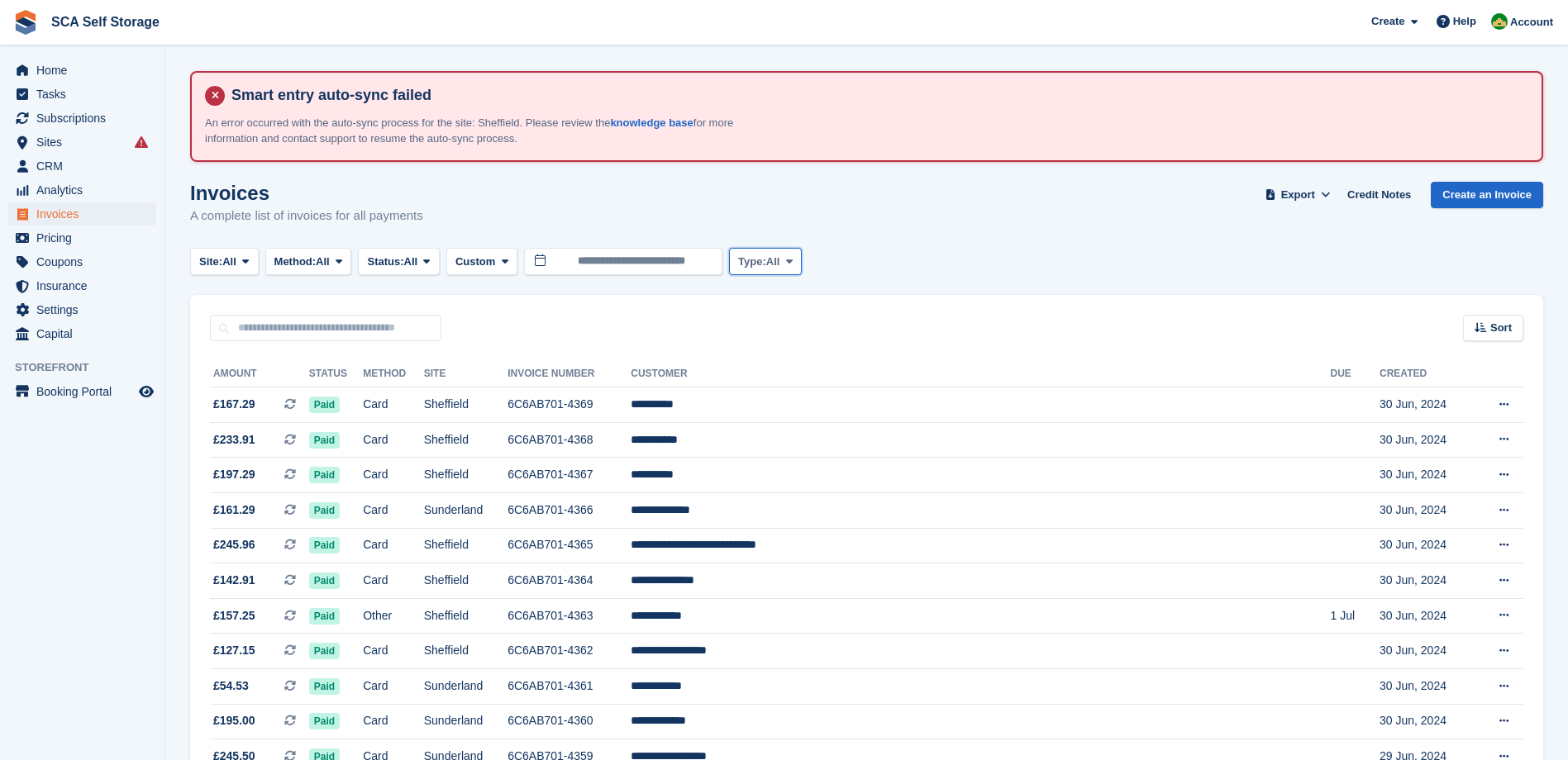 click at bounding box center [789, 261] 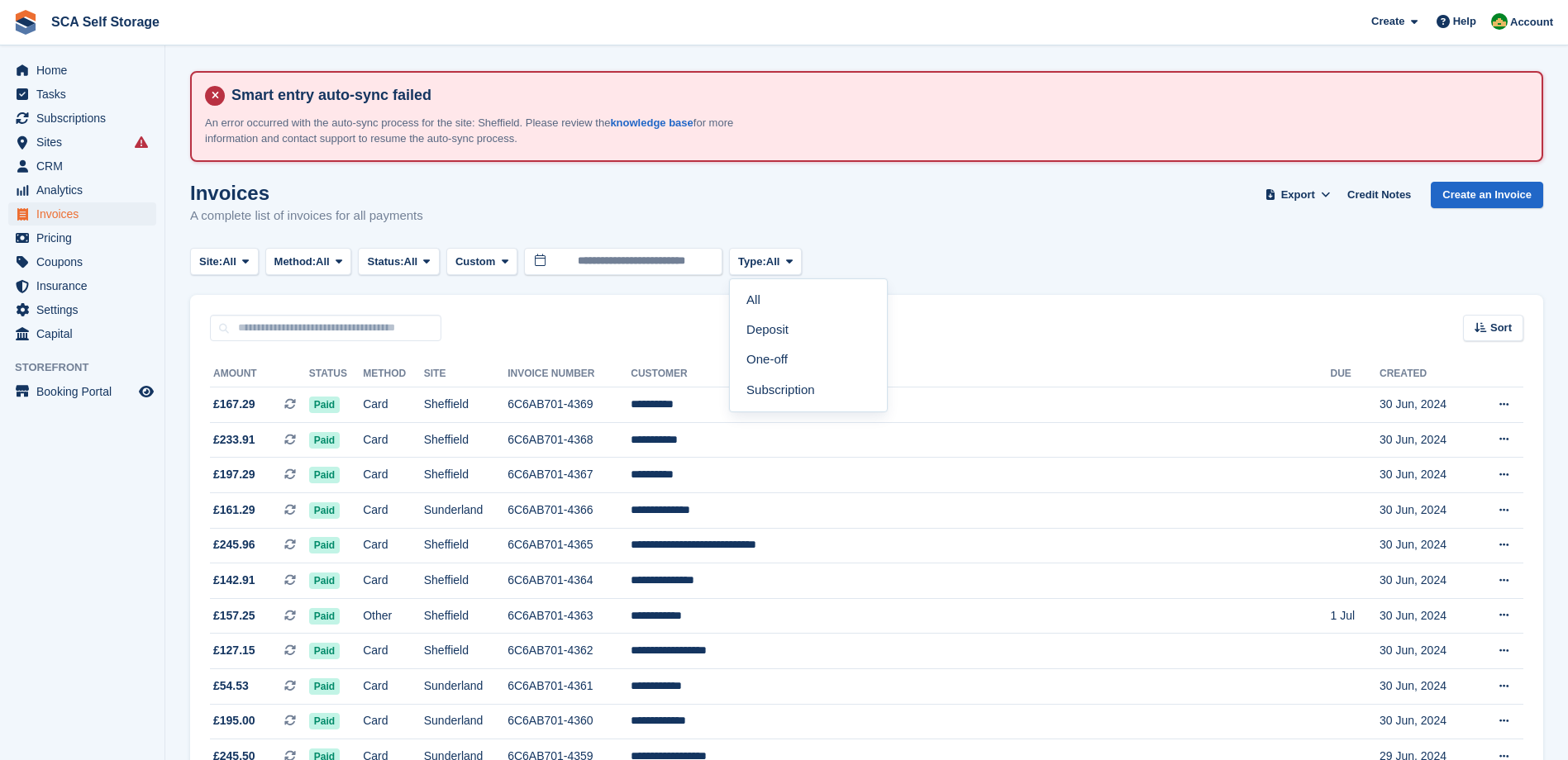 click on "Invoices
A complete list of invoices for all payments
Export
Export Invoices
Export a CSV of all Invoices which match the current filters.
Please allow time for large exports.
Export Formatted for Sage 50
Export Formatted for Xero
Start Export
Credit Notes
Create an Invoice" at bounding box center (866, 213) 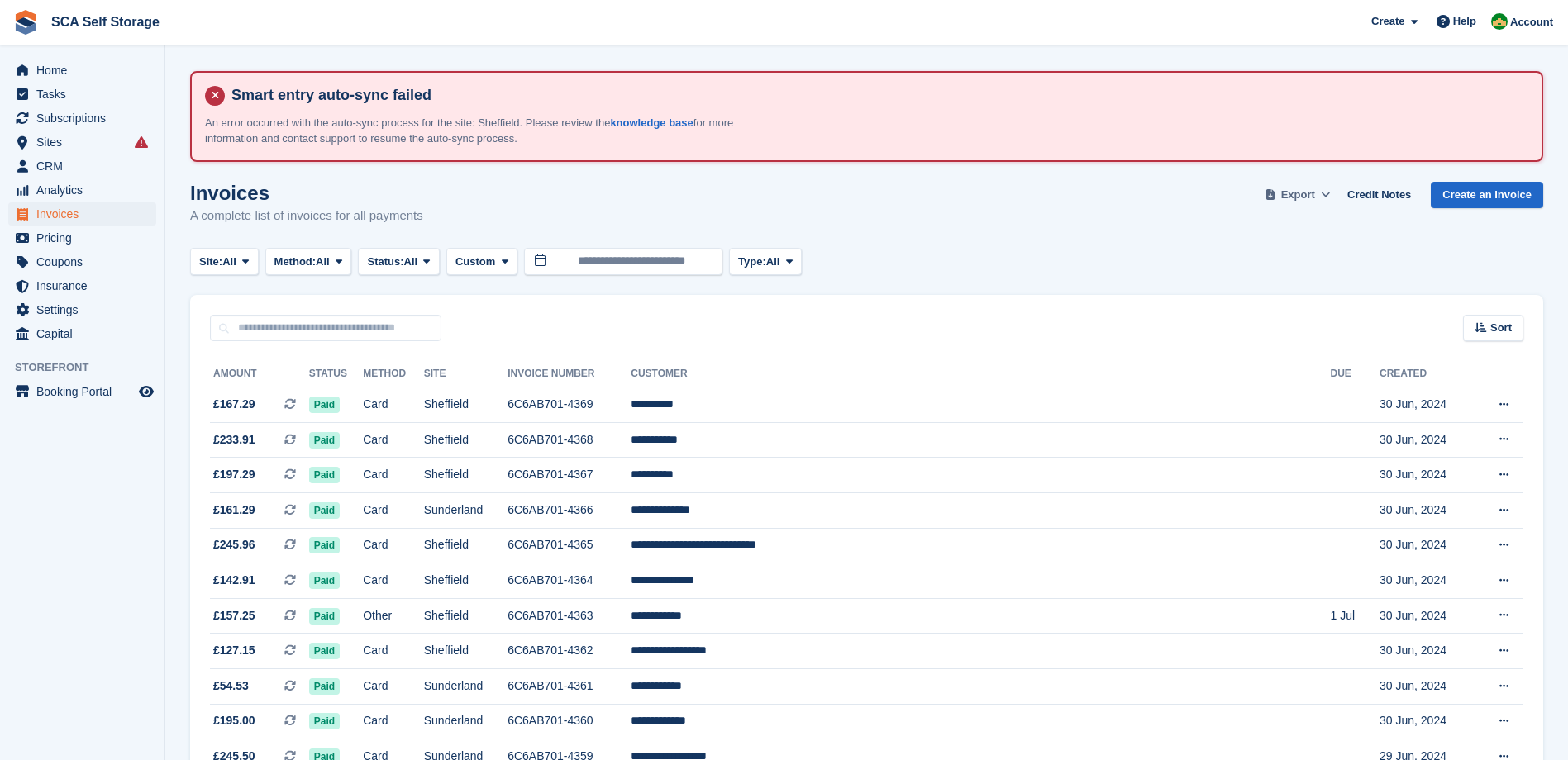 click at bounding box center [1325, 194] 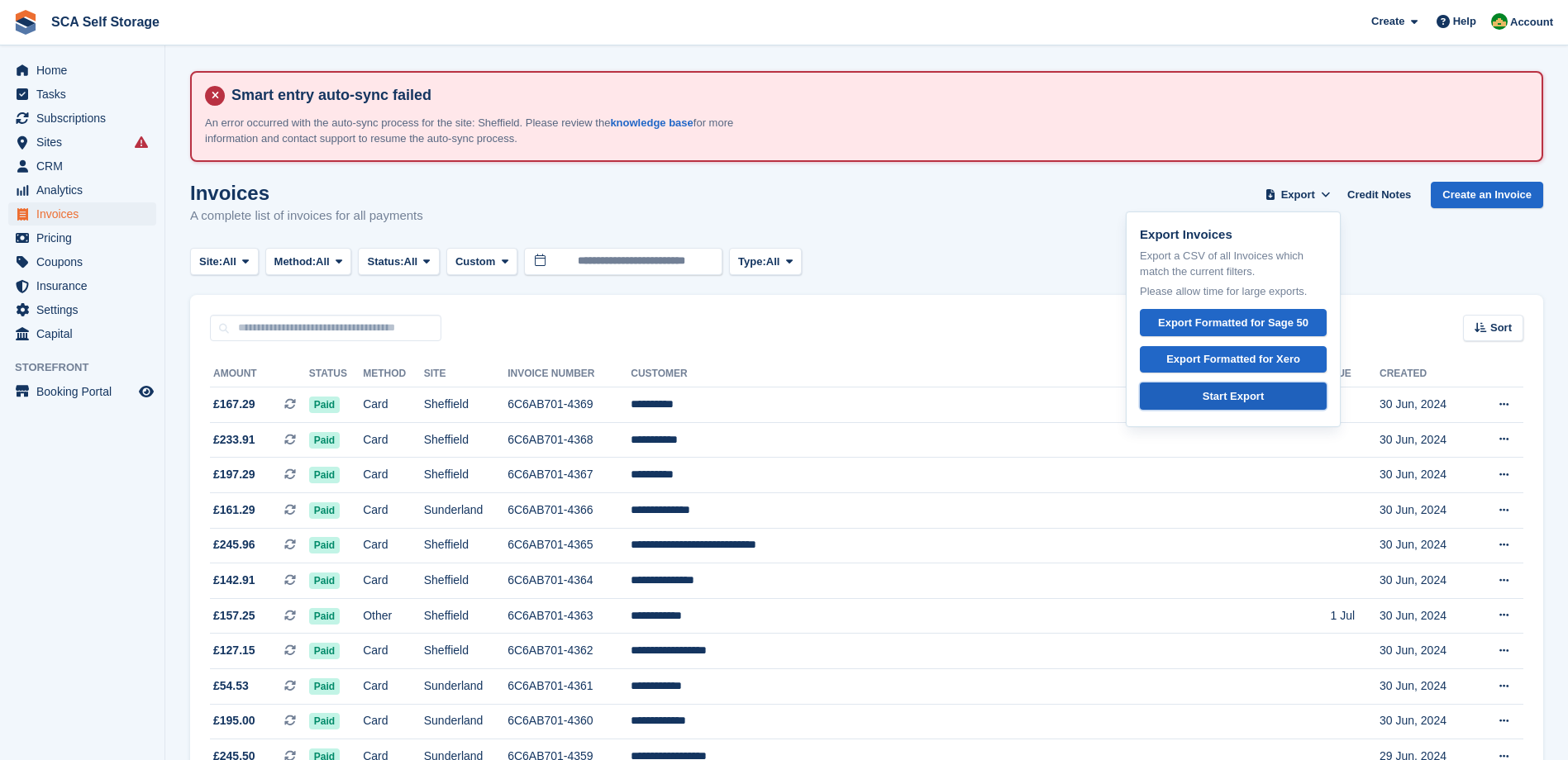 click on "Start Export" at bounding box center [1233, 397] 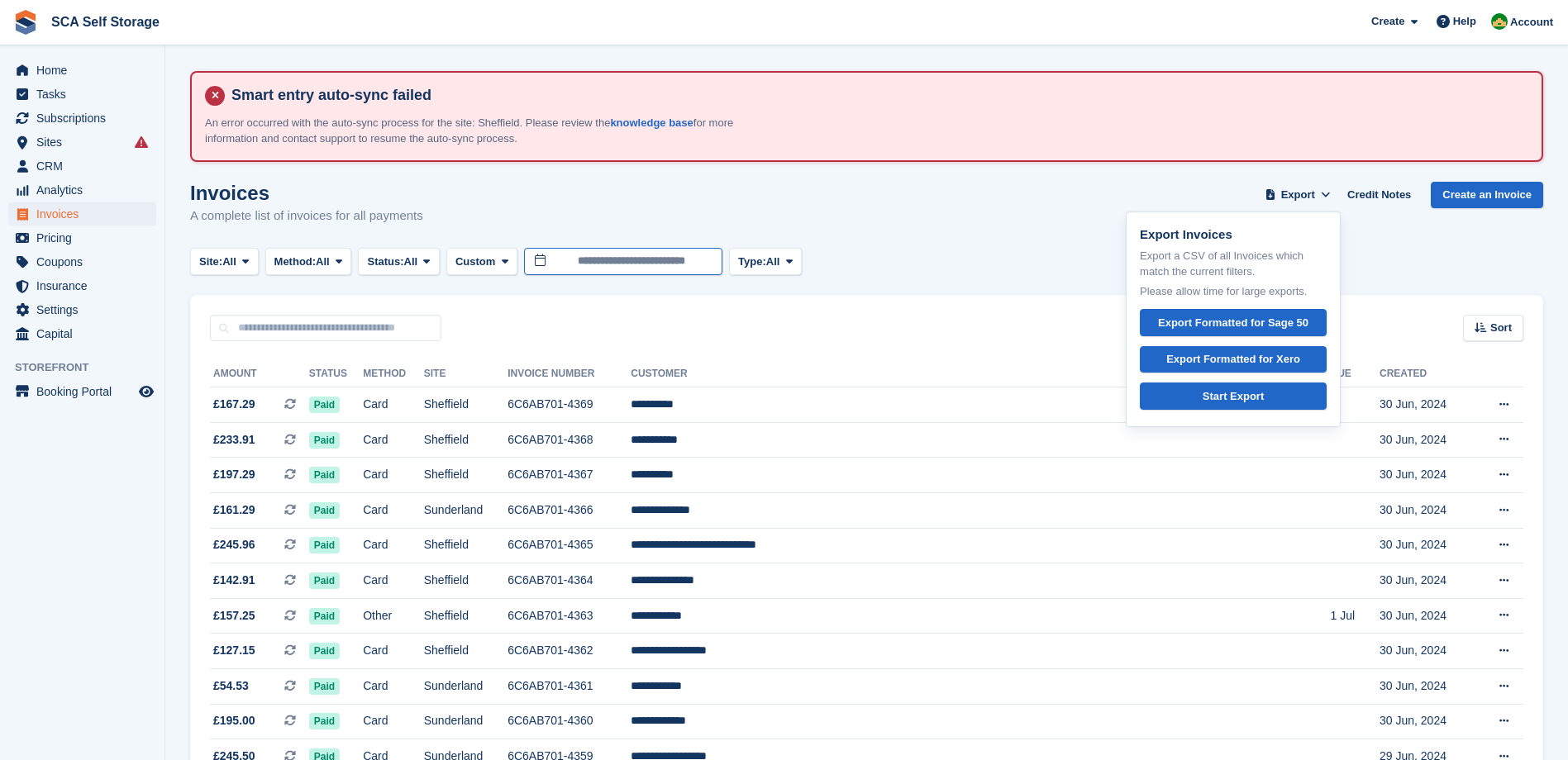 click on "SCA Self Storage
Create
Subscription
Invoice
Contact
Deal
Discount
Page
Help
Chat Support
Submit a support request
Help Center
Get answers to Stora questions
What's New" at bounding box center (784, 1114) 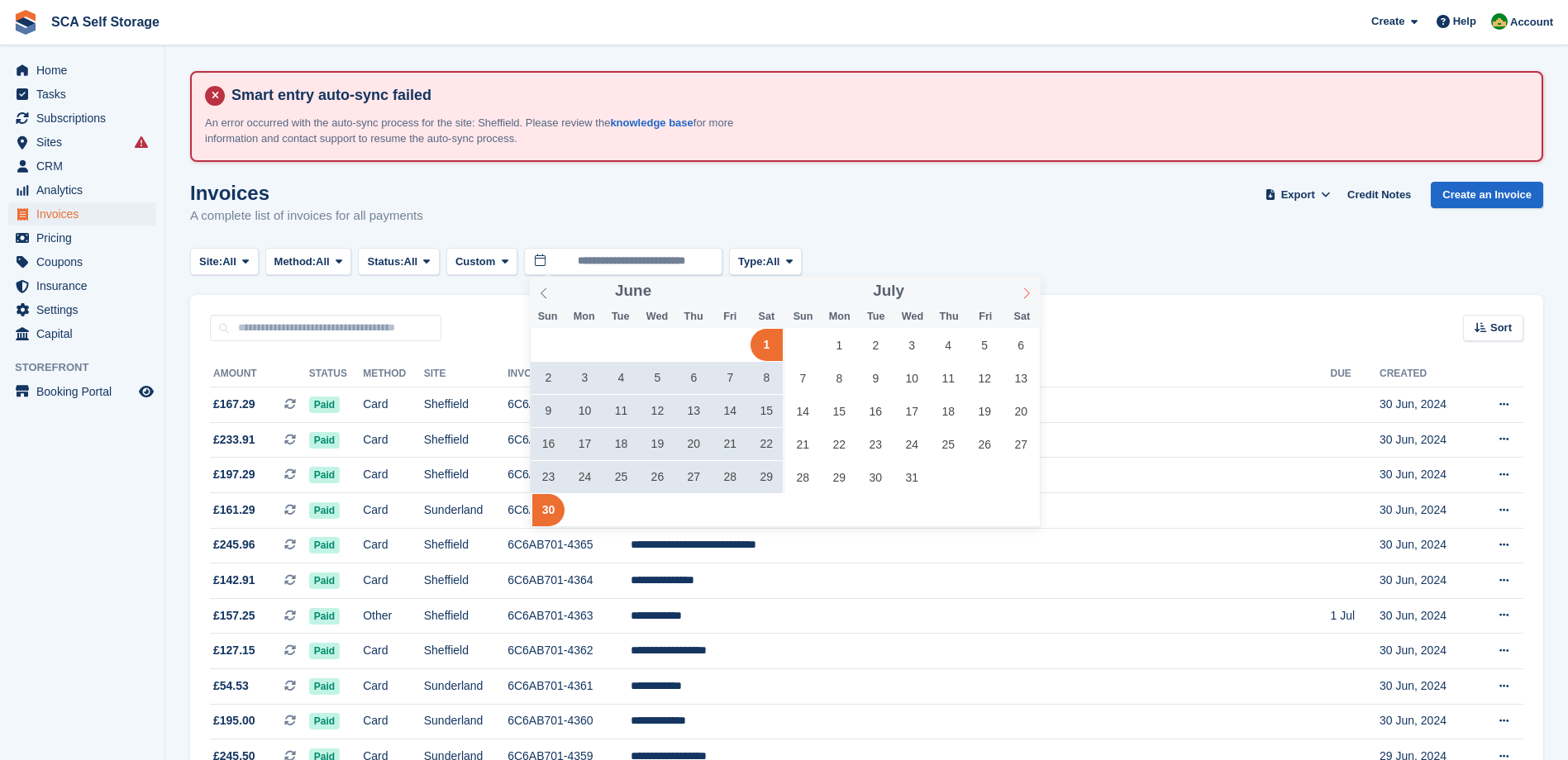 click 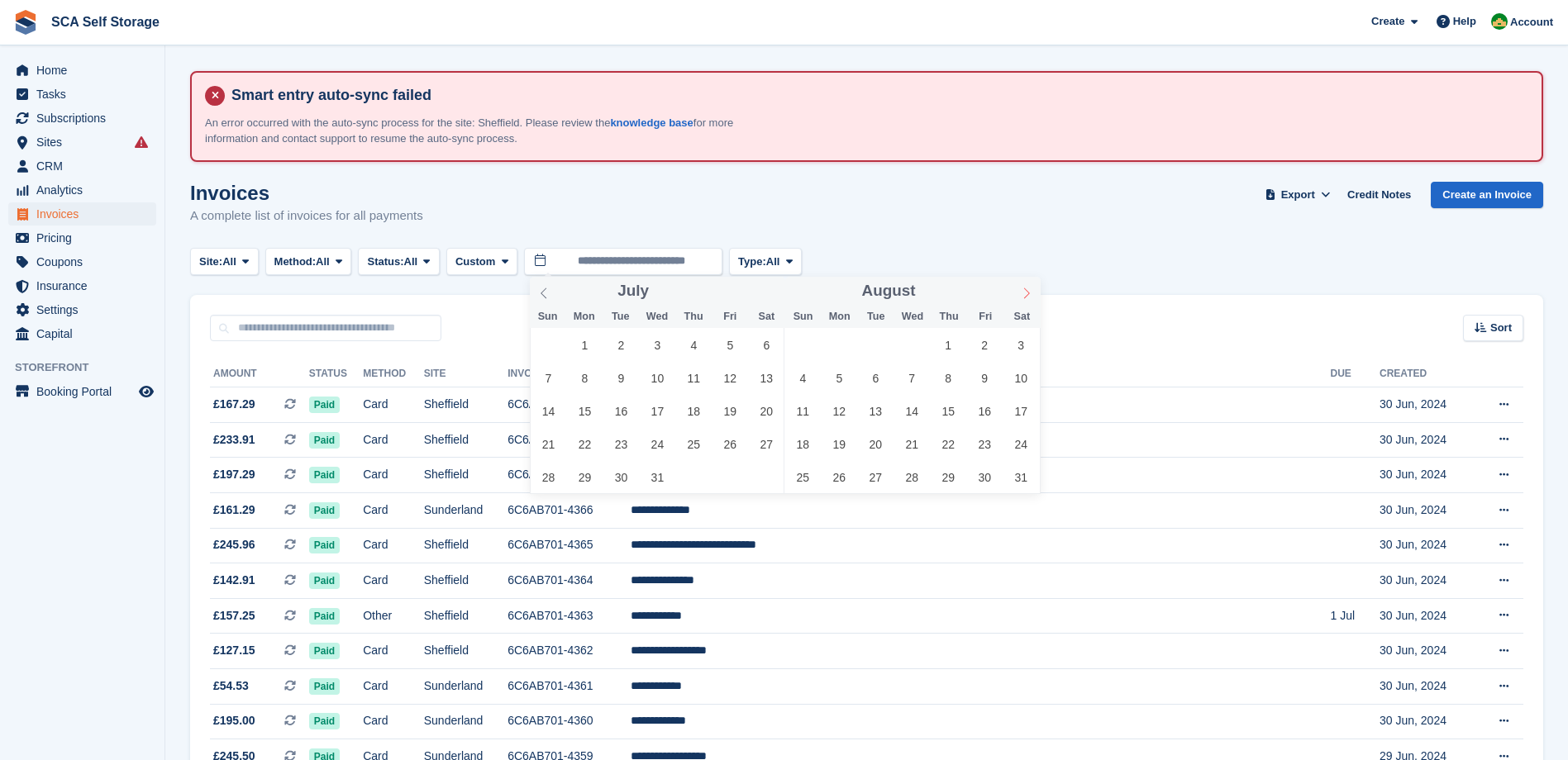 click 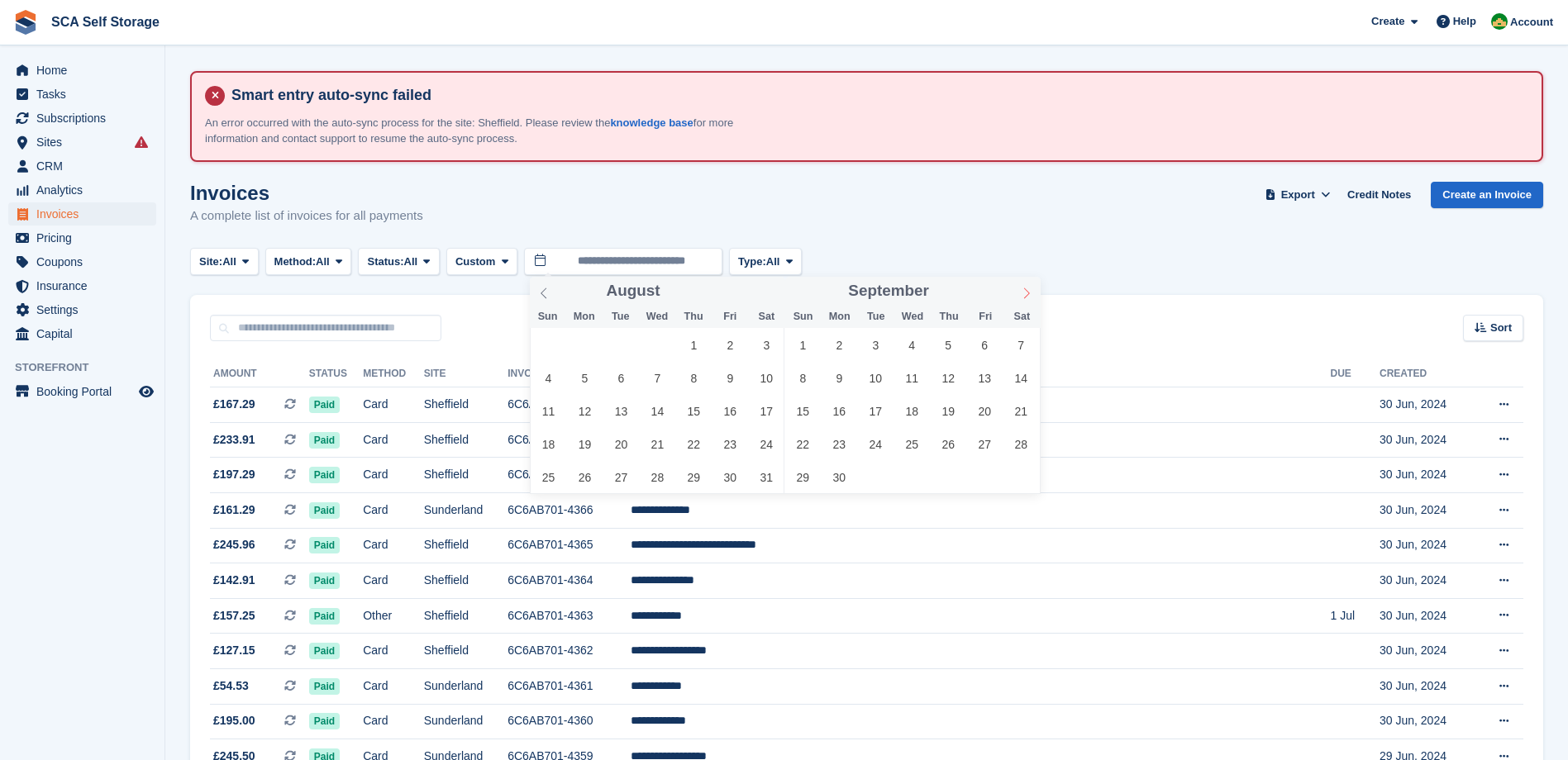 click 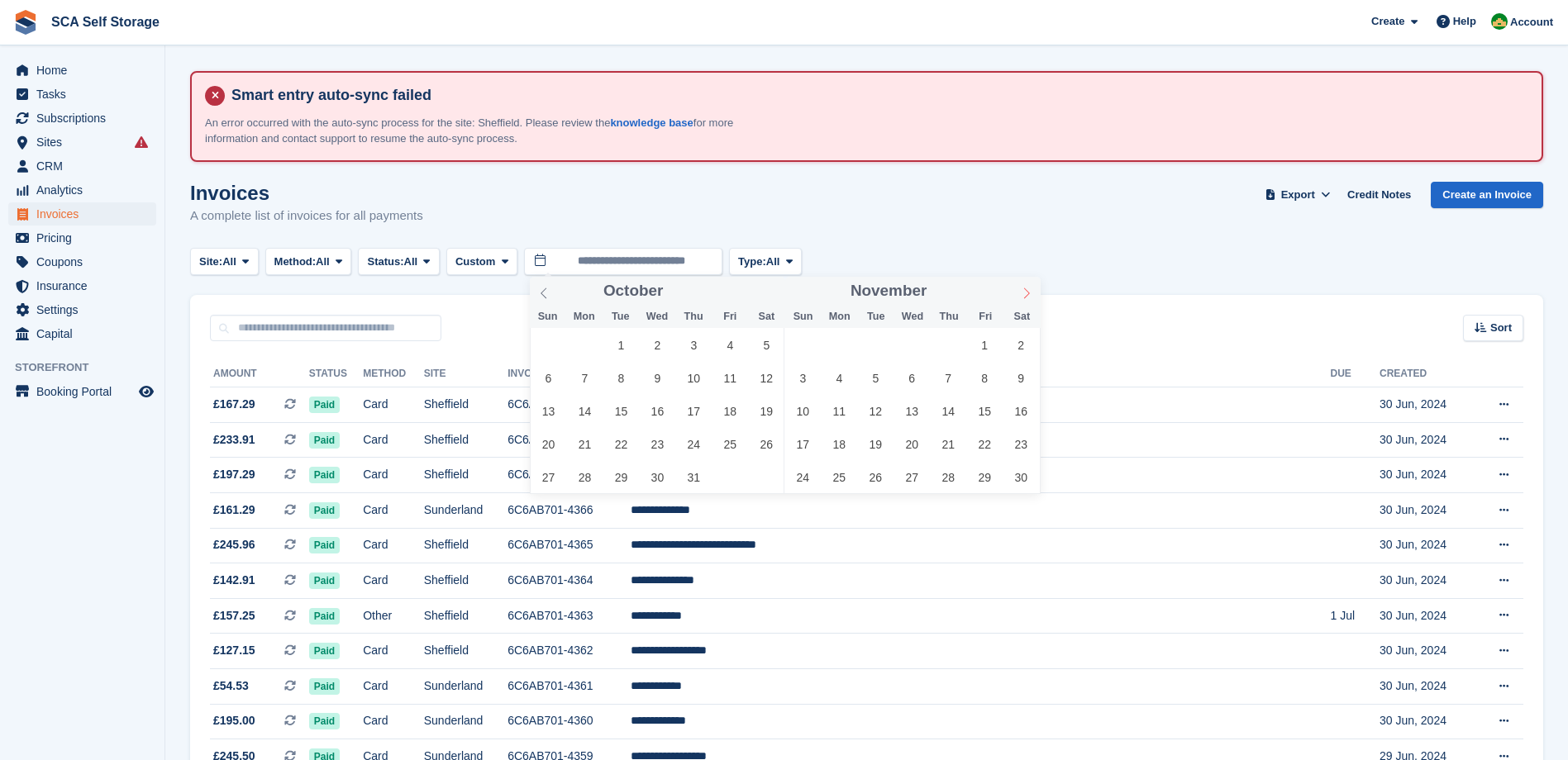 click 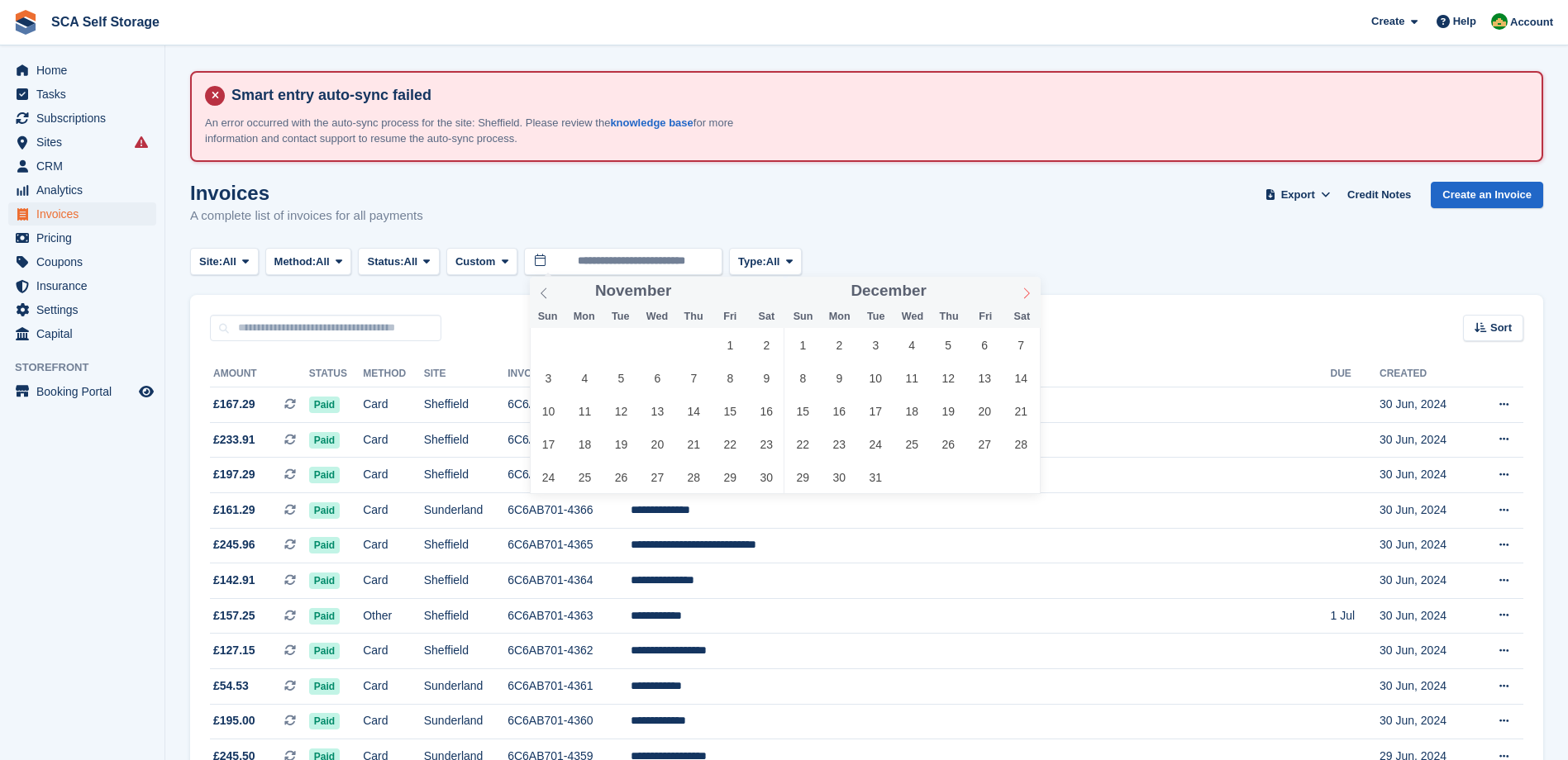 click 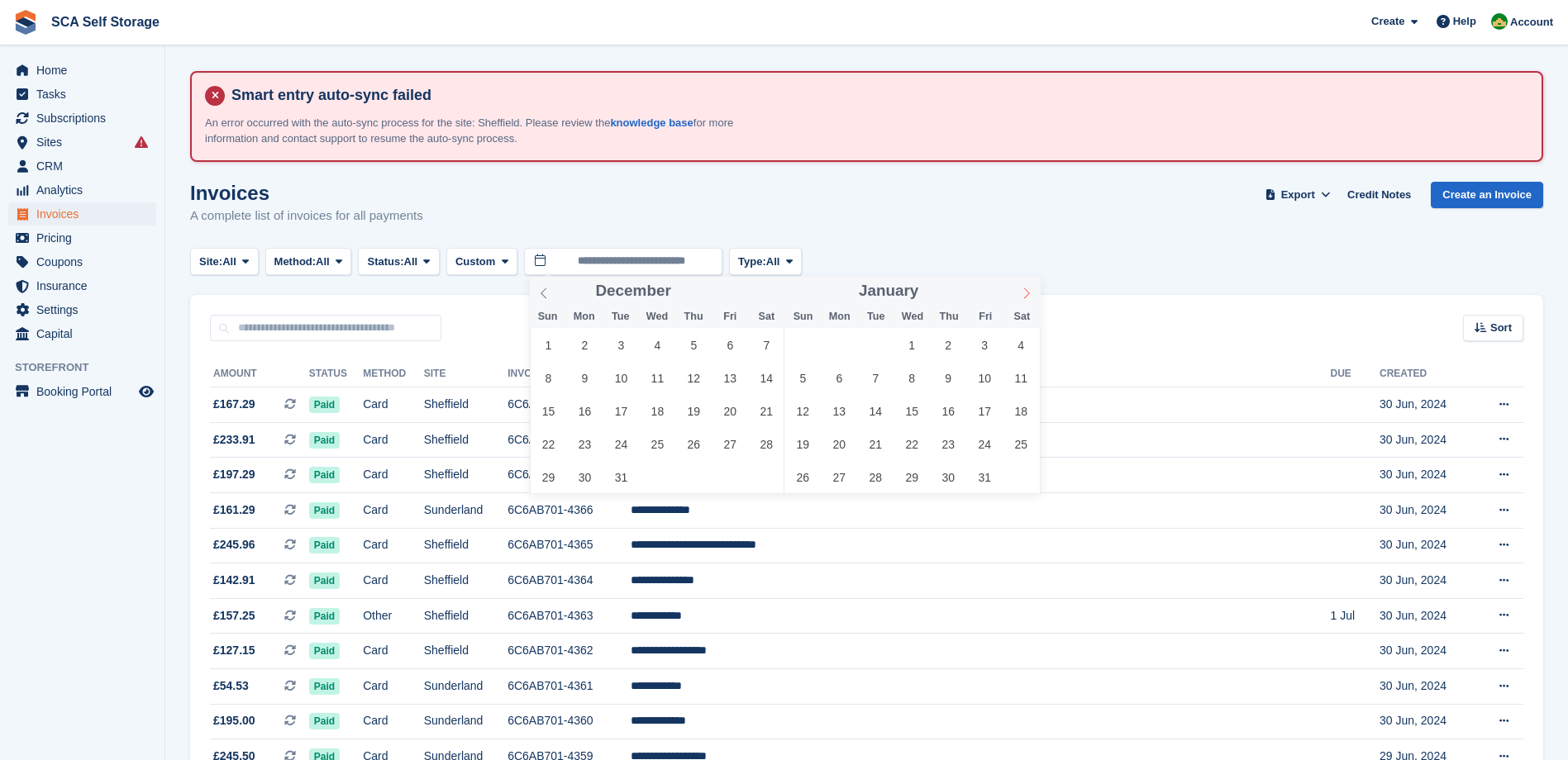click 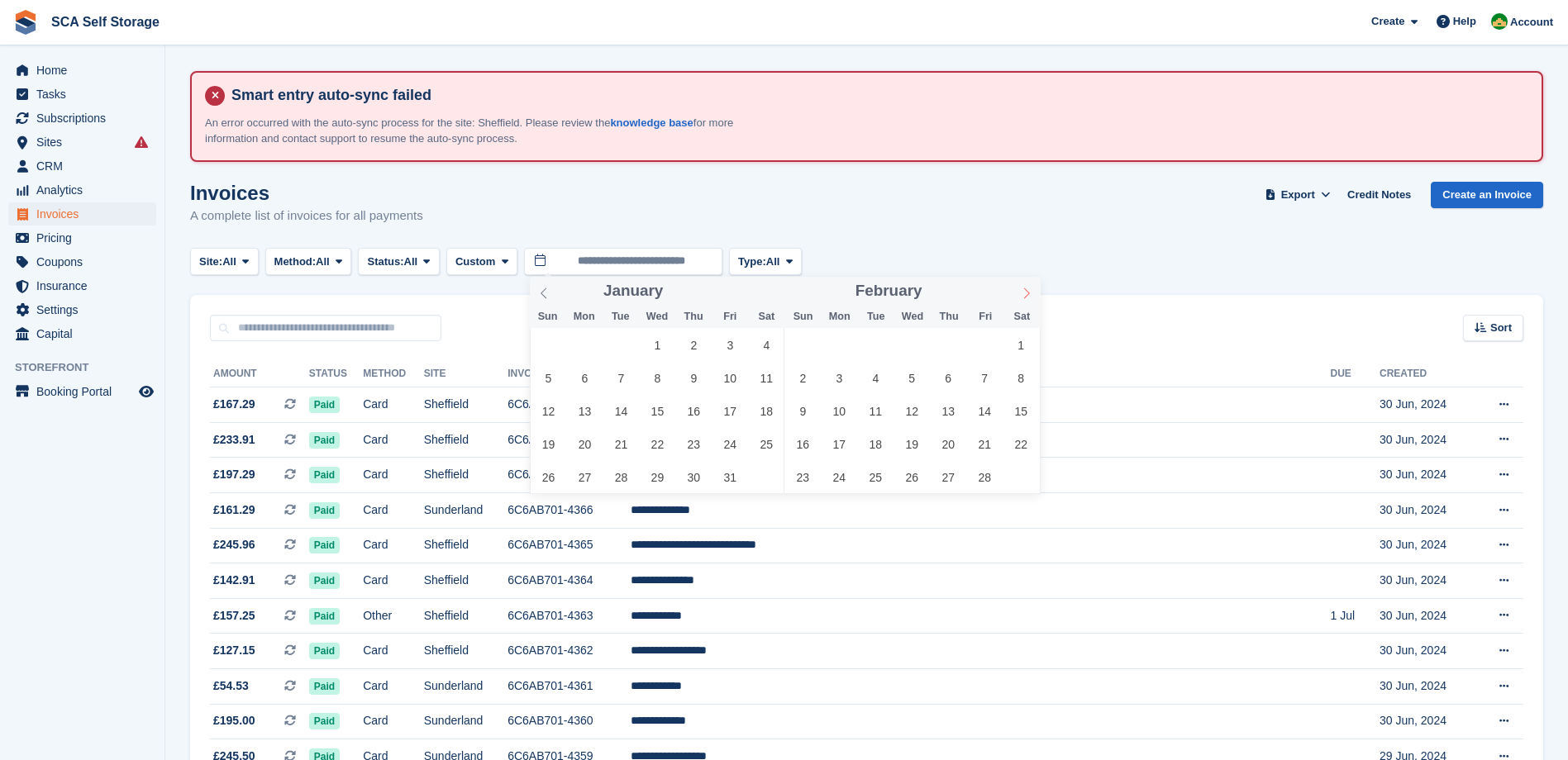 click 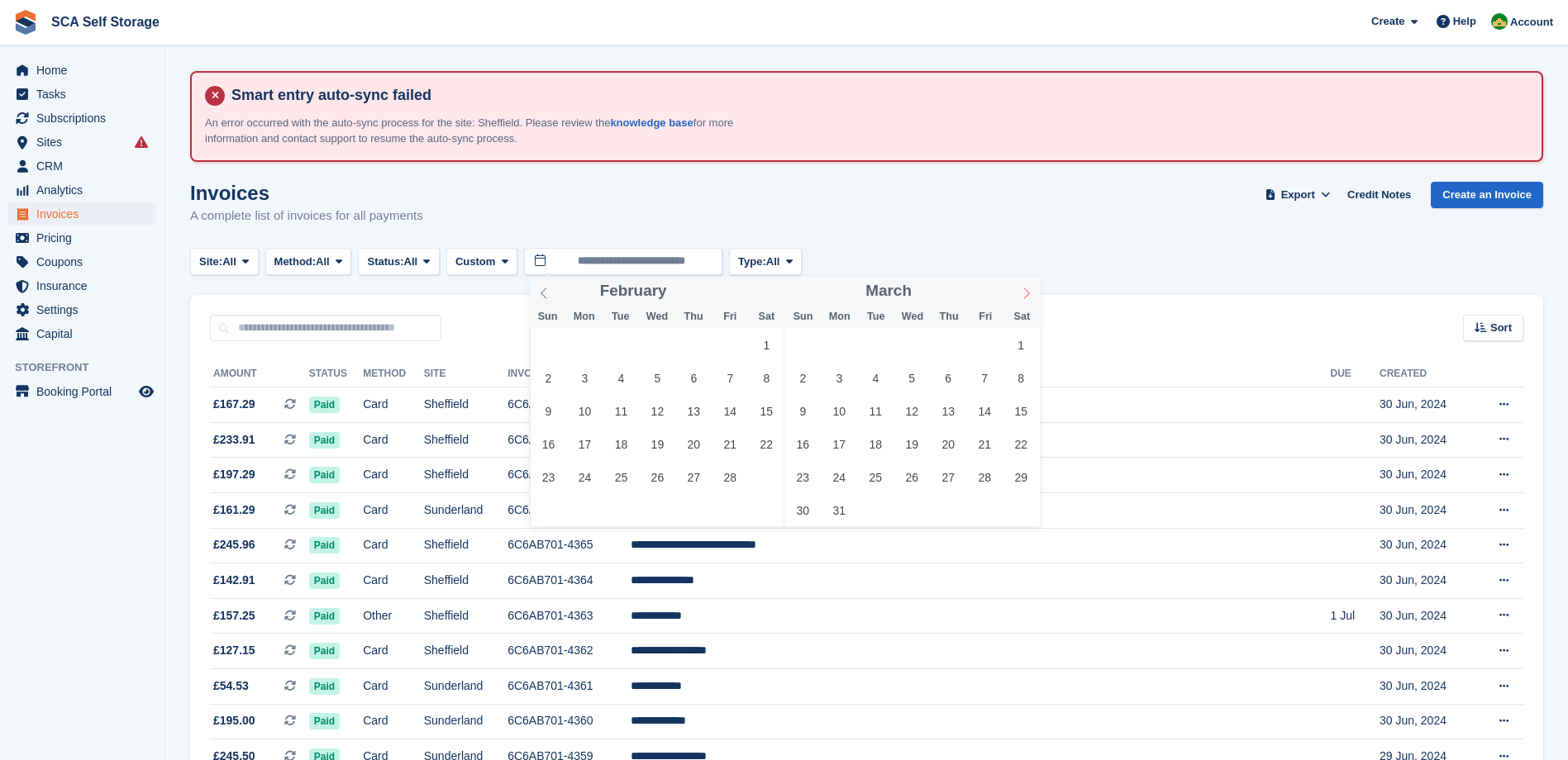 click 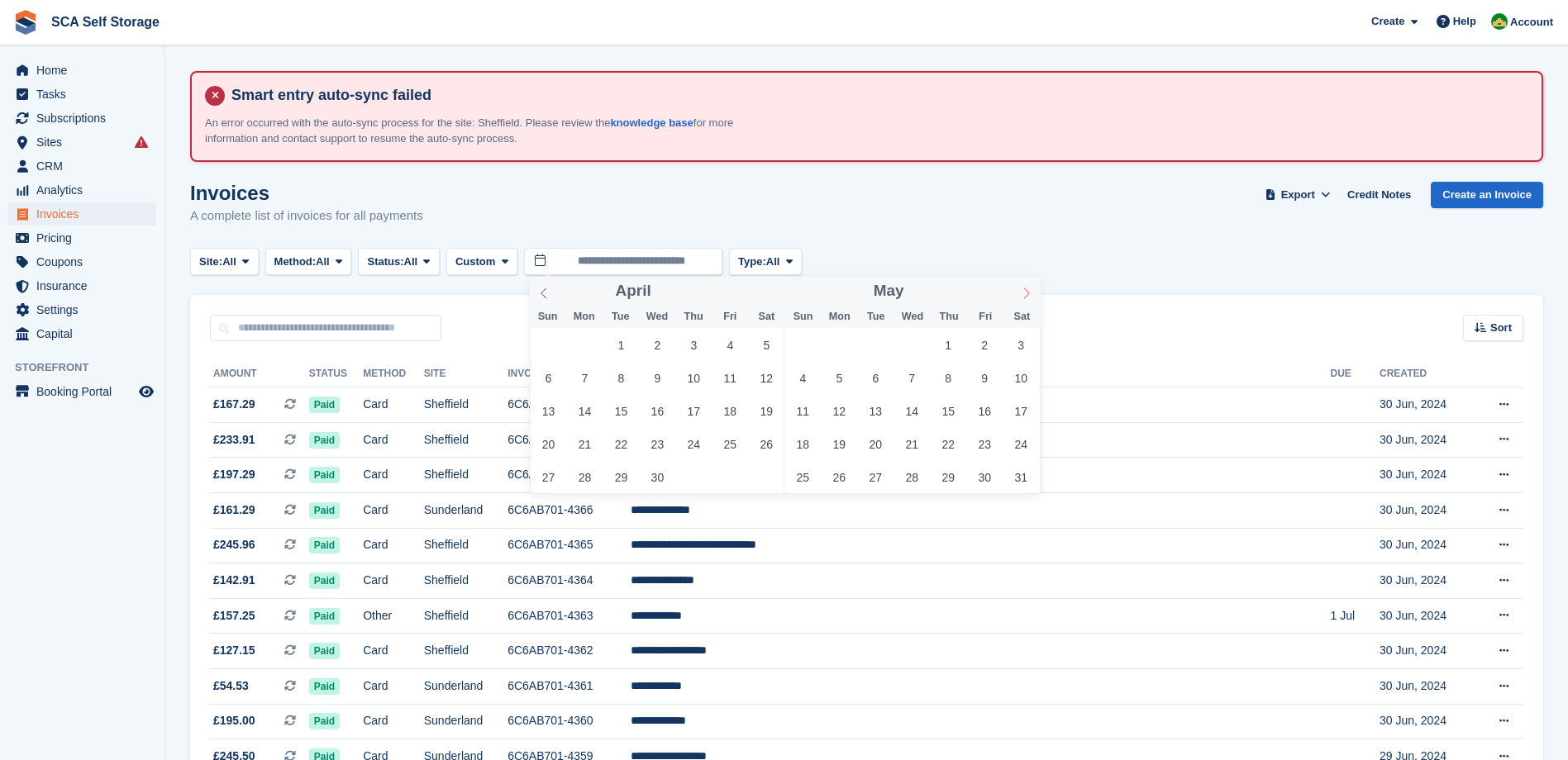 click 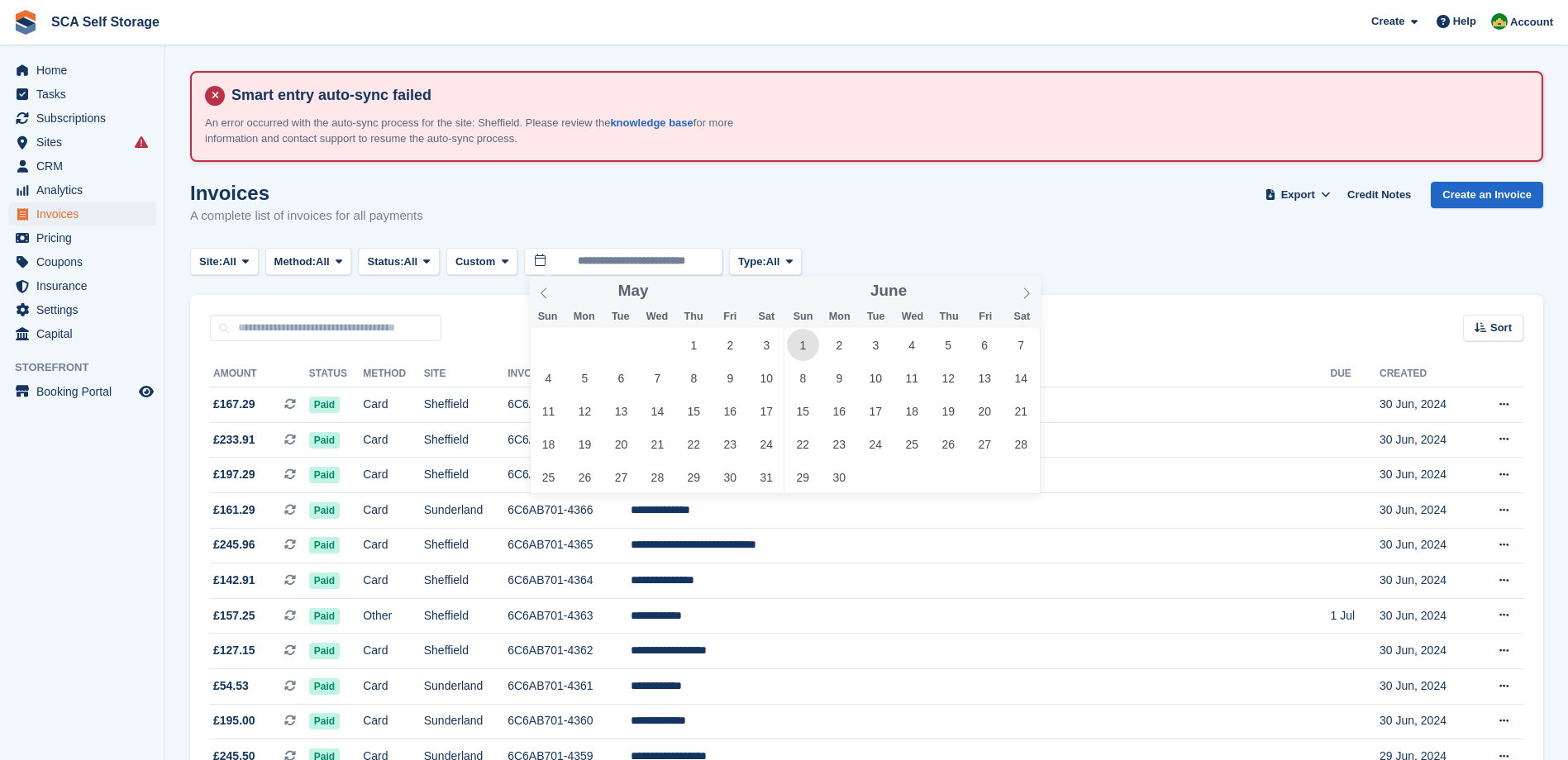 click on "1" at bounding box center (803, 344) 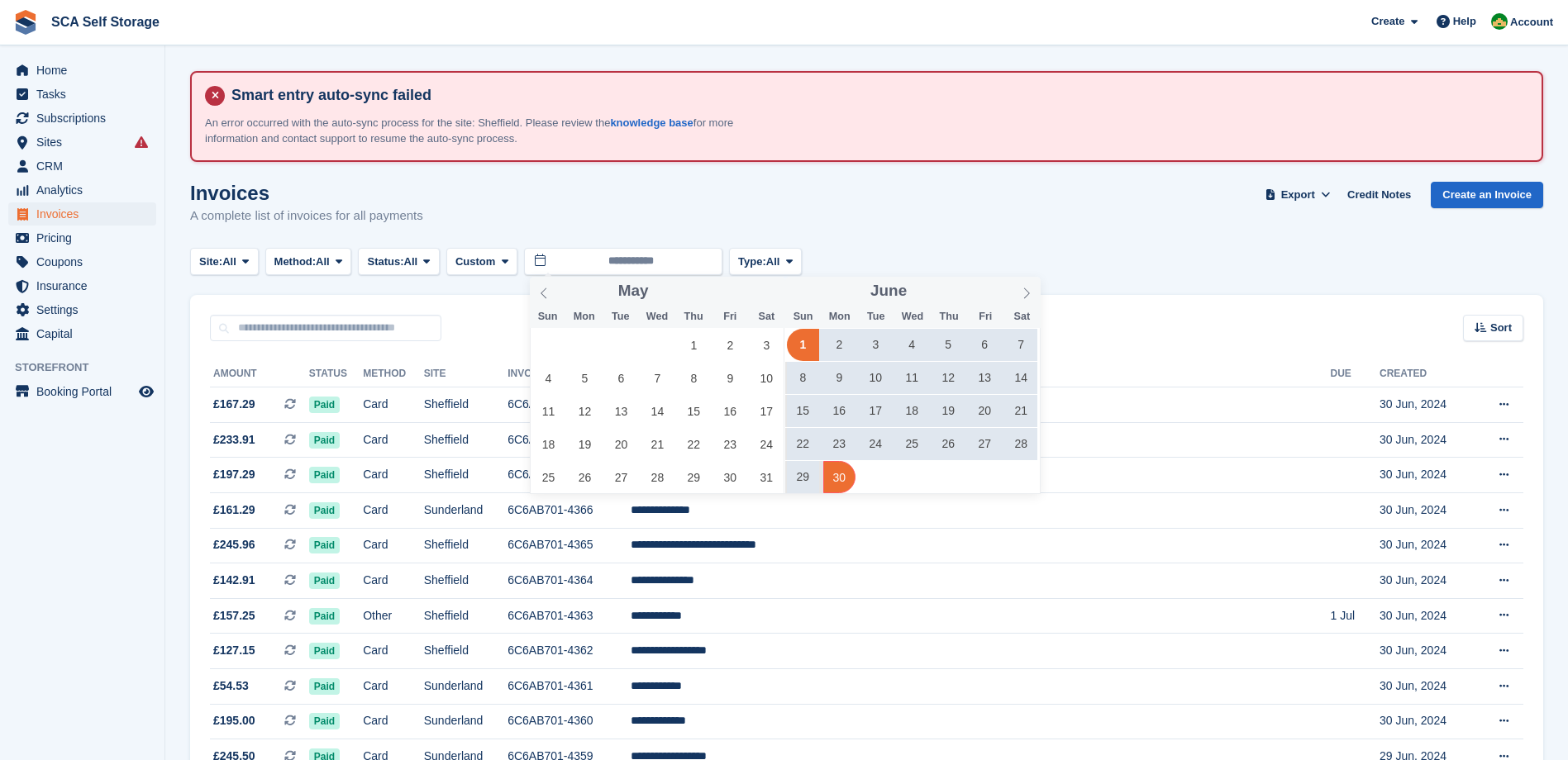 click on "30" at bounding box center [839, 477] 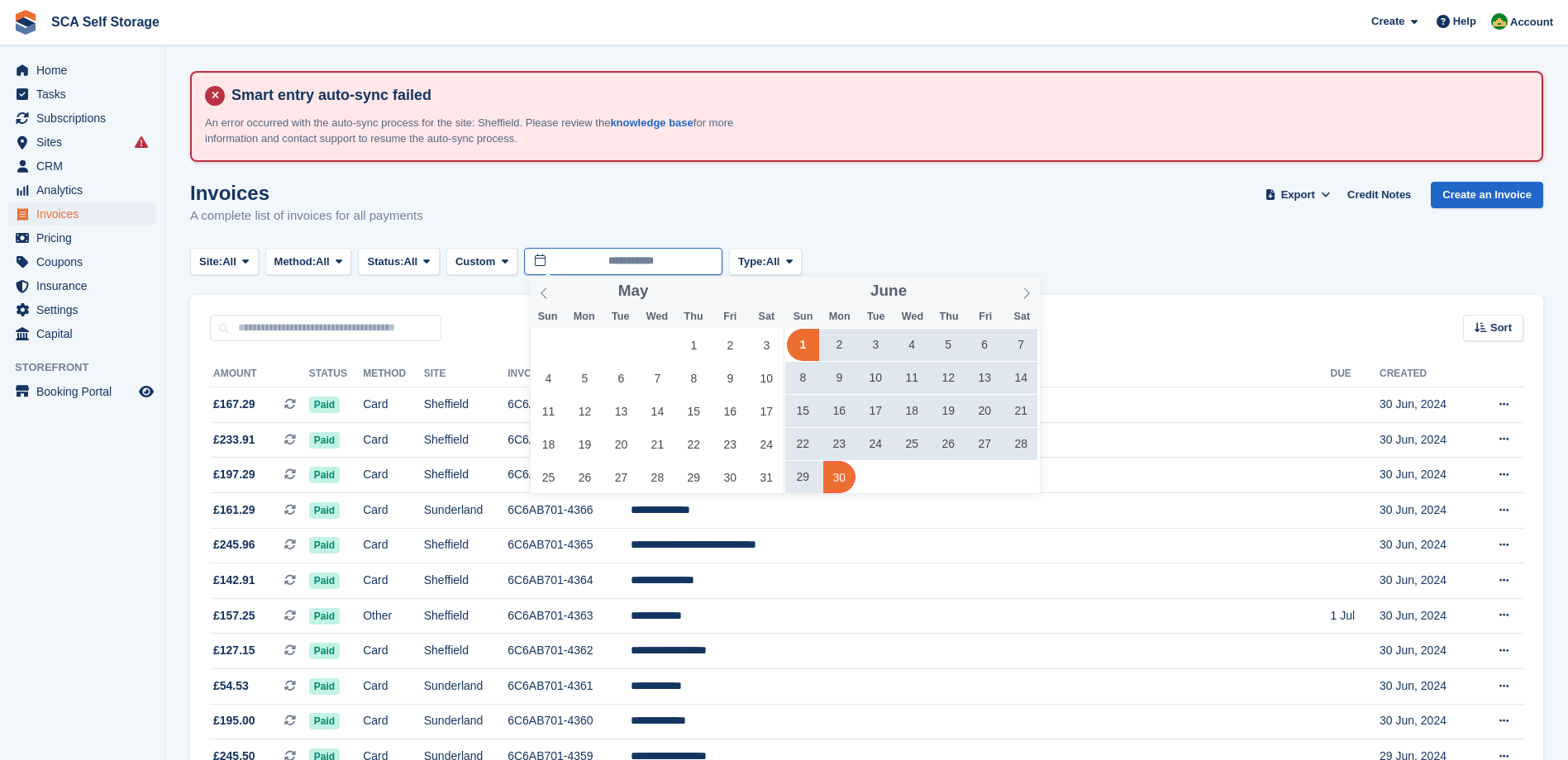 type on "**********" 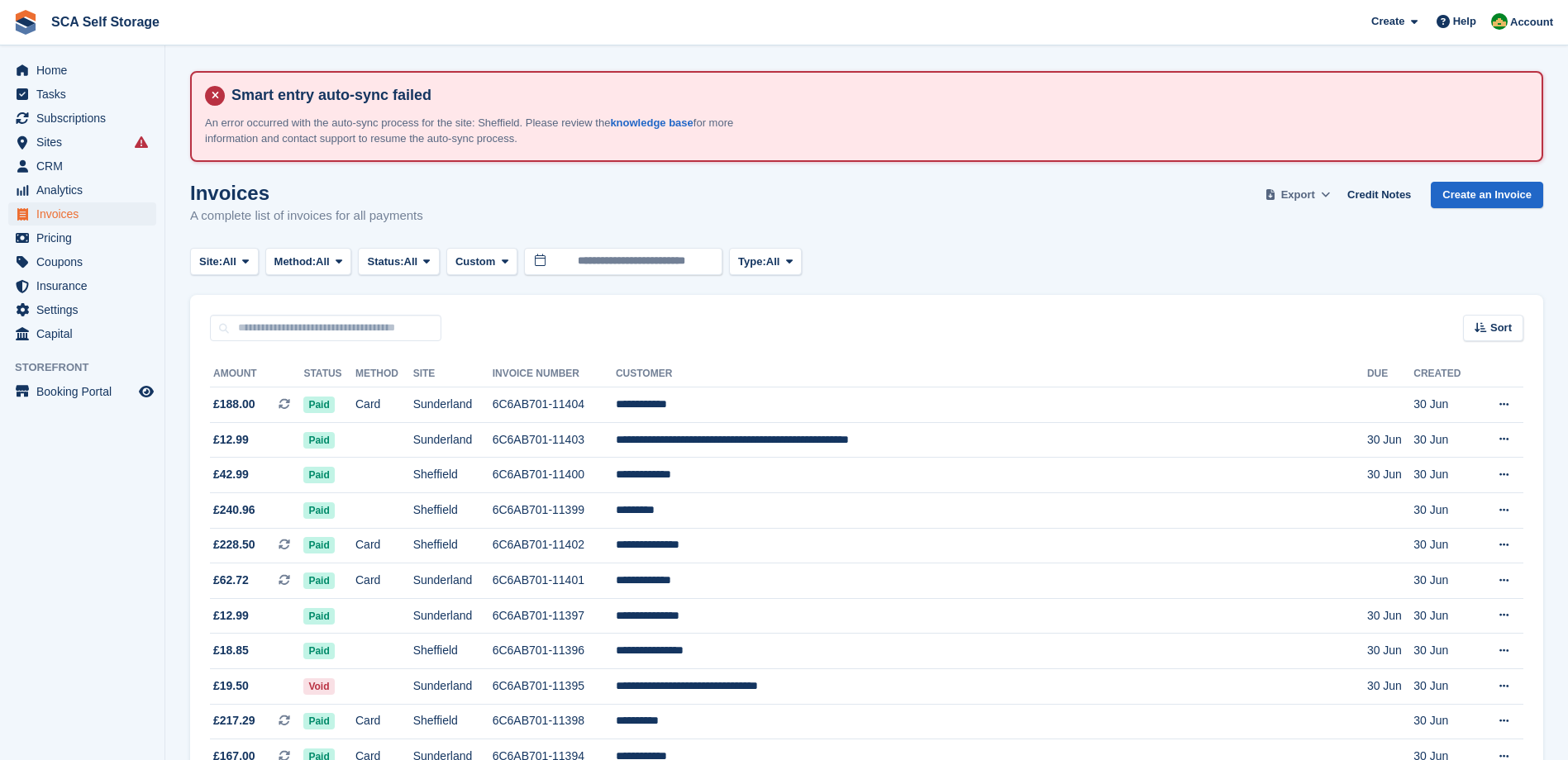 click on "Export" at bounding box center [1298, 195] 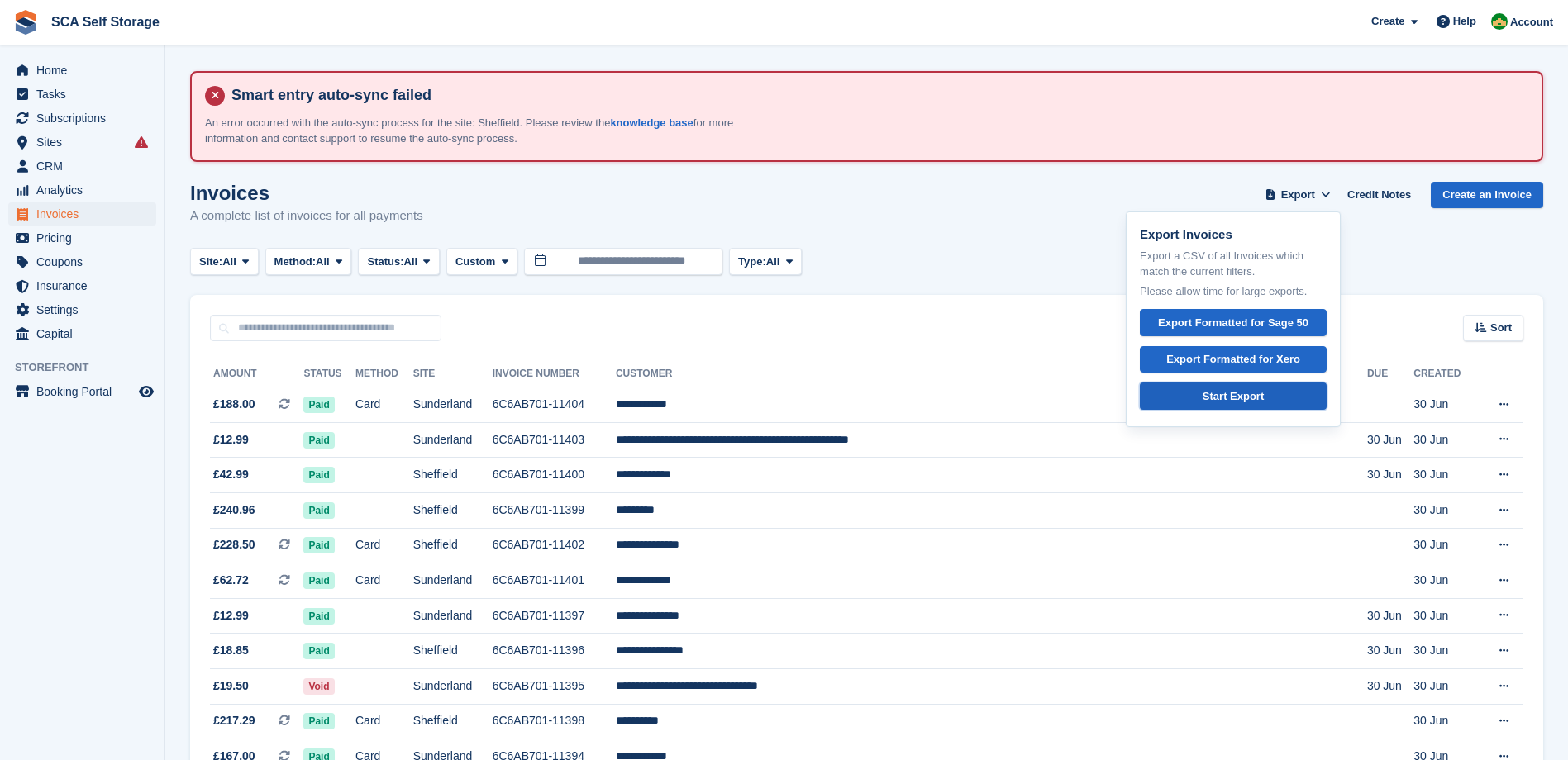 click on "Start Export" at bounding box center (1233, 397) 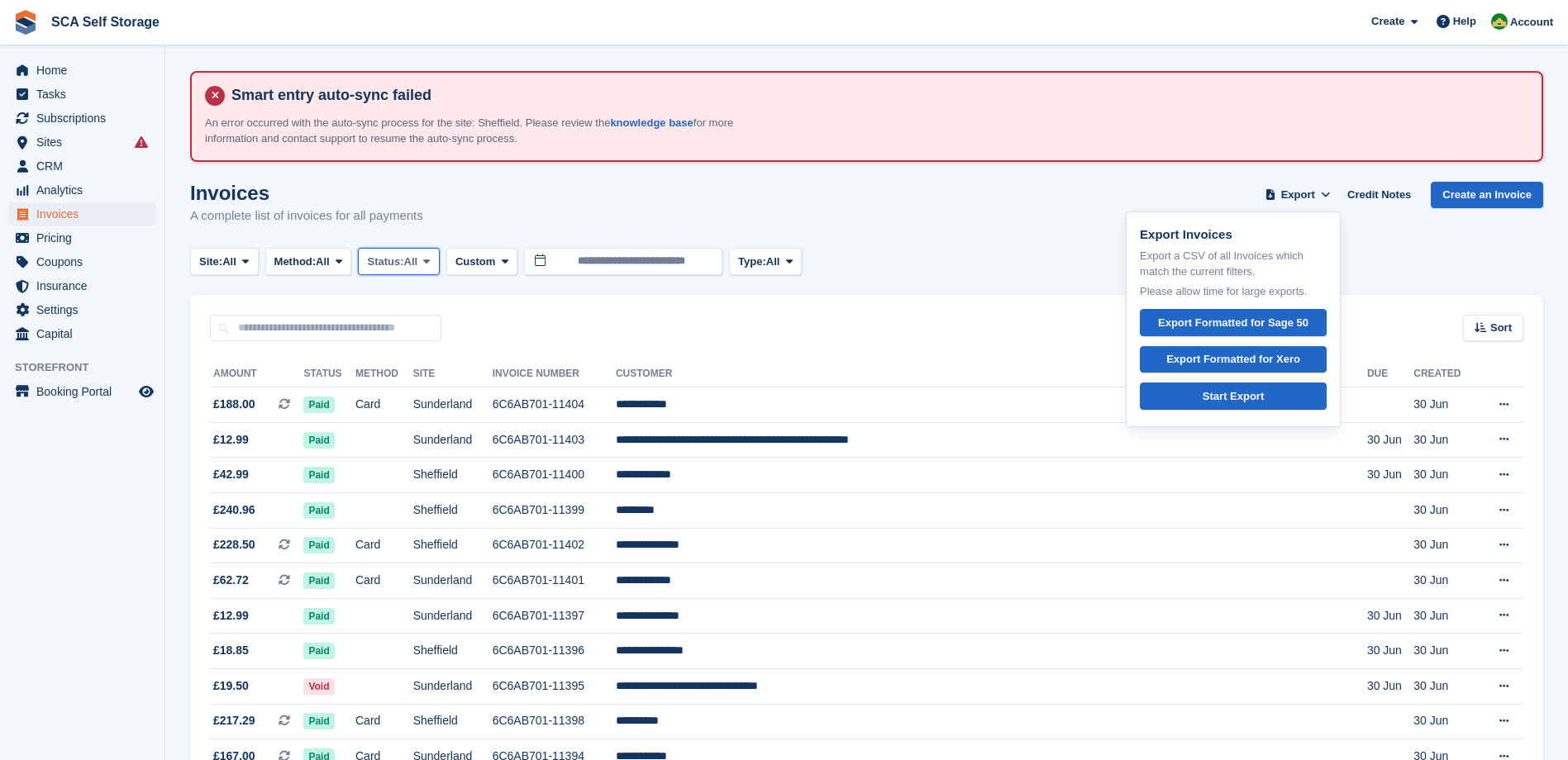 click on "Status:
All" at bounding box center [398, 261] 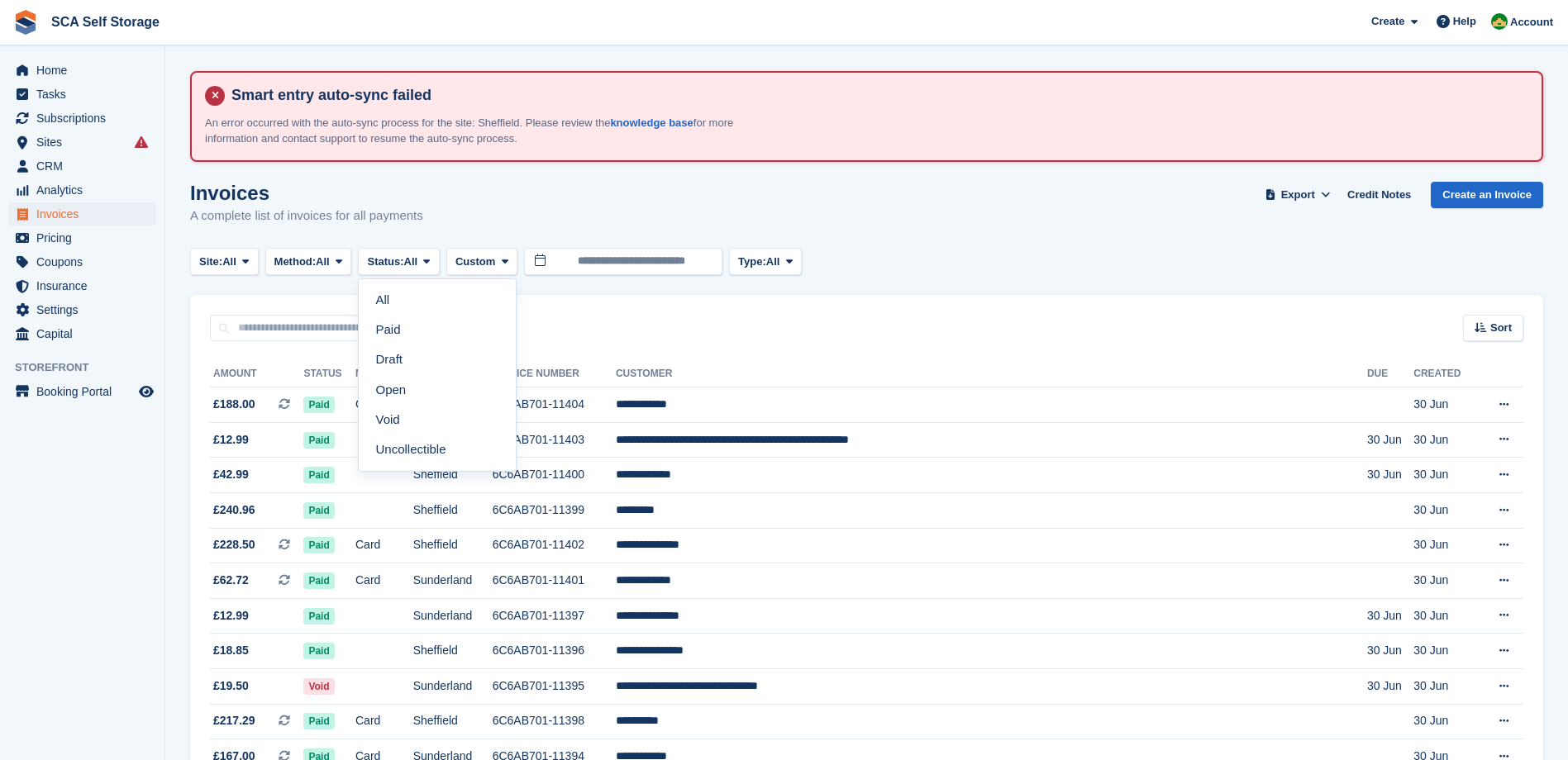 click on "Site:
All
All
[CITY]
[CITY]
Method:
All
All
Bank Transfer
Cash
Cheque
Debit/Credit Card
Direct Debit
SEPA Direct Debit
Other
Status:
All
All
Paid
Draft
Open
Void
Uncollectible
Custom
Custom
Today
Yesterday
Last [DURATION]
Last [DURATION]
Last [DURATION]
Last [DURATION]" at bounding box center (866, 261) 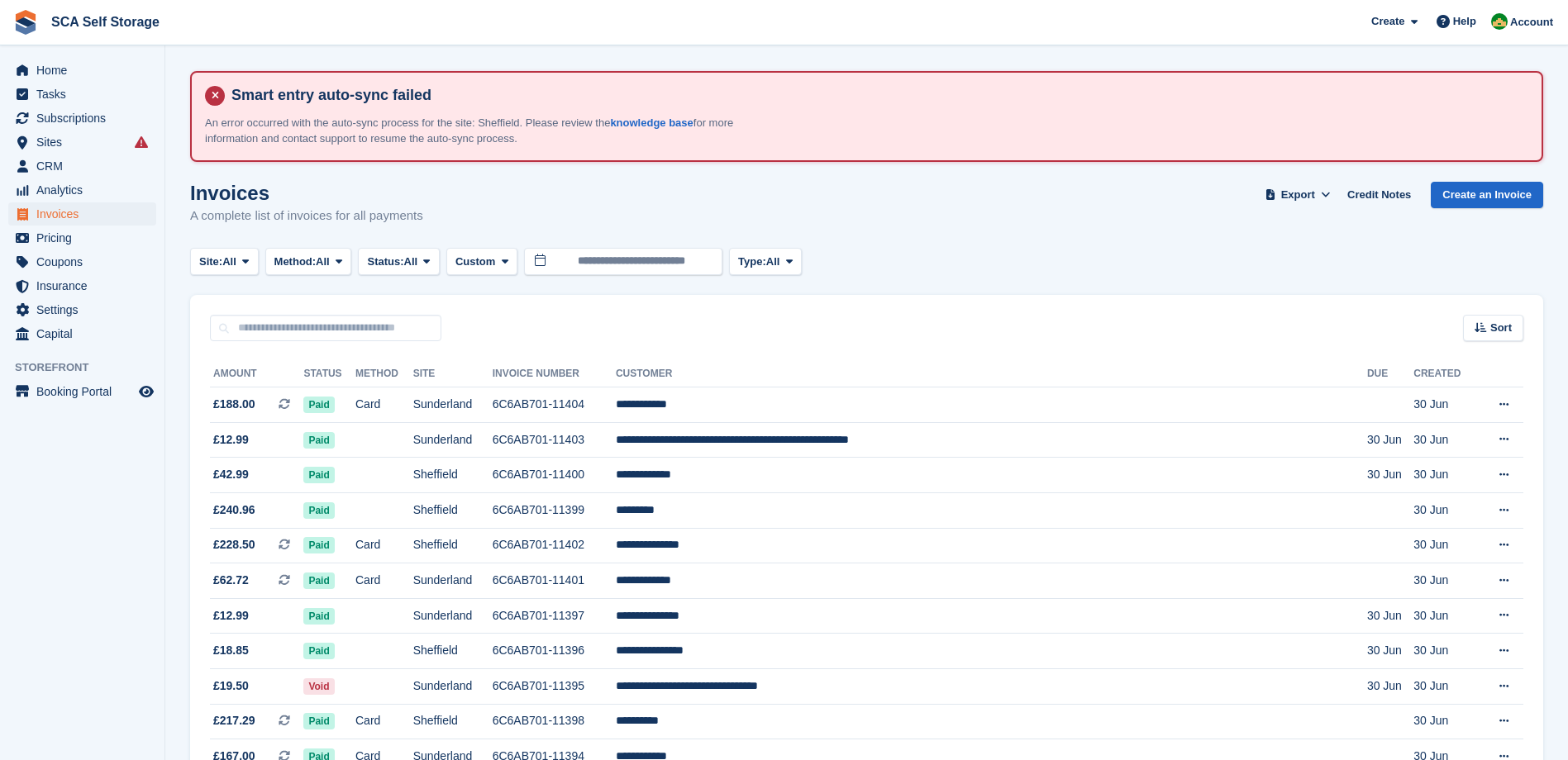 click on "Invoices
A complete list of invoices for all payments
Export
Export Invoices
Export a CSV of all Invoices which match the current filters.
Please allow time for large exports.
Export Formatted for Sage 50
Export Formatted for Xero
Start Export
Credit Notes
Create an Invoice" at bounding box center (866, 213) 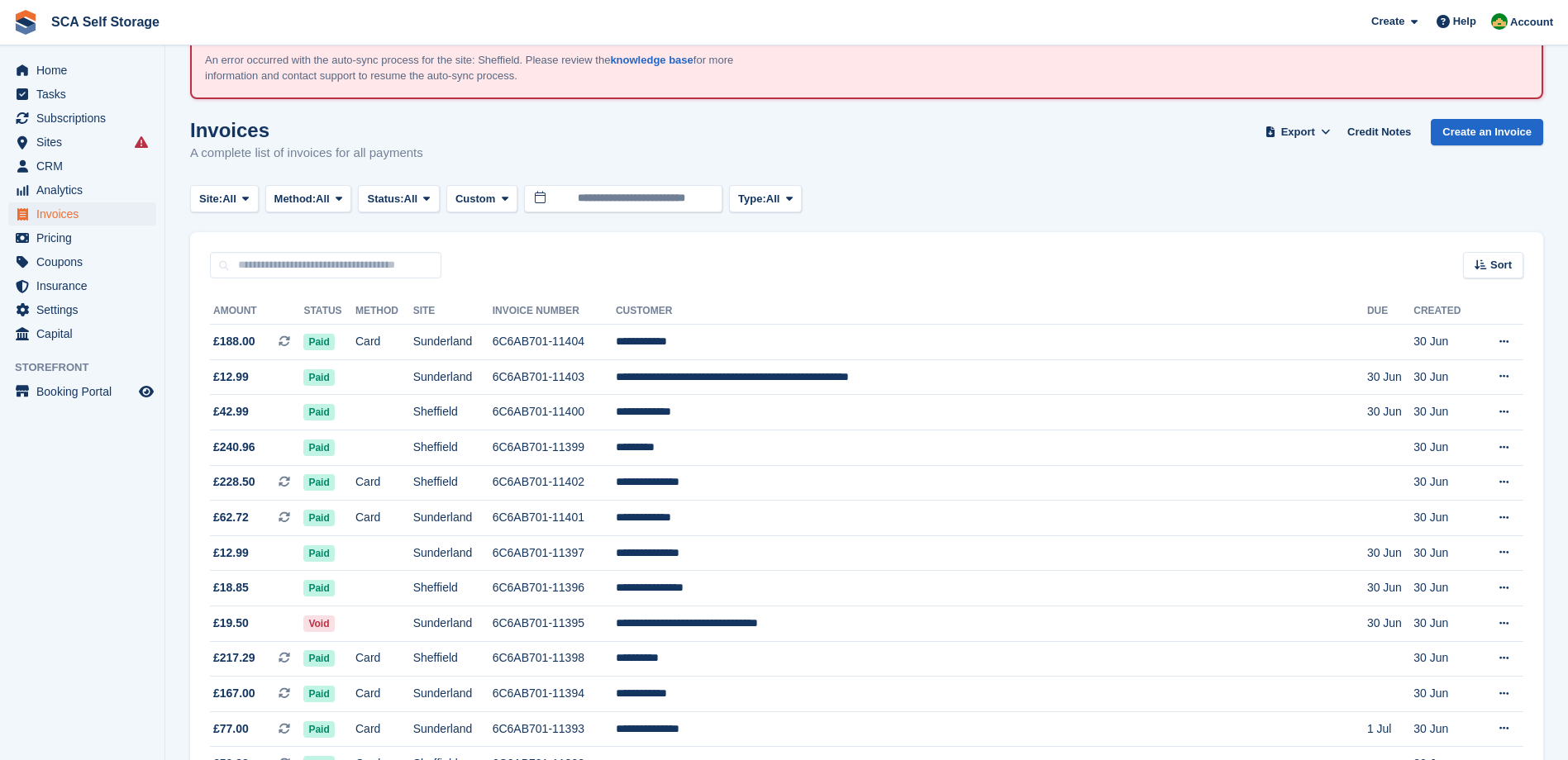 scroll, scrollTop: 0, scrollLeft: 0, axis: both 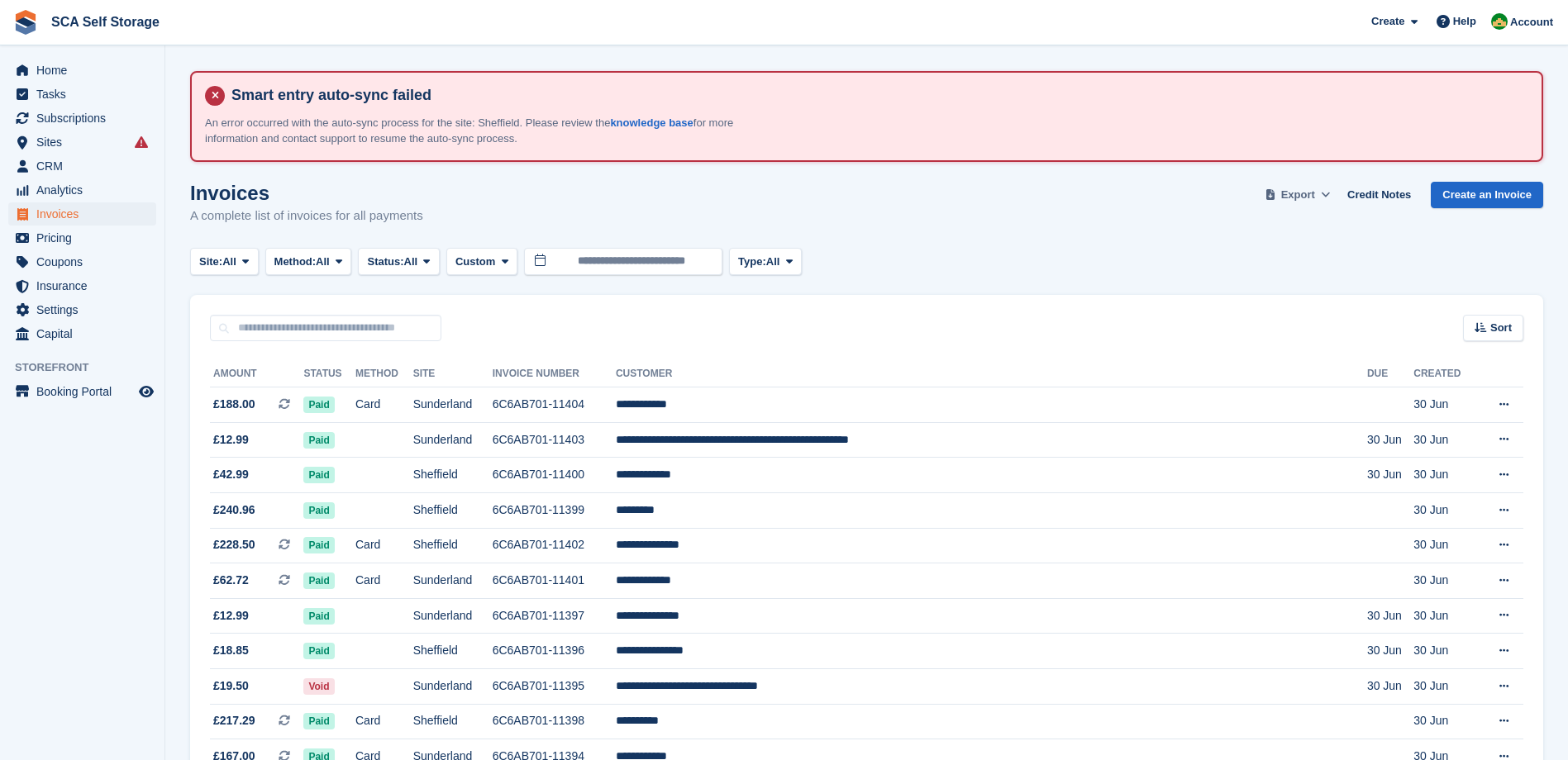 click on "Export" at bounding box center [1298, 195] 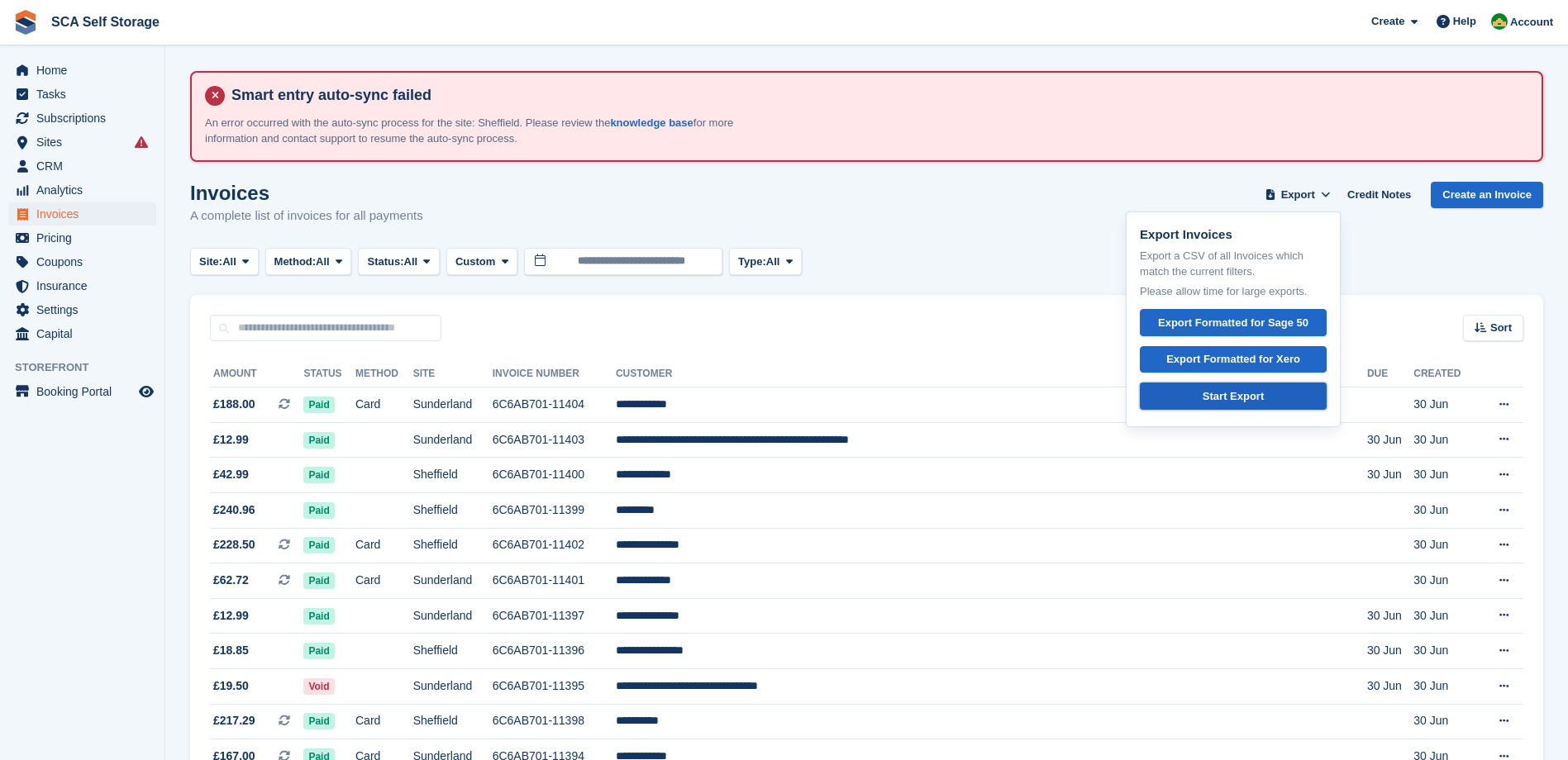 click on "Start Export" at bounding box center [1233, 397] 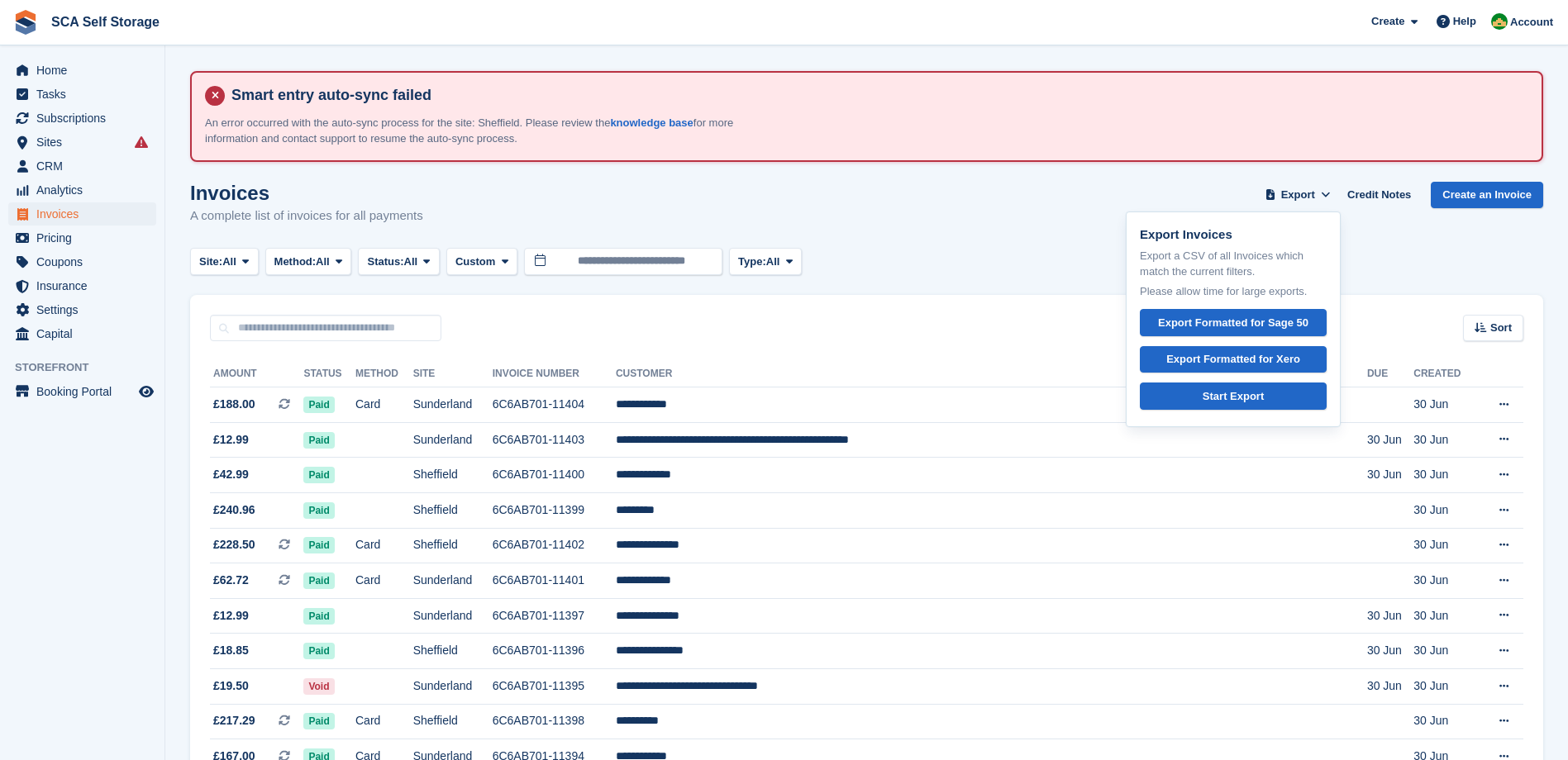 drag, startPoint x: 993, startPoint y: 213, endPoint x: 1073, endPoint y: 302, distance: 119.67038 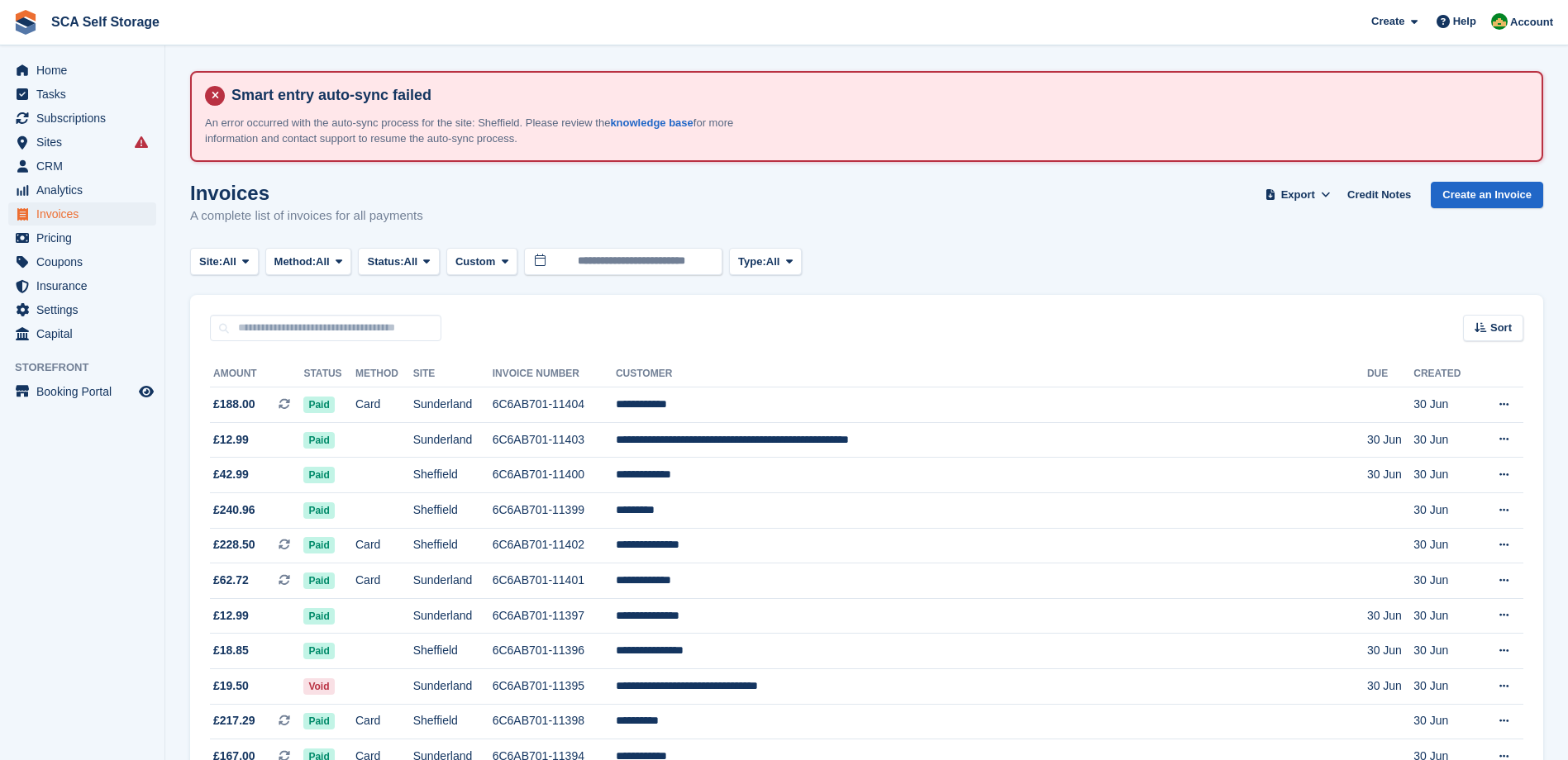 click on "Site:
All
All
[CITY]
[CITY]
Method:
All
All
Bank Transfer
Cash
Cheque
Debit/Credit Card
Direct Debit
SEPA Direct Debit
Other
Status:
All
All
Paid
Draft
Open
Void
Uncollectible
Custom
Custom
Today
Yesterday
Last [DURATION]
Last [DURATION]
Last [DURATION]
Last [DURATION]" at bounding box center (866, 261) 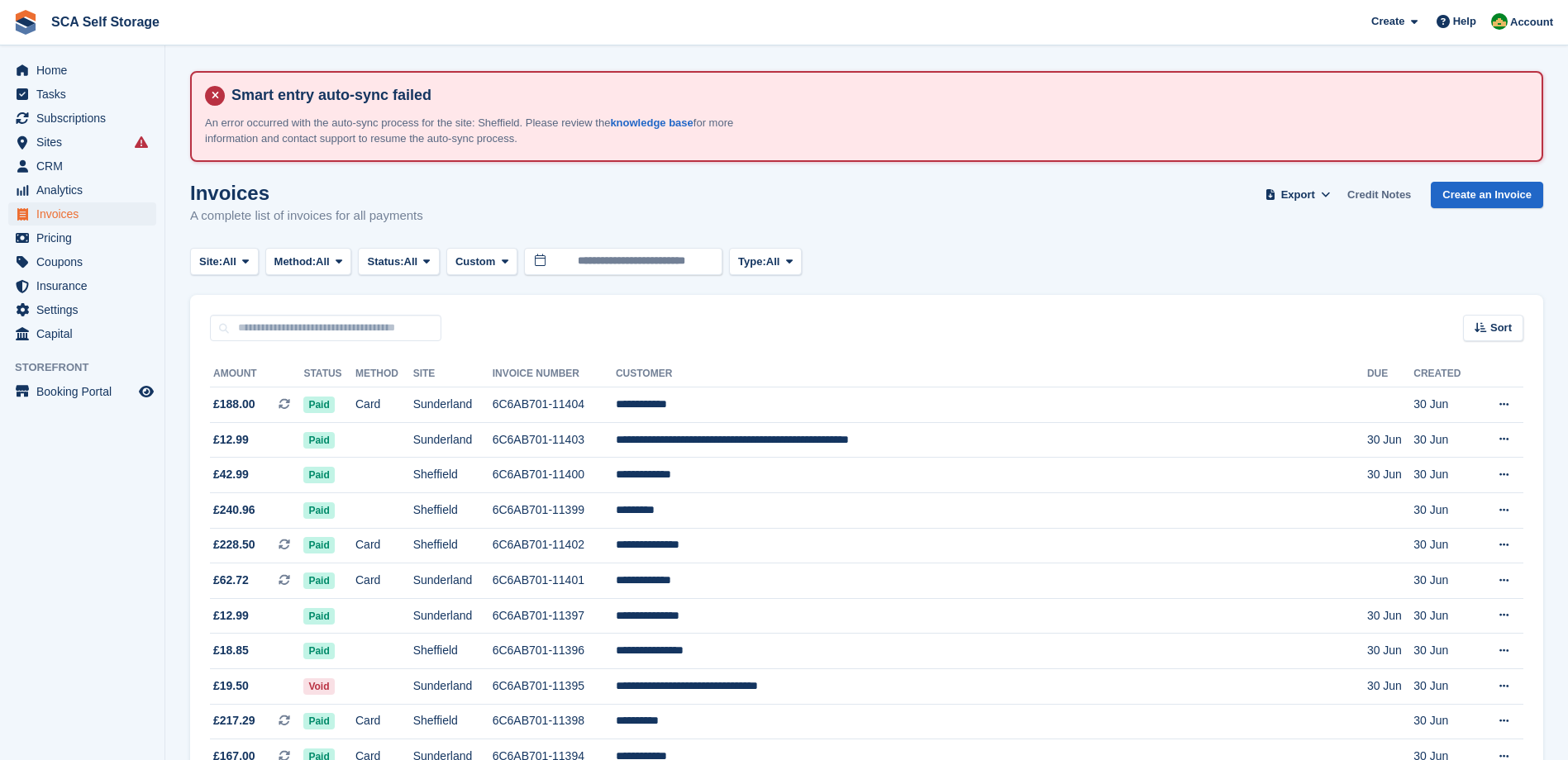 click on "Credit Notes" at bounding box center (1379, 195) 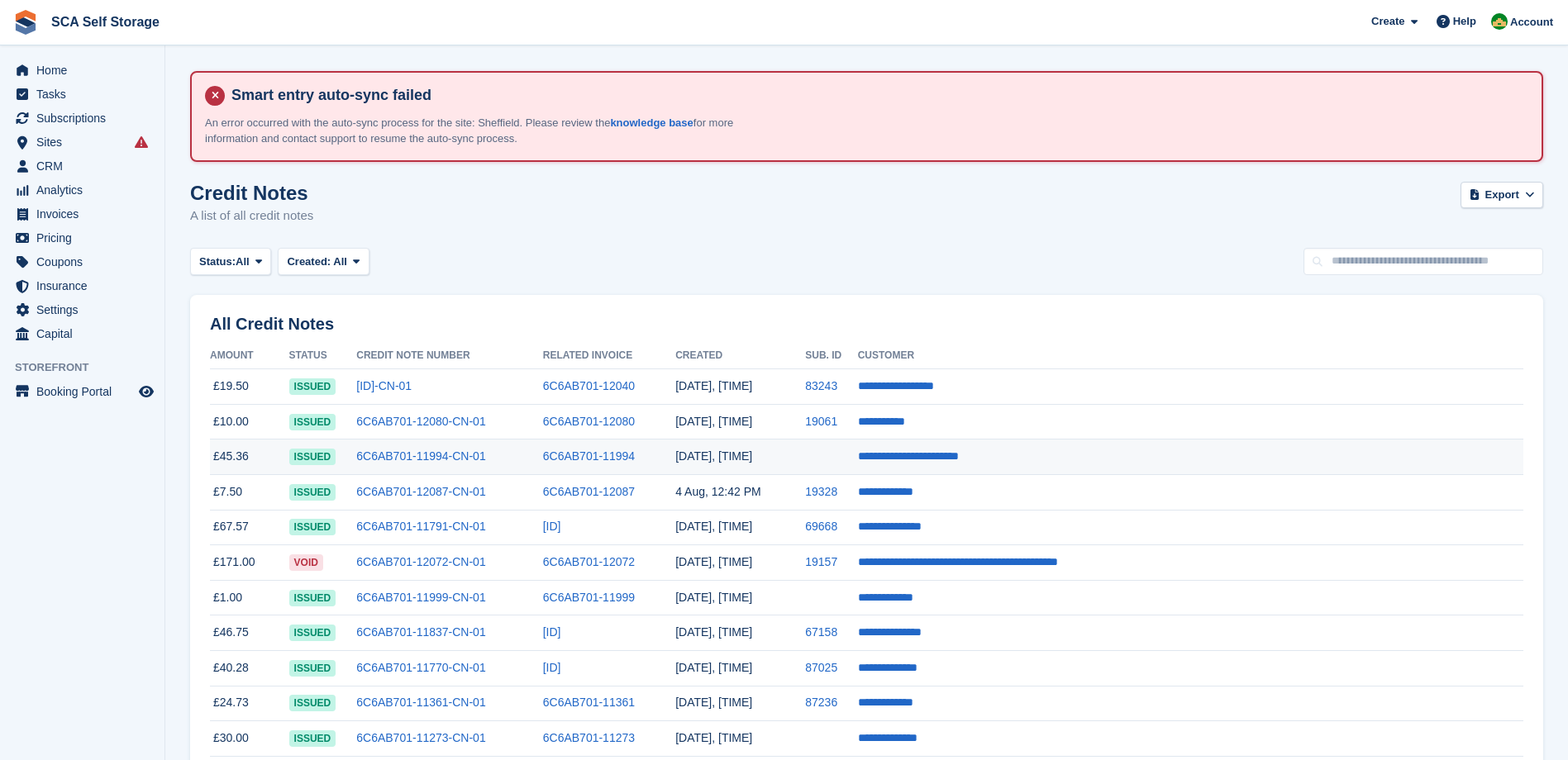 scroll, scrollTop: 0, scrollLeft: 0, axis: both 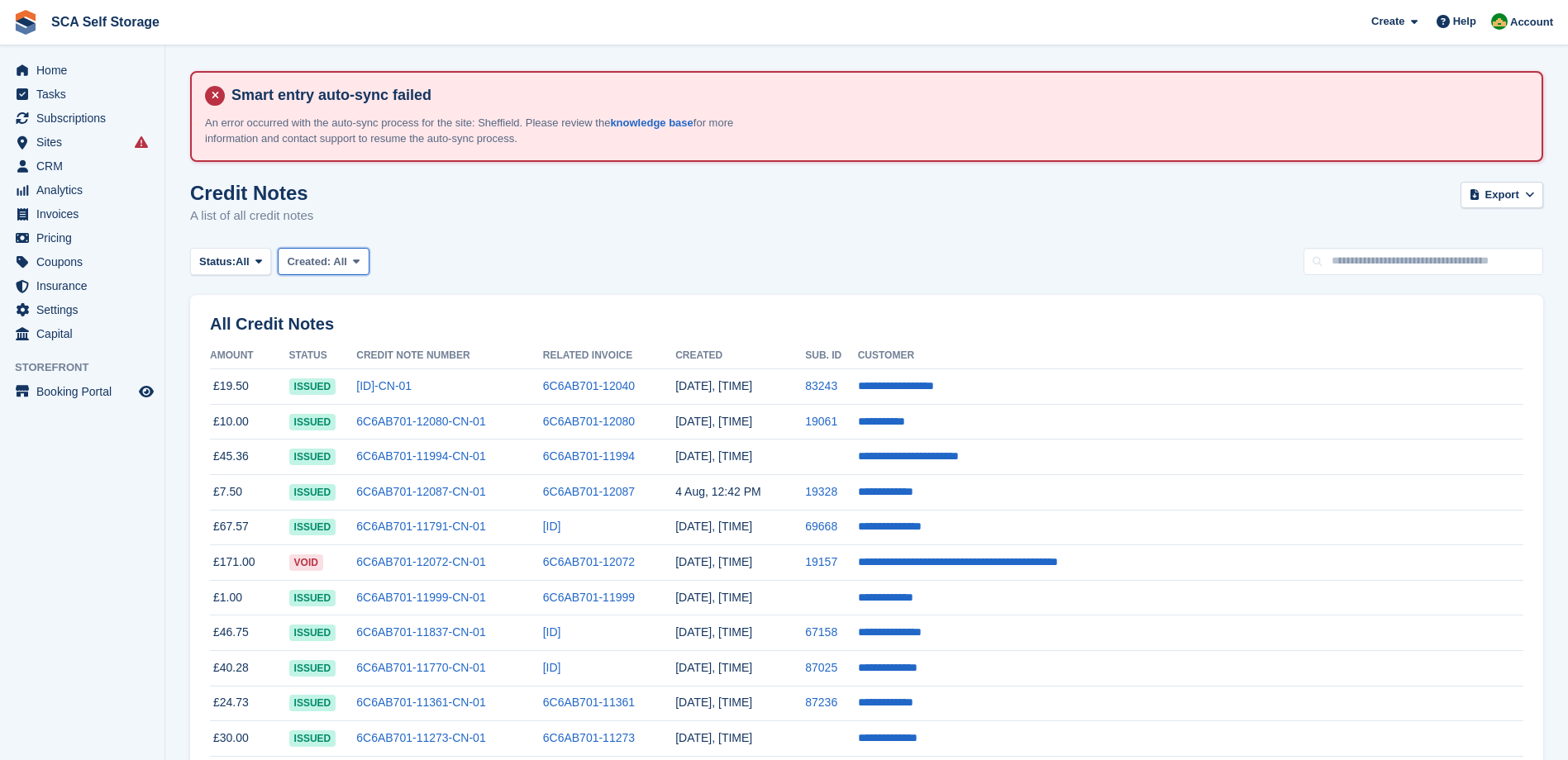 click on "Created:
All" at bounding box center [323, 261] 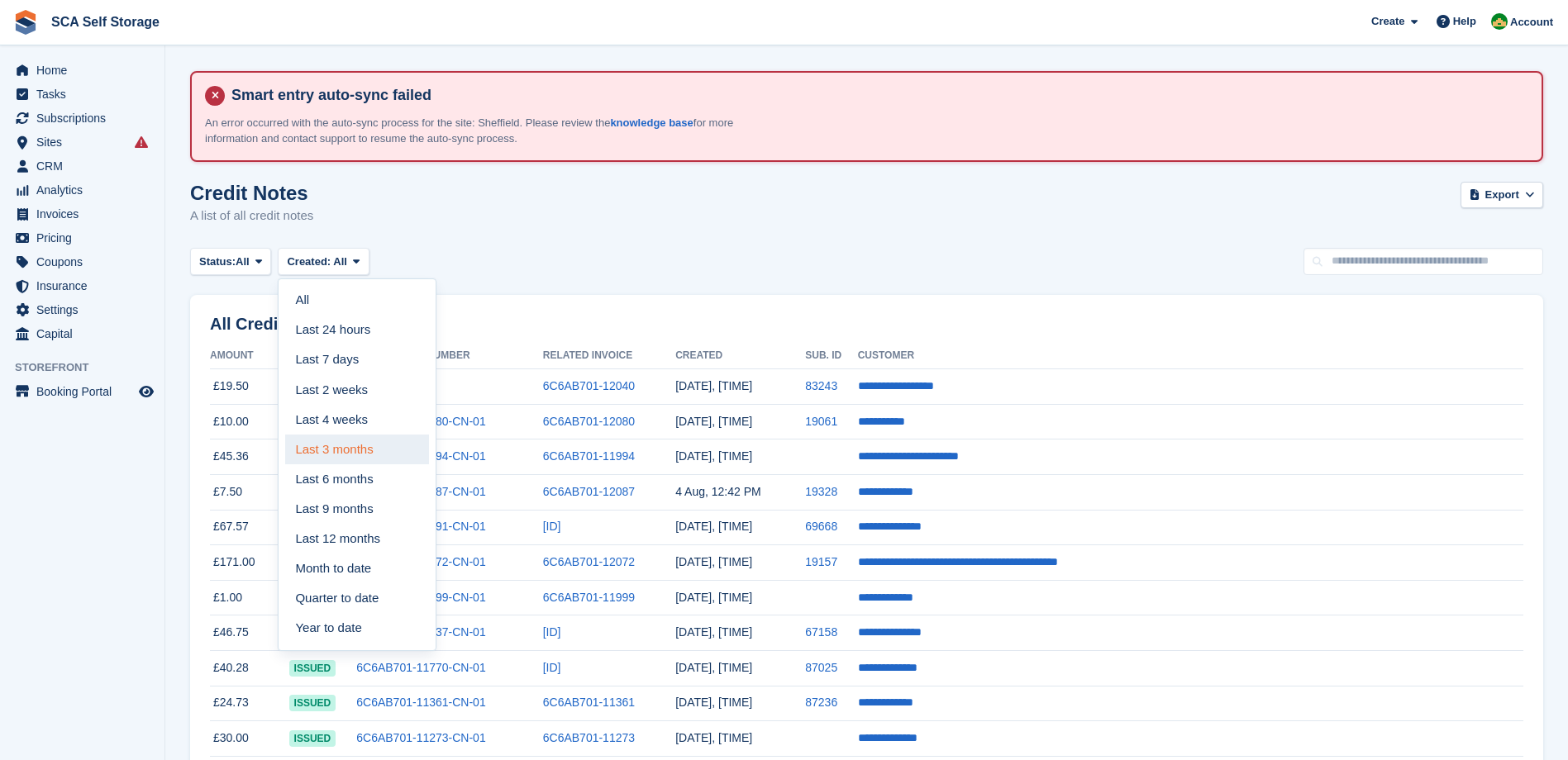 click on "Last 3 months" at bounding box center (357, 449) 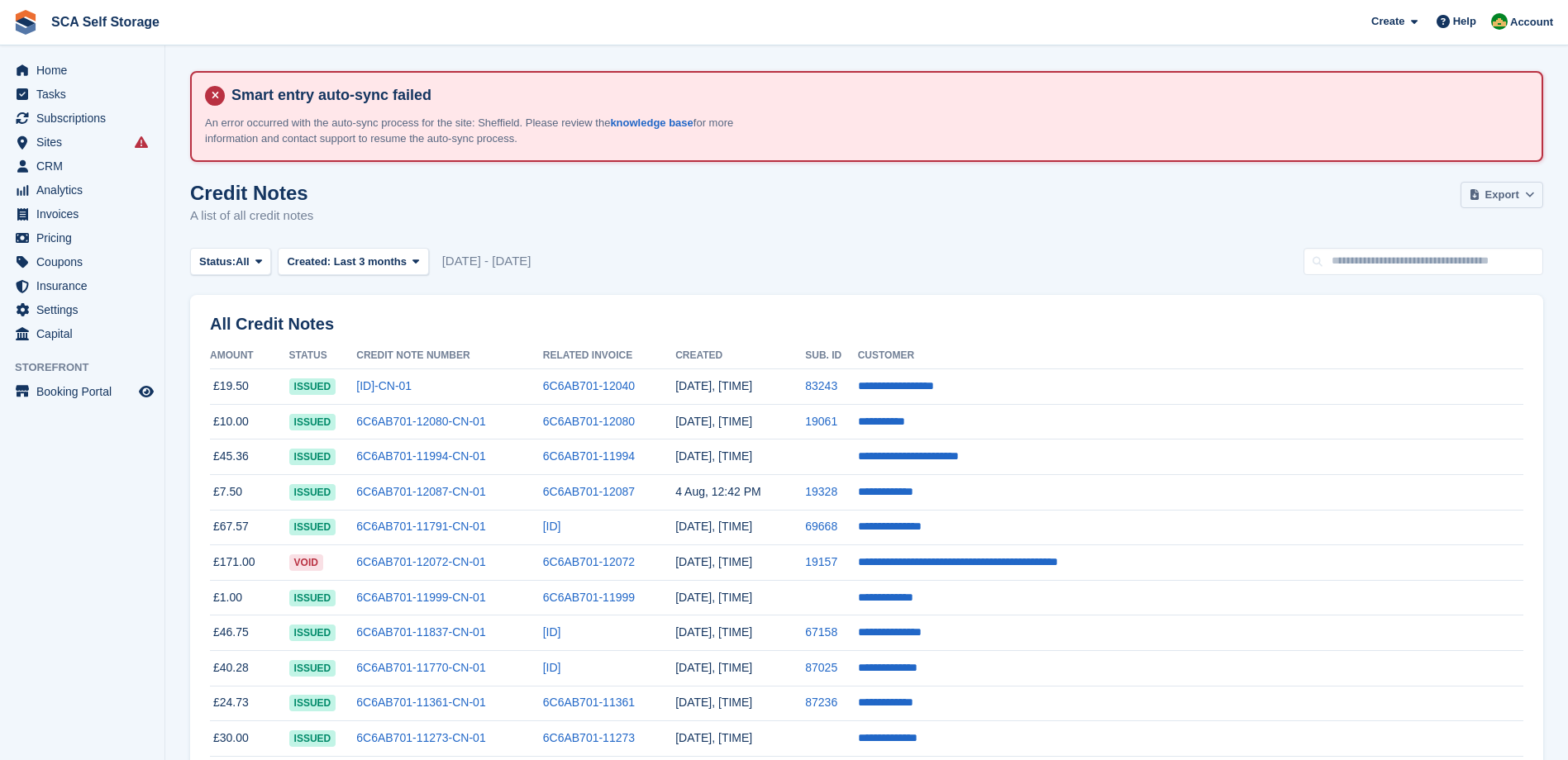 click on "Export" at bounding box center (1502, 195) 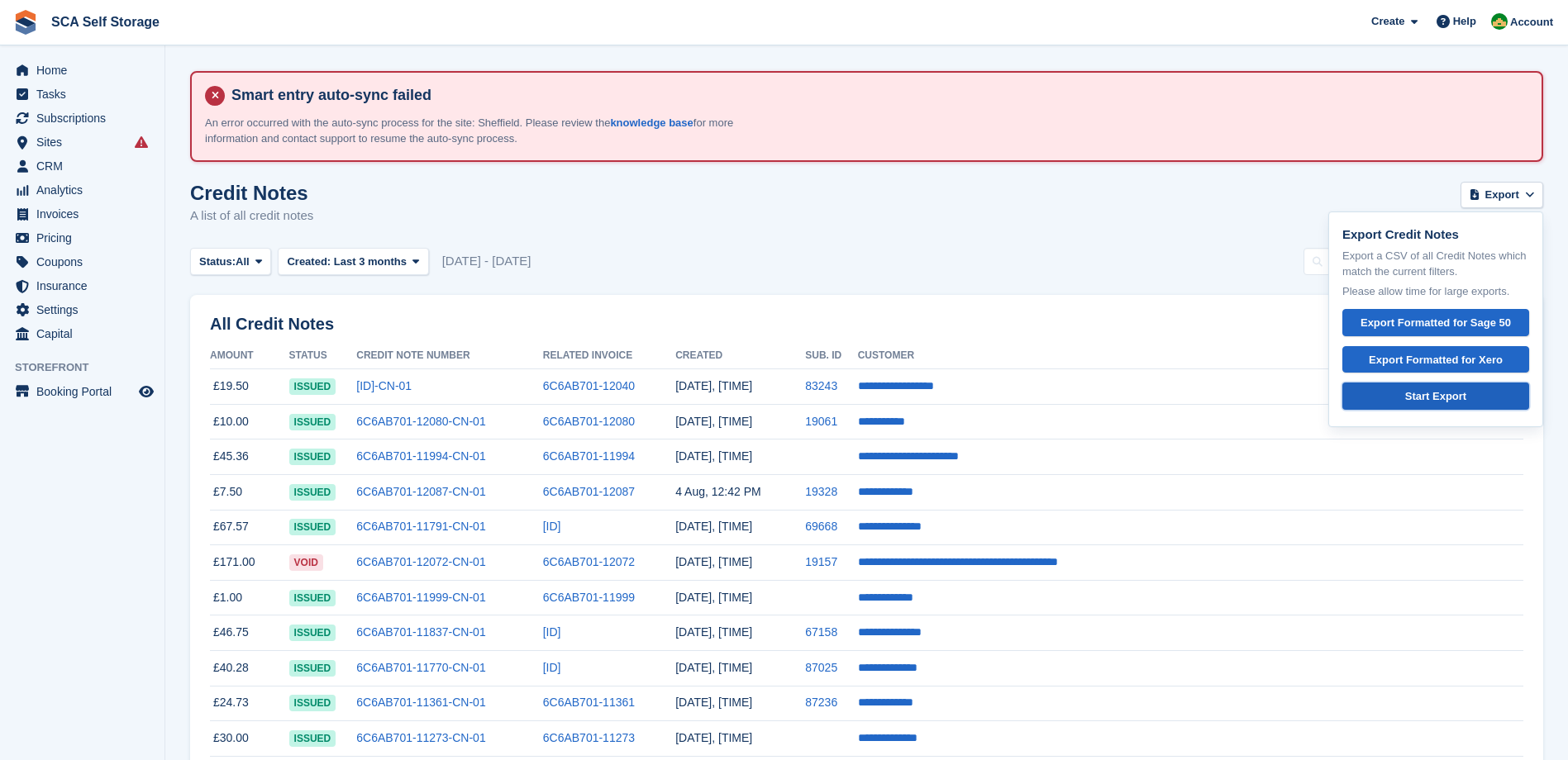 click on "Start Export" at bounding box center [1436, 397] 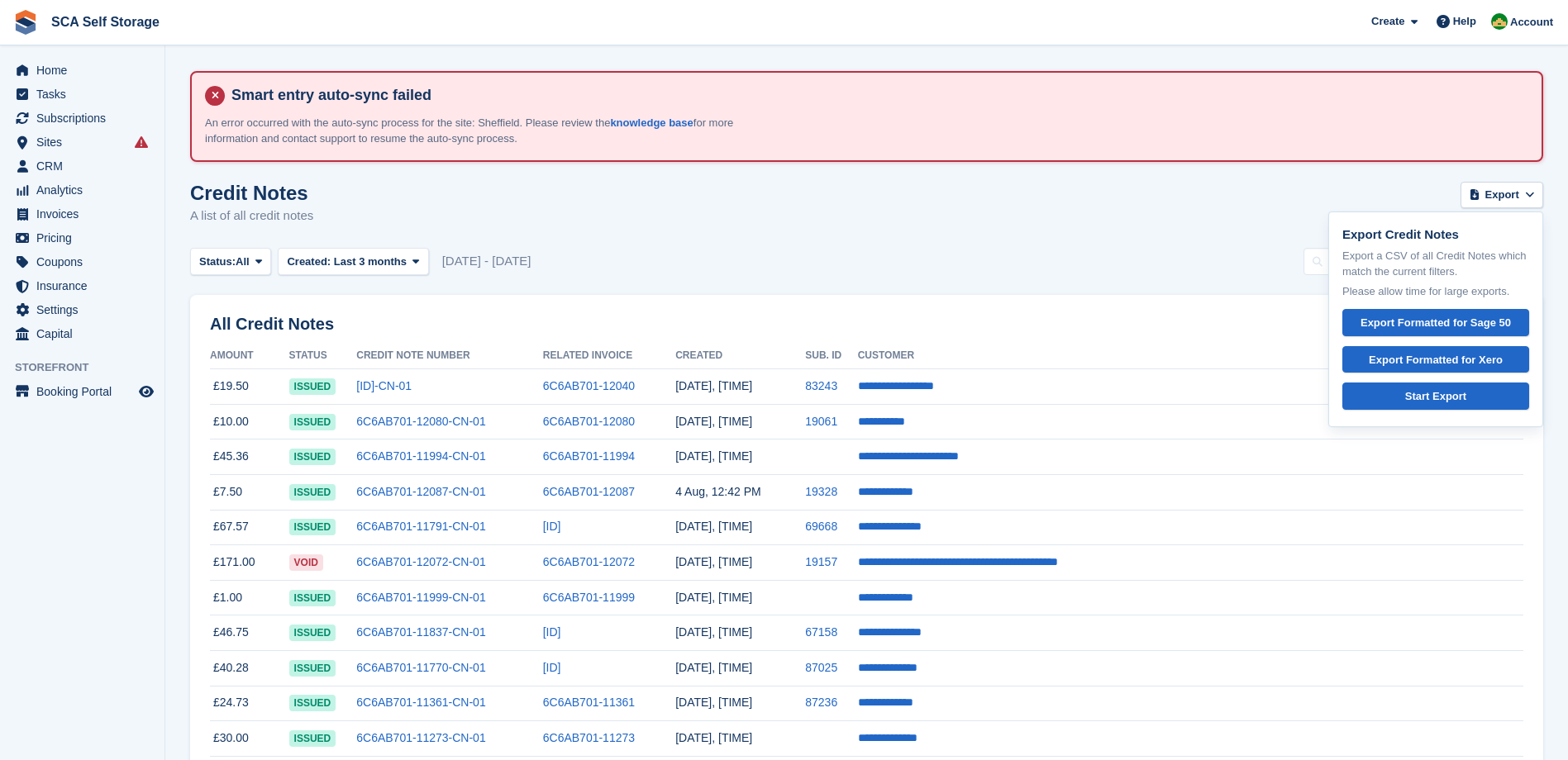 drag, startPoint x: 822, startPoint y: 234, endPoint x: 465, endPoint y: 269, distance: 358.7116 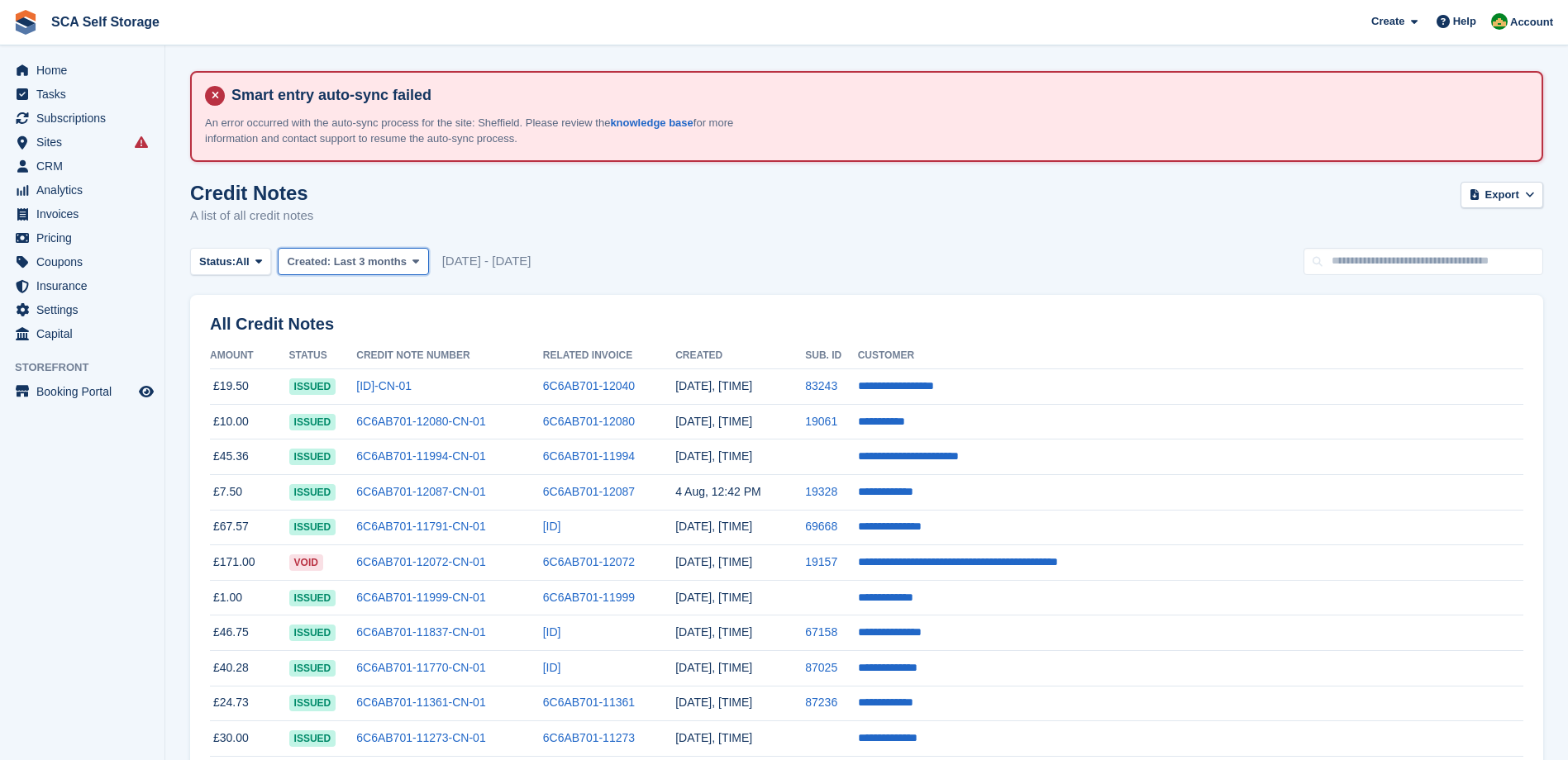 click on "Last 3 months" at bounding box center [370, 261] 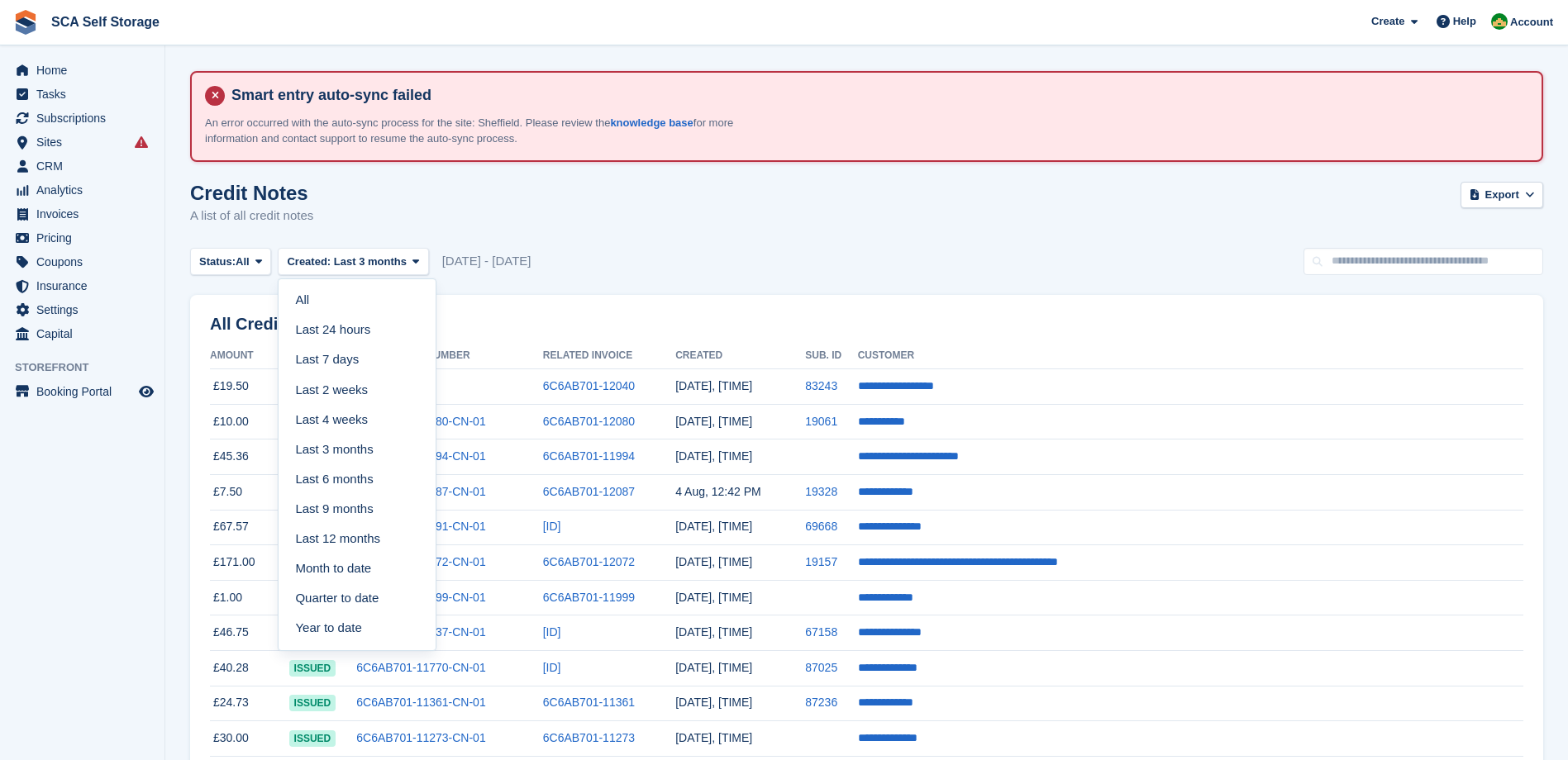 click on "Status:
All
All
Issued
Void
Created:
Last [DURATION]
All
Last [DURATION]
Last [DURATION]
Last [DURATION]
Last [DURATION]
Last [DURATION]
Last [DURATION]
Last [DURATION]
Last [DURATION]
Month to date
Quarter to date
Year to date
[DATE] -  [DATE]" at bounding box center (866, 261) 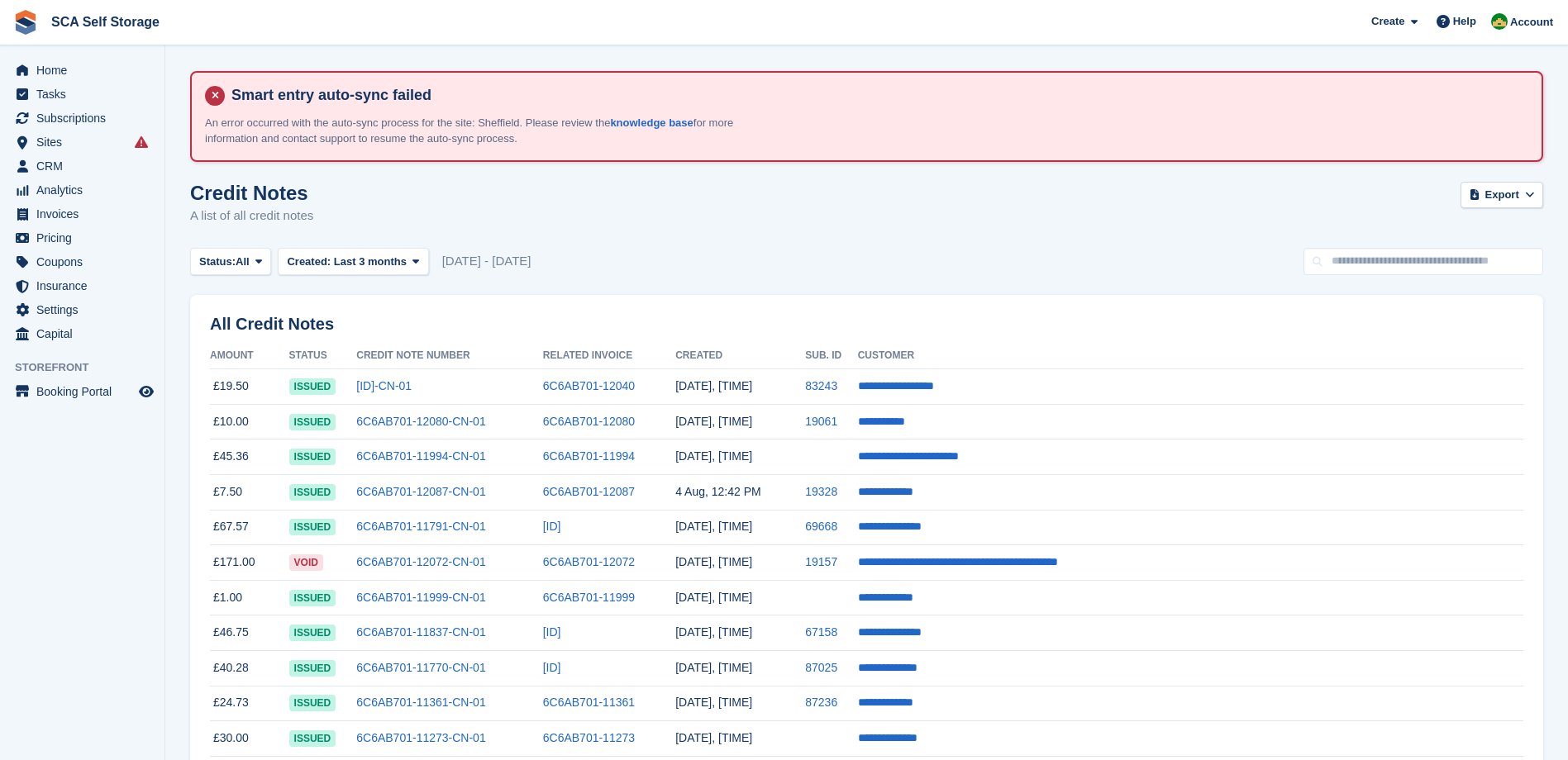 click on "Status:
All
All
Issued
Void
Created:
Last [DURATION]
All
Last [DURATION]
Last [DURATION]
Last [DURATION]
Last [DURATION]
Last [DURATION]
Last [DURATION]
Last [DURATION]
Last [DURATION]
Month to date
Quarter to date
Year to date
[DATE] -  [DATE]" at bounding box center (866, 261) 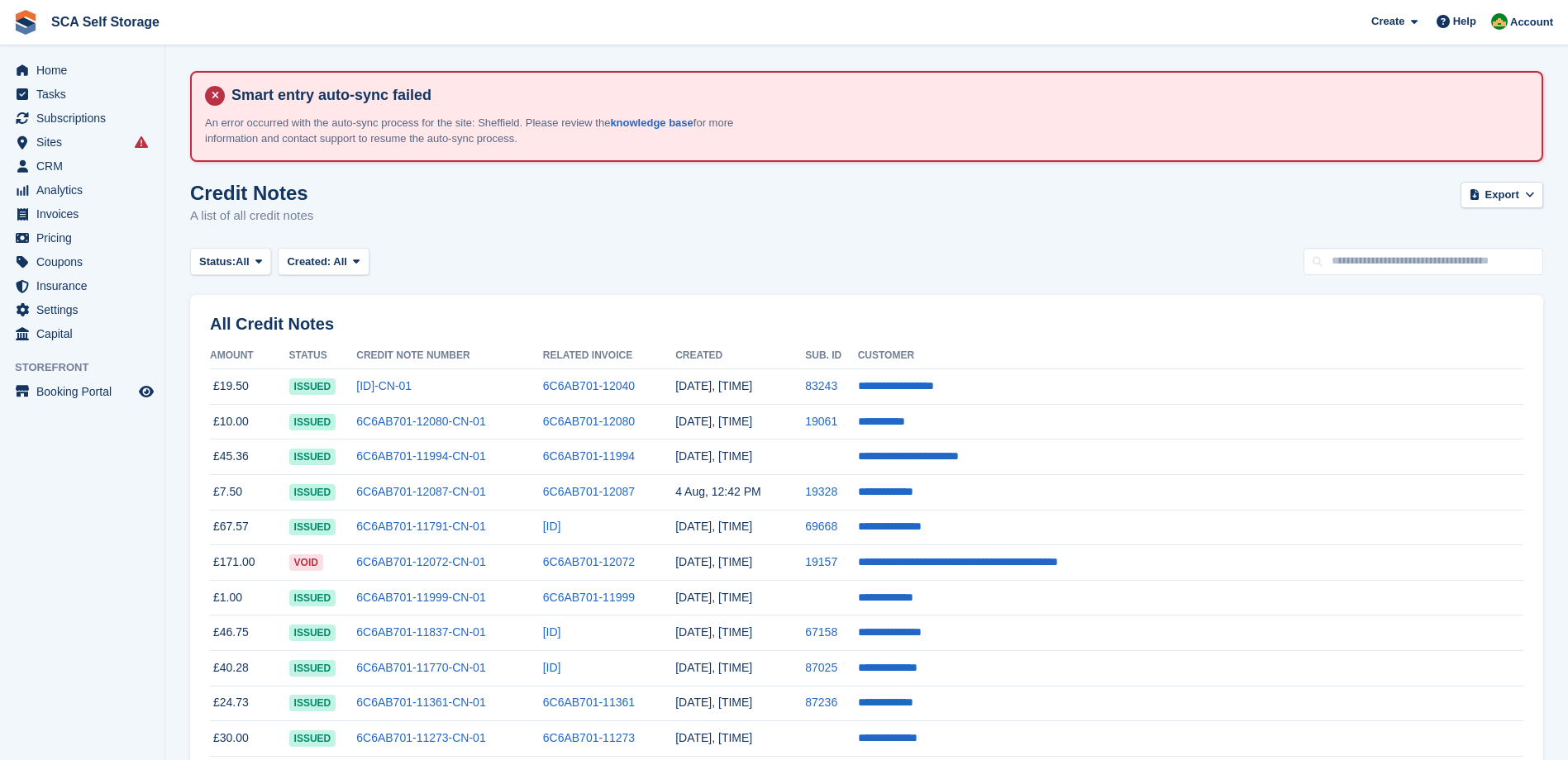 click on "Credit Notes
A list of all credit notes
Export
Export Credit Notes
Export a CSV of all Credit Notes which match the current filters.
Please allow time for large exports.
Export Formatted for Sage 50
Export Formatted for Xero
Start Export" at bounding box center [866, 213] 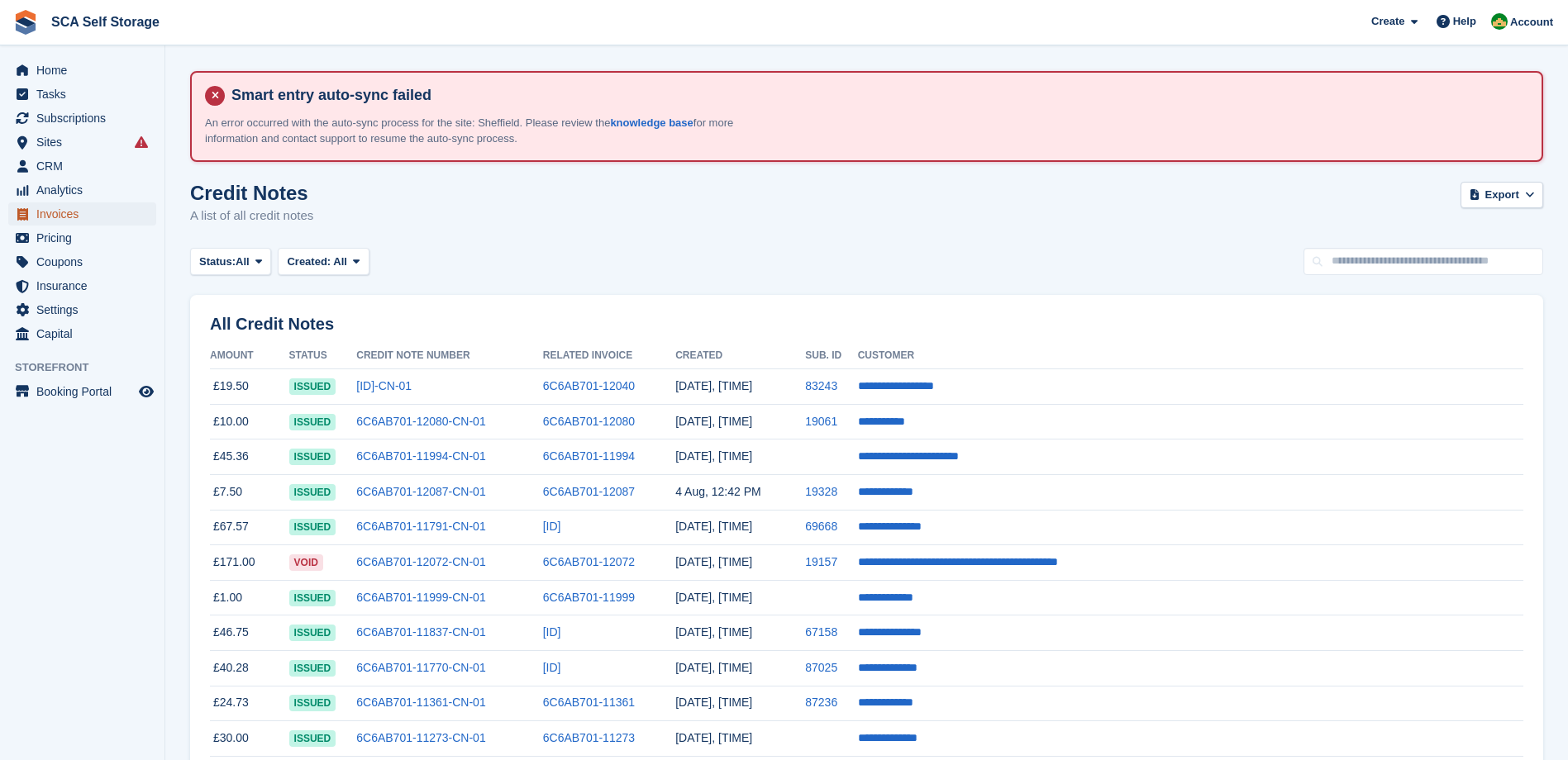 click on "Invoices" at bounding box center (86, 214) 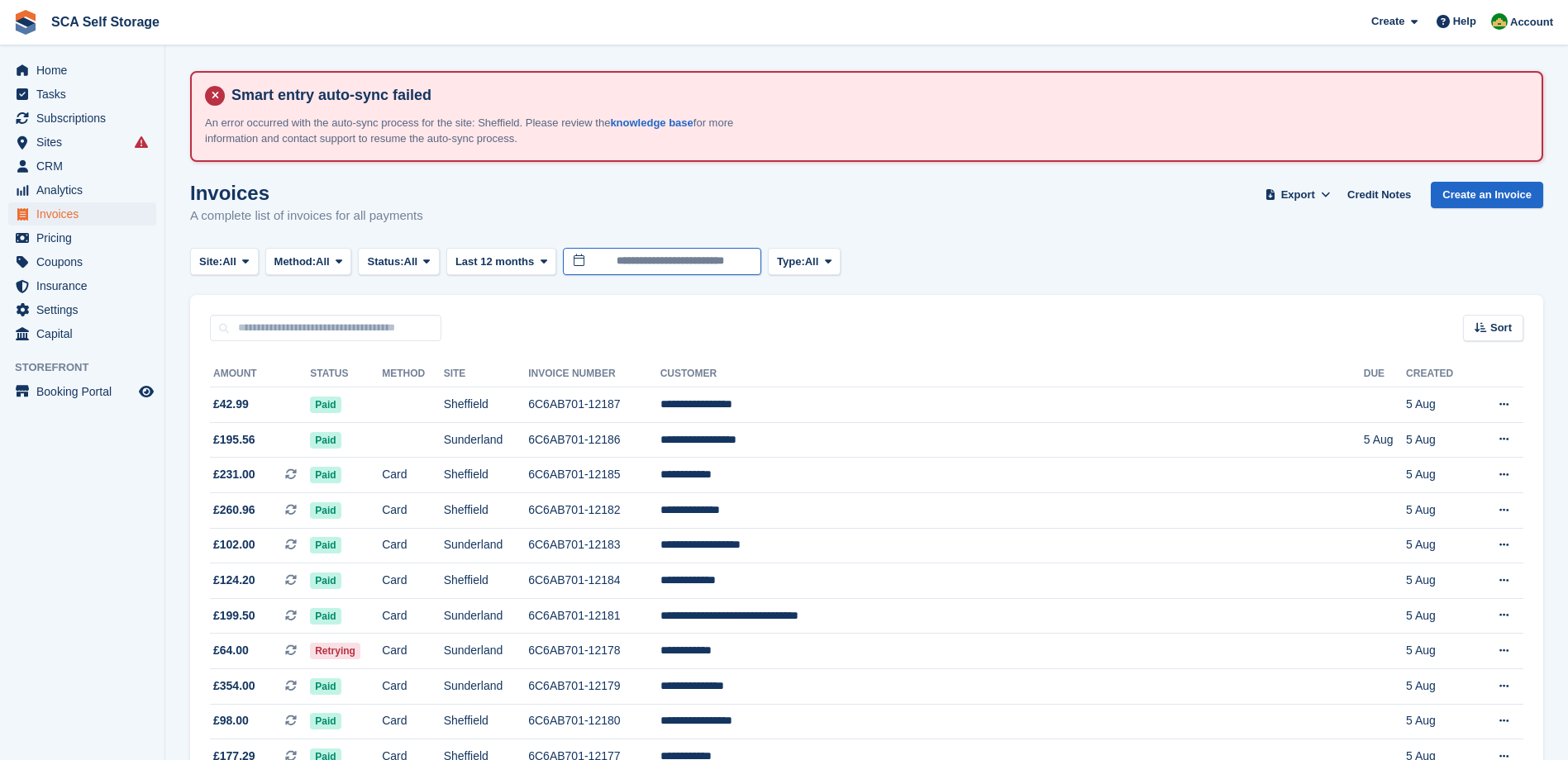 click on "**********" at bounding box center (662, 261) 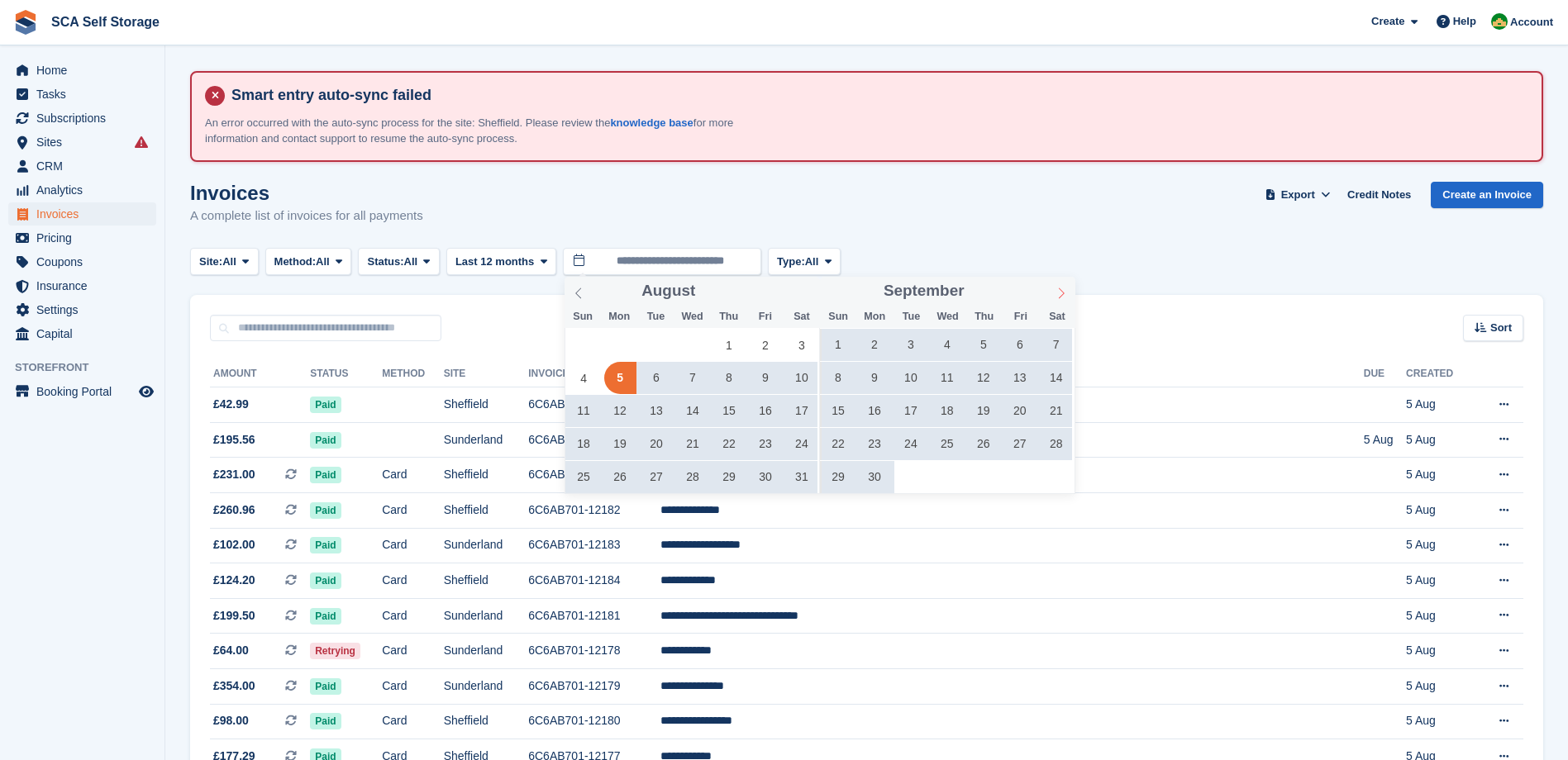 click at bounding box center [1061, 291] 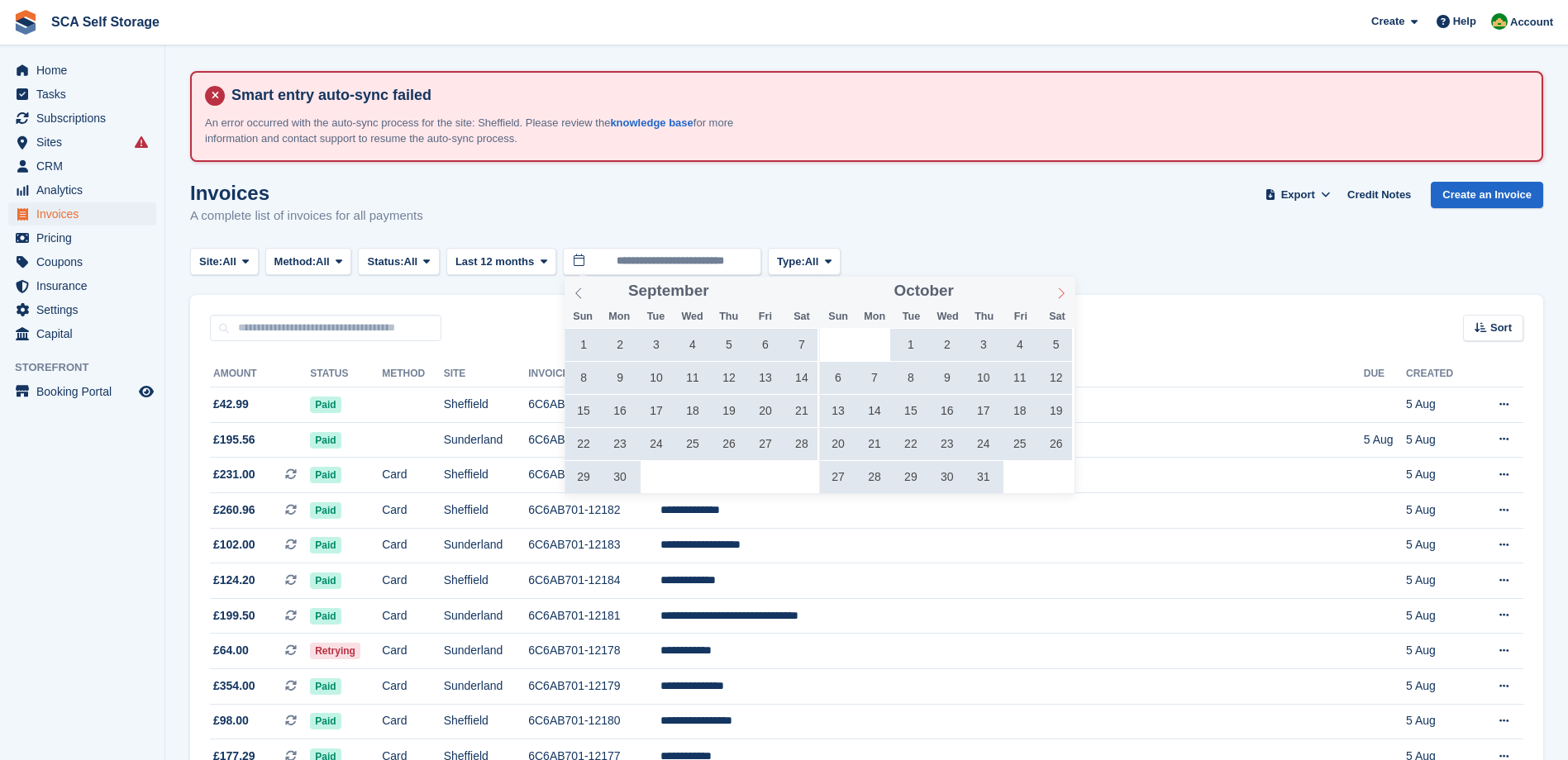 click at bounding box center [1061, 291] 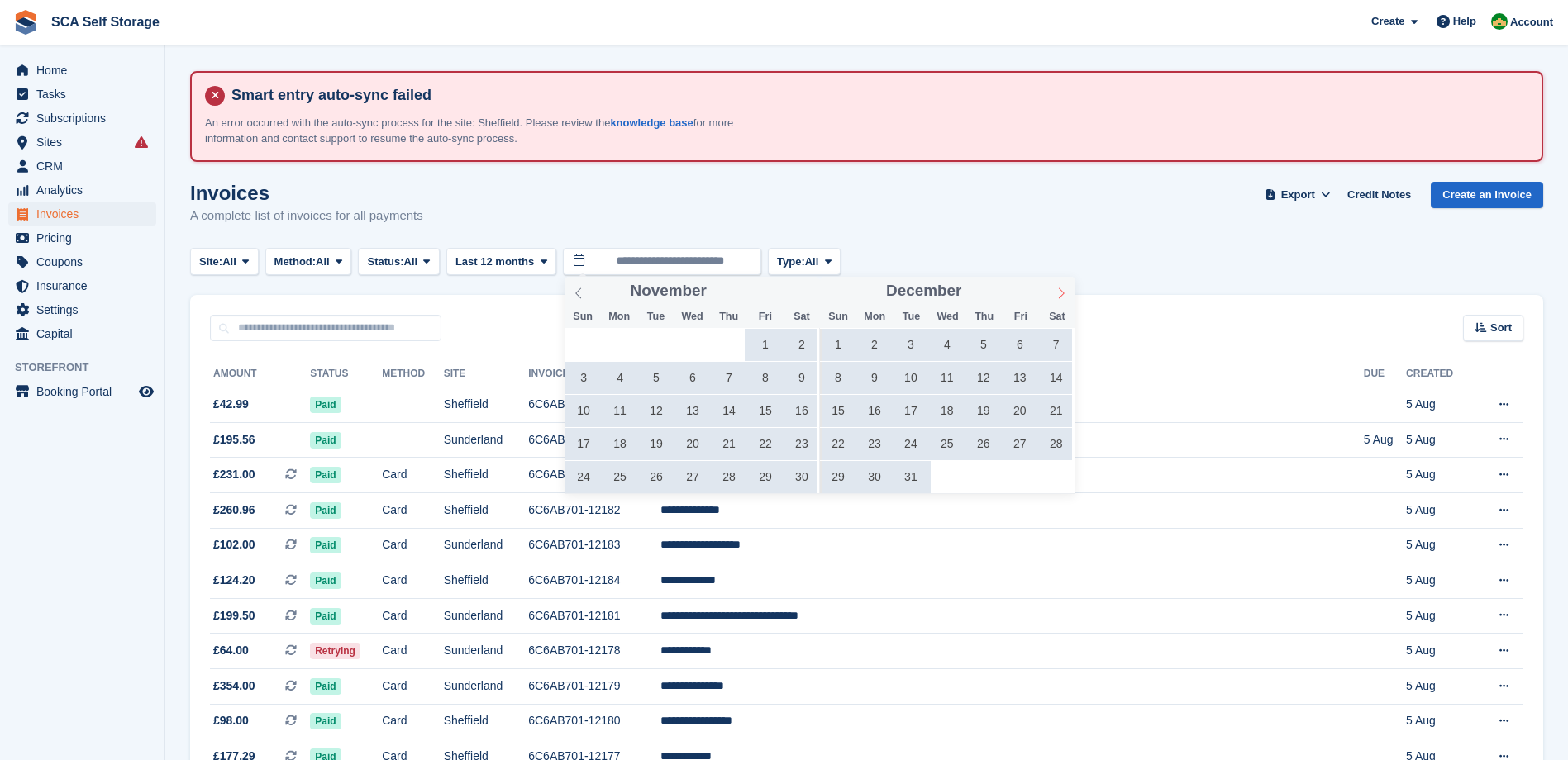 click at bounding box center [1061, 291] 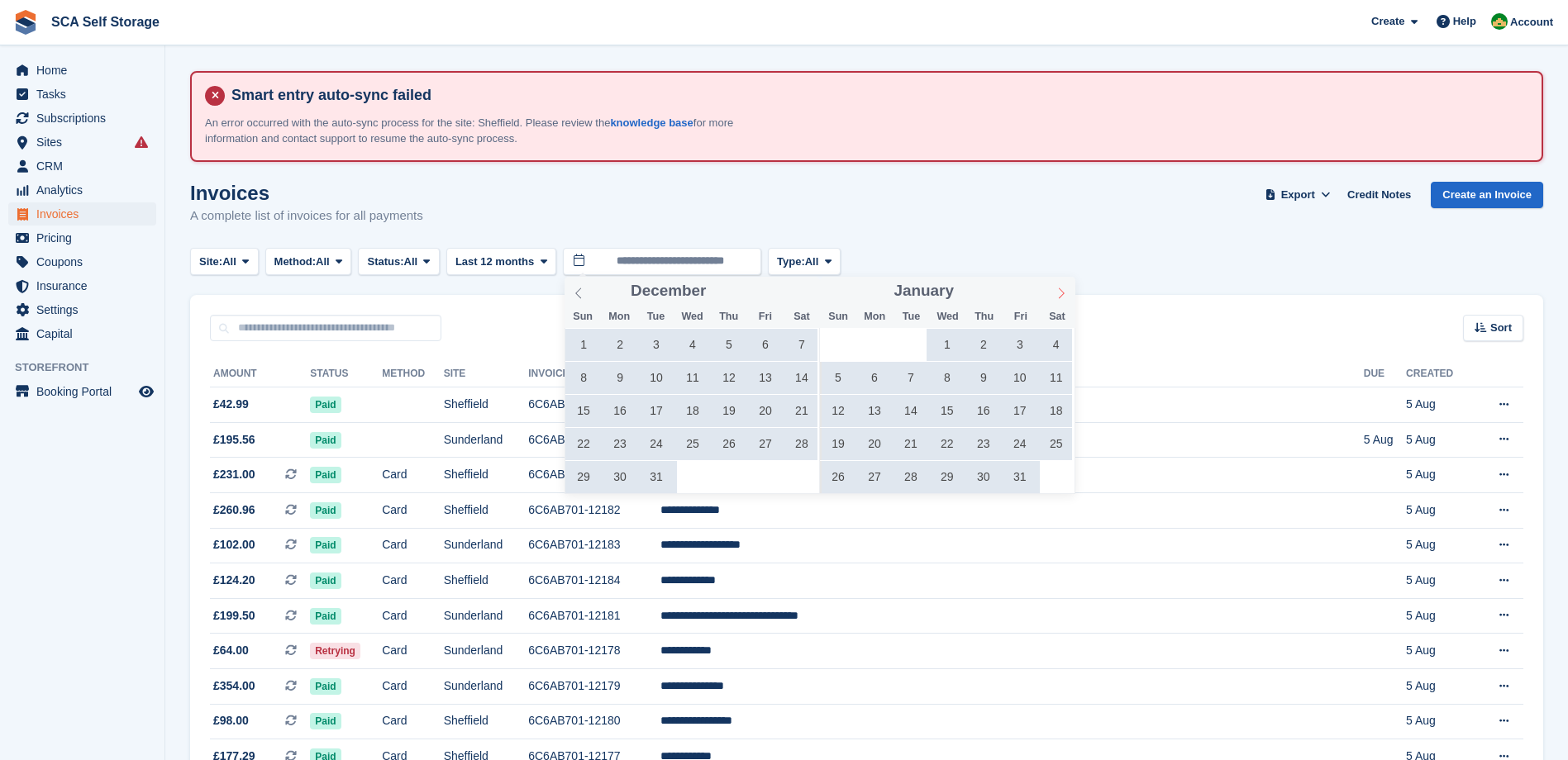 click at bounding box center [1061, 291] 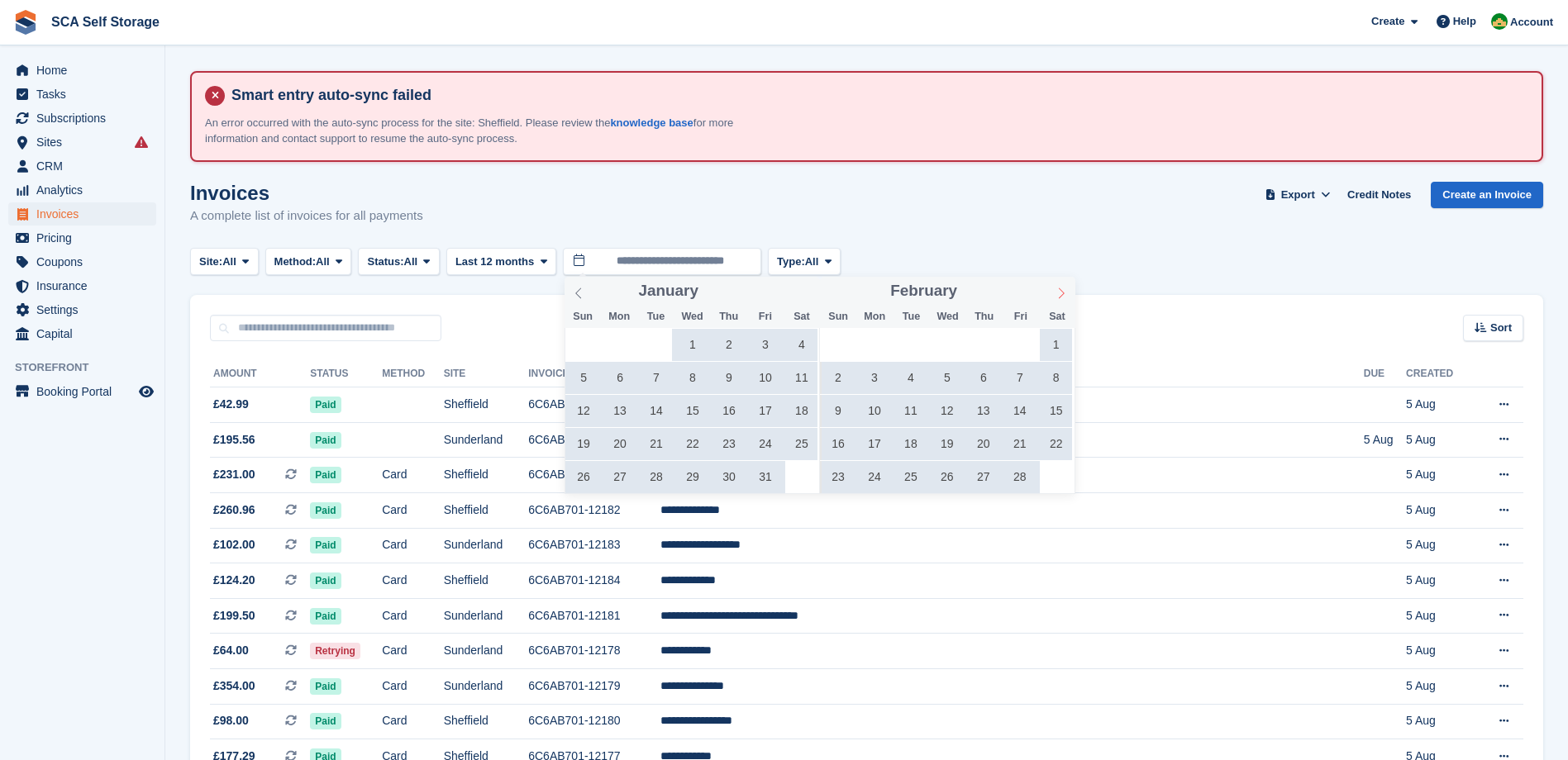 click at bounding box center [1061, 291] 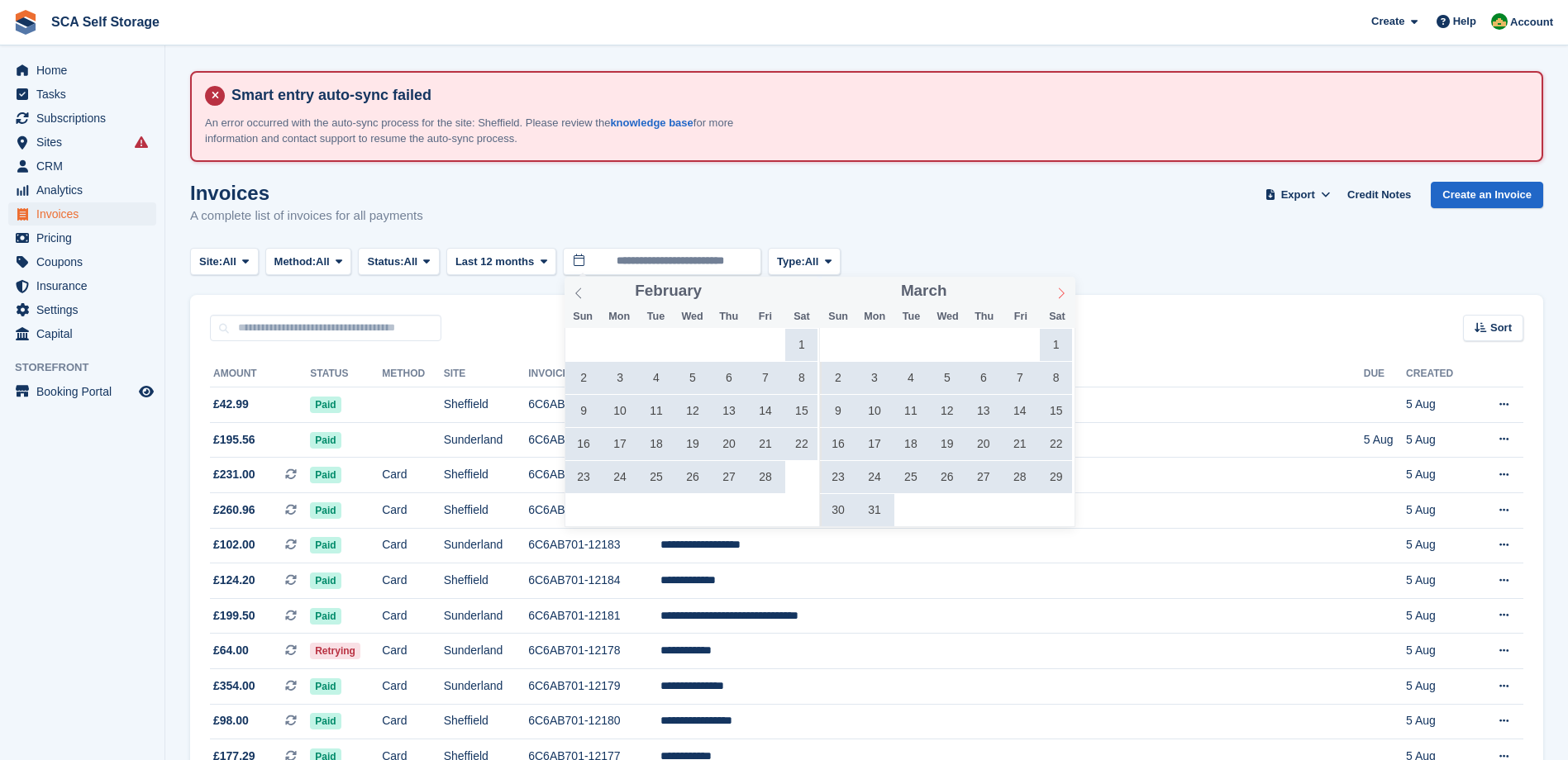 click at bounding box center (1061, 291) 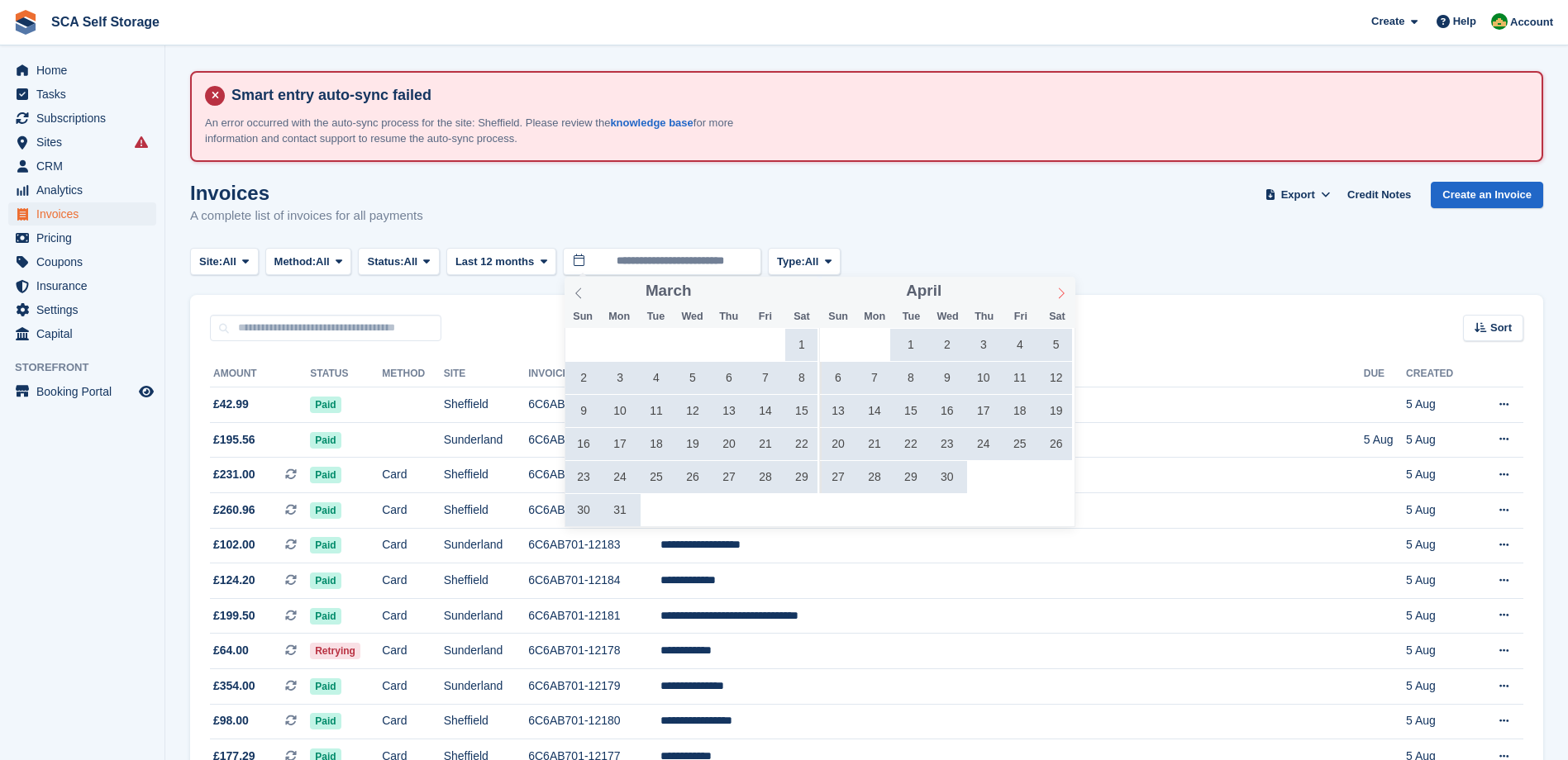 click at bounding box center (1061, 291) 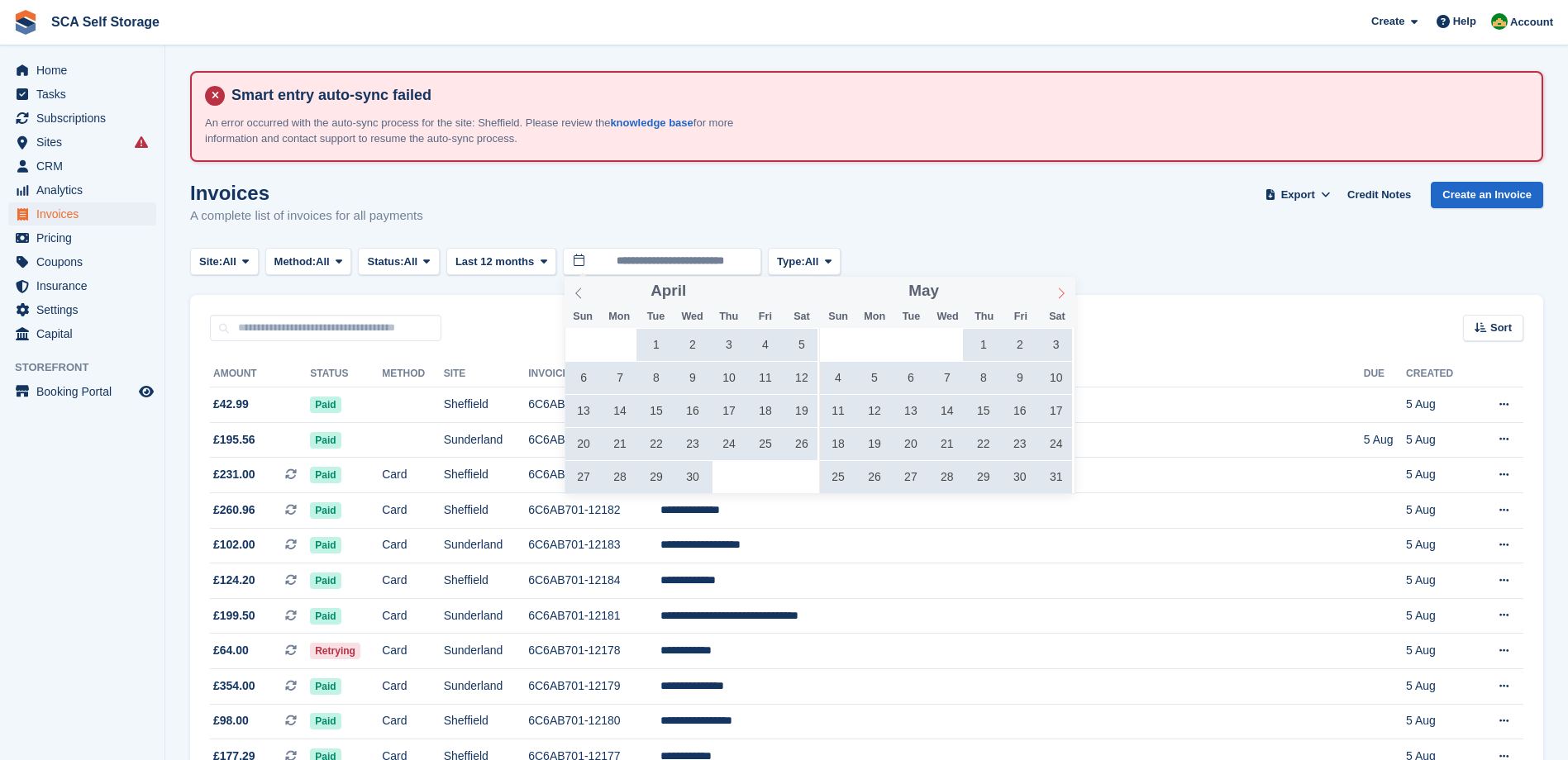 click at bounding box center (1061, 291) 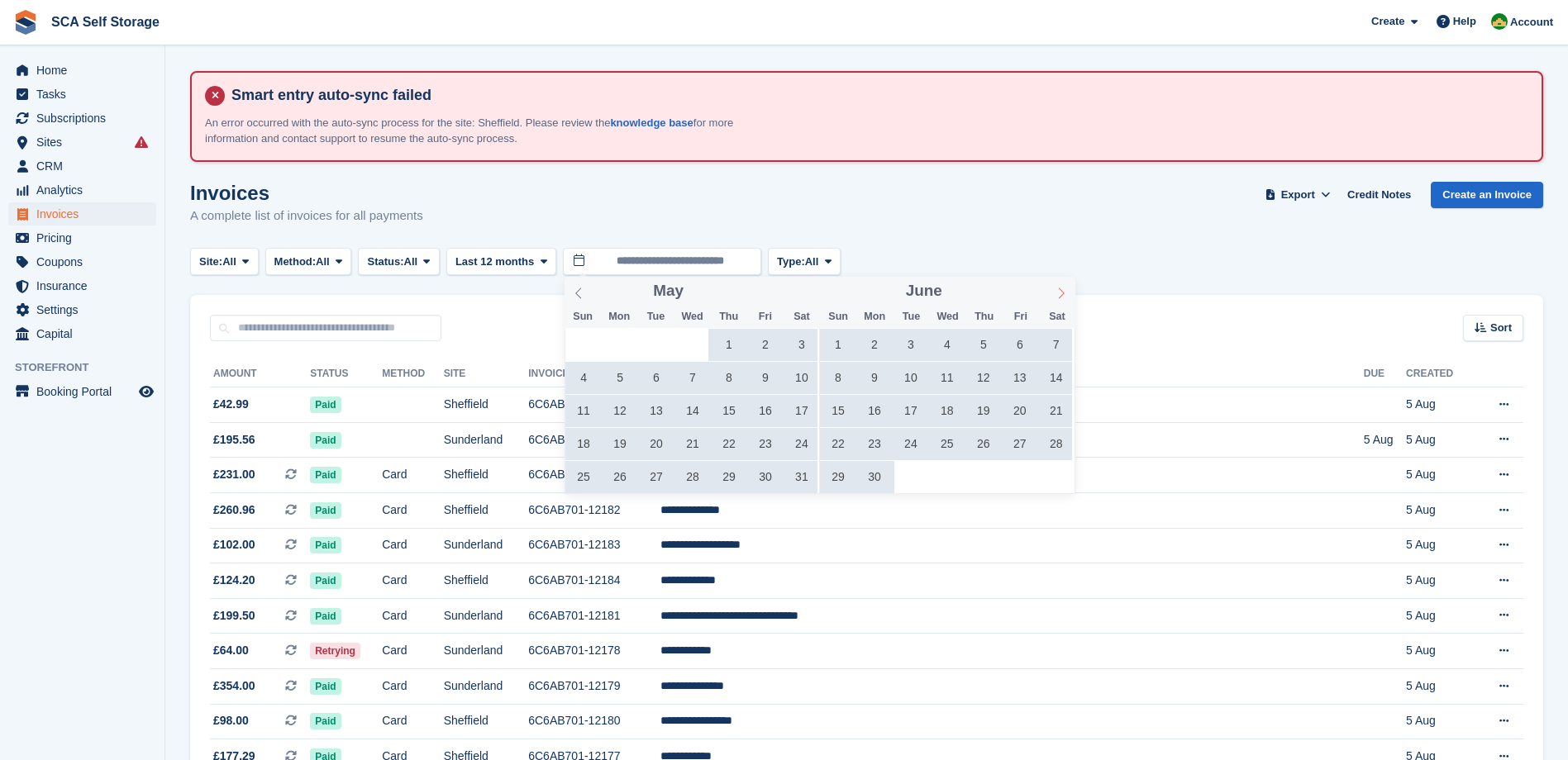 click at bounding box center [1061, 291] 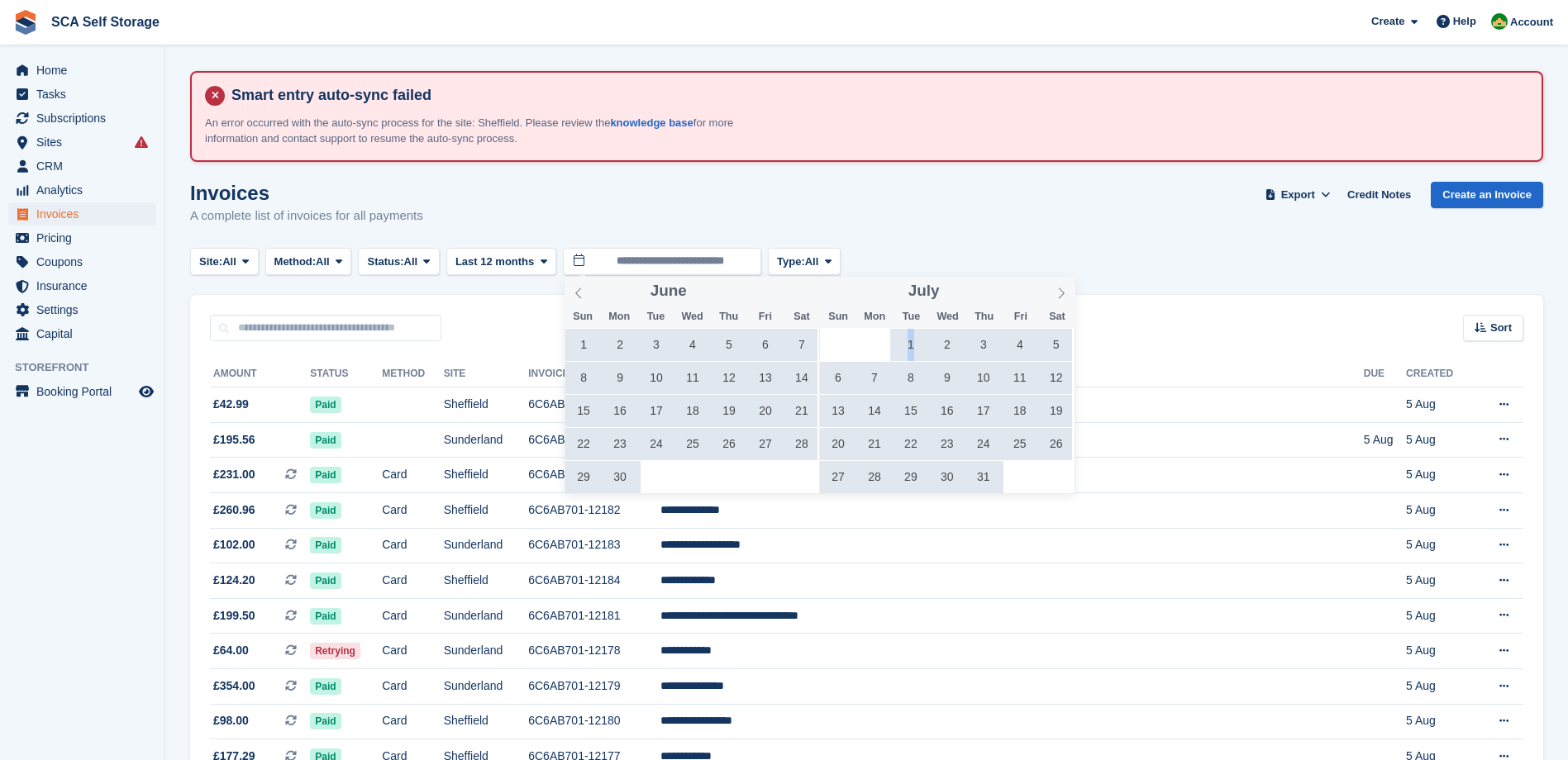 click on "1" at bounding box center (910, 344) 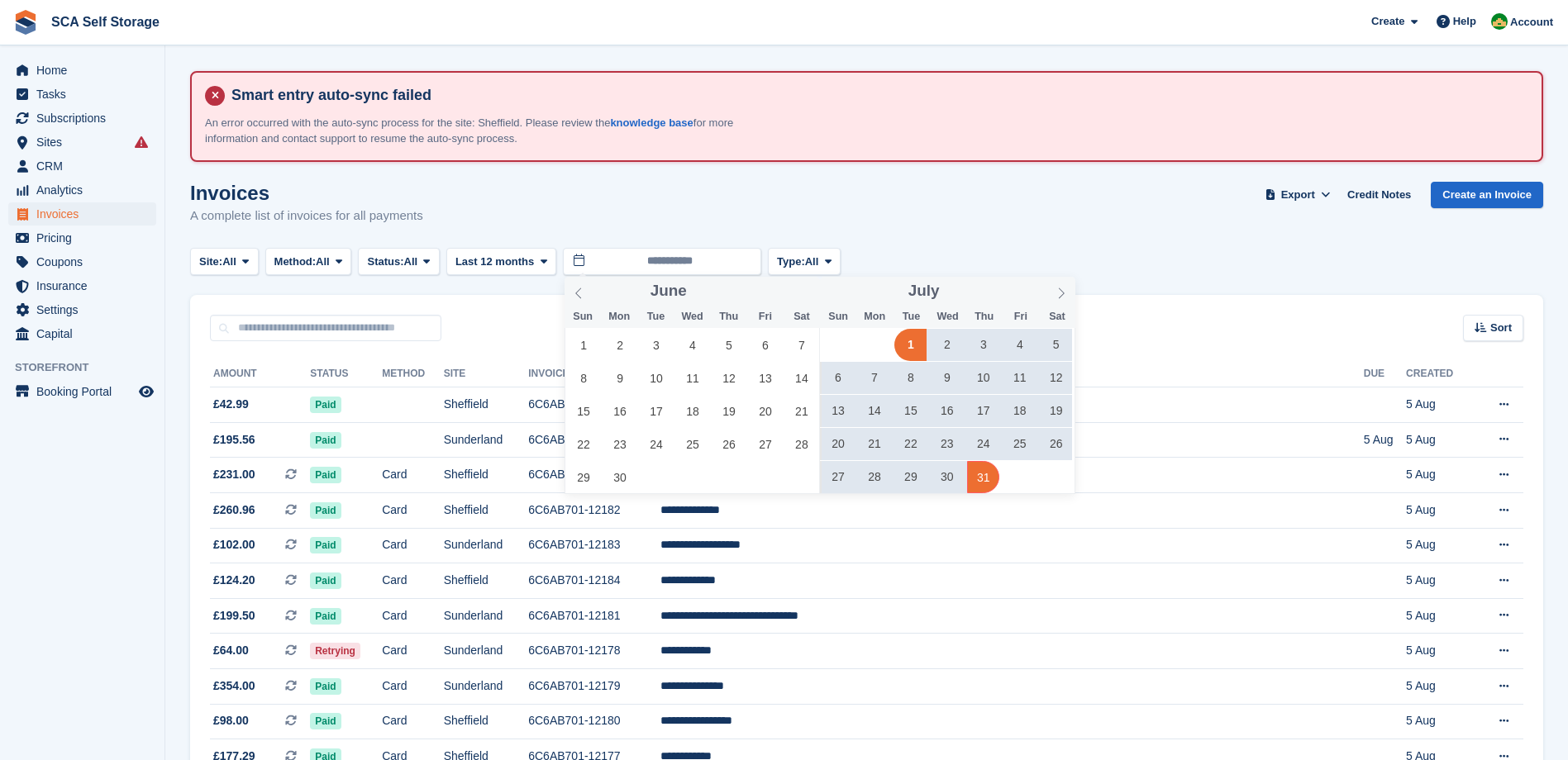 click on "31" at bounding box center [983, 477] 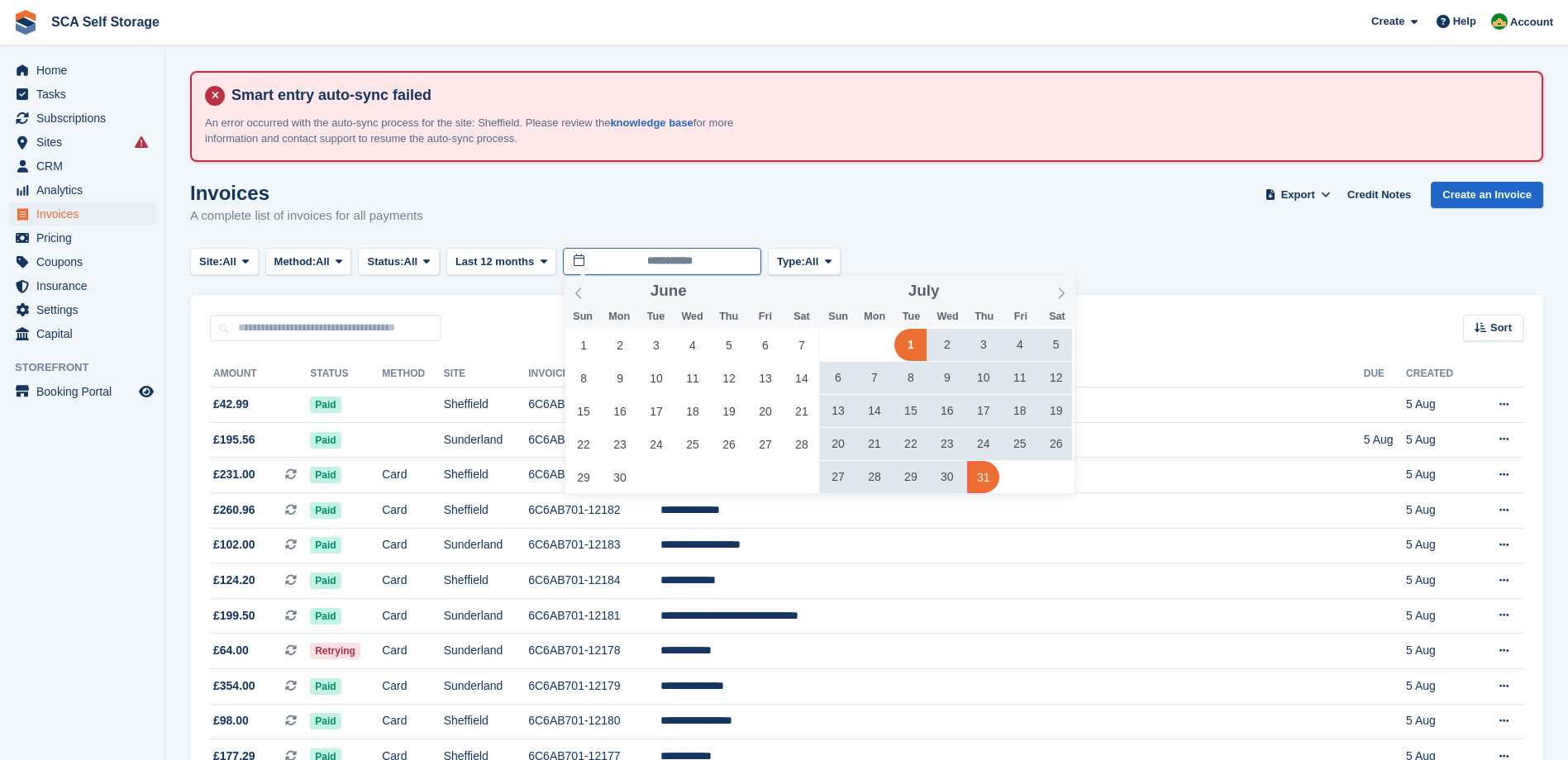 type on "**********" 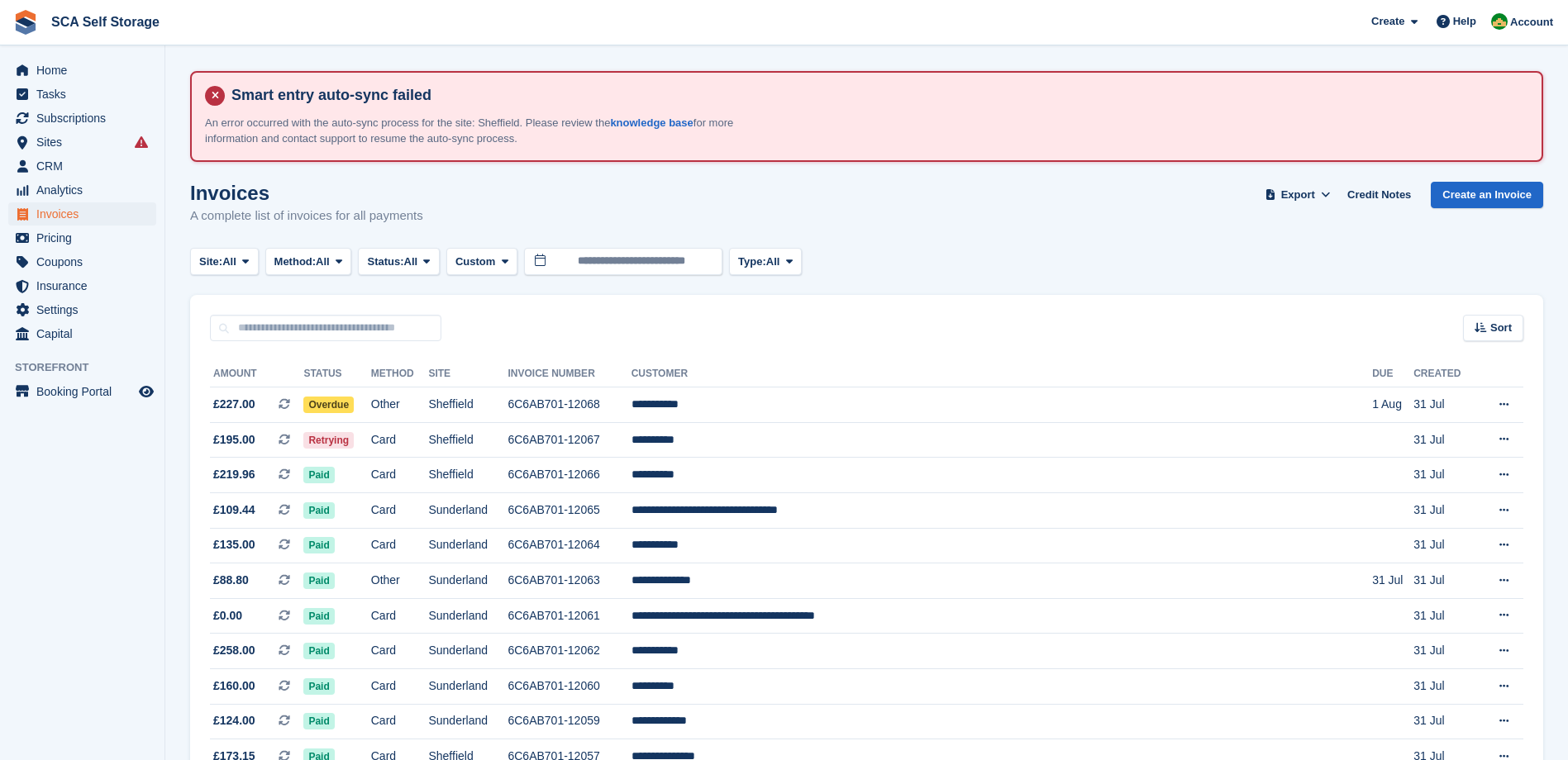 click on "Site:
All
All
[CITY]
[CITY]
Method:
All
All
Bank Transfer
Cash
Cheque
Debit/Credit Card
Direct Debit
SEPA Direct Debit
Other
Status:
All
All
Paid
Draft
Open
Void
Uncollectible
Custom
Custom
Today
Yesterday
Last [DURATION]
Last [DURATION]
Last [DURATION]
Last [DURATION]" at bounding box center (866, 261) 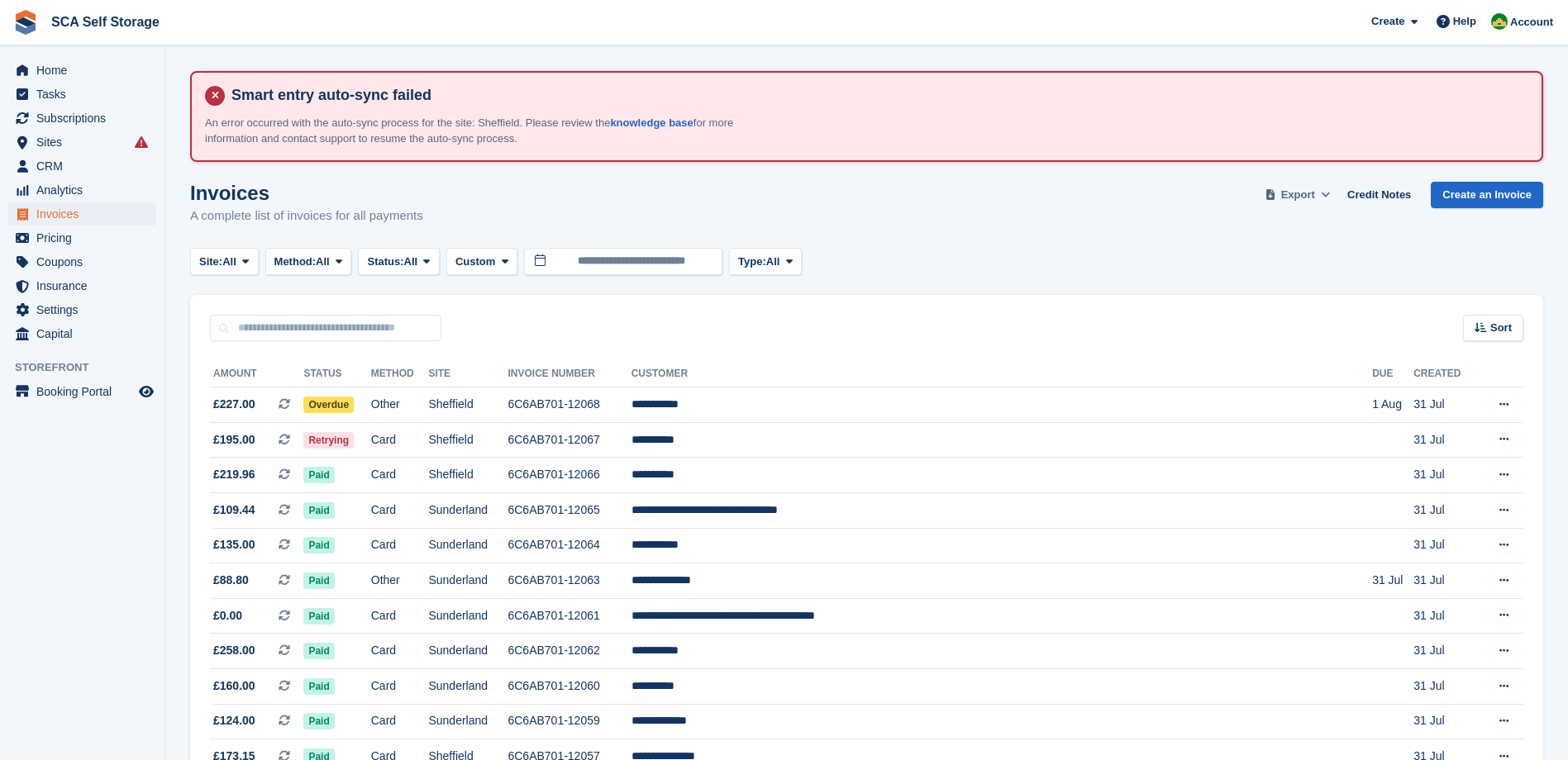 click on "Export" at bounding box center (1298, 195) 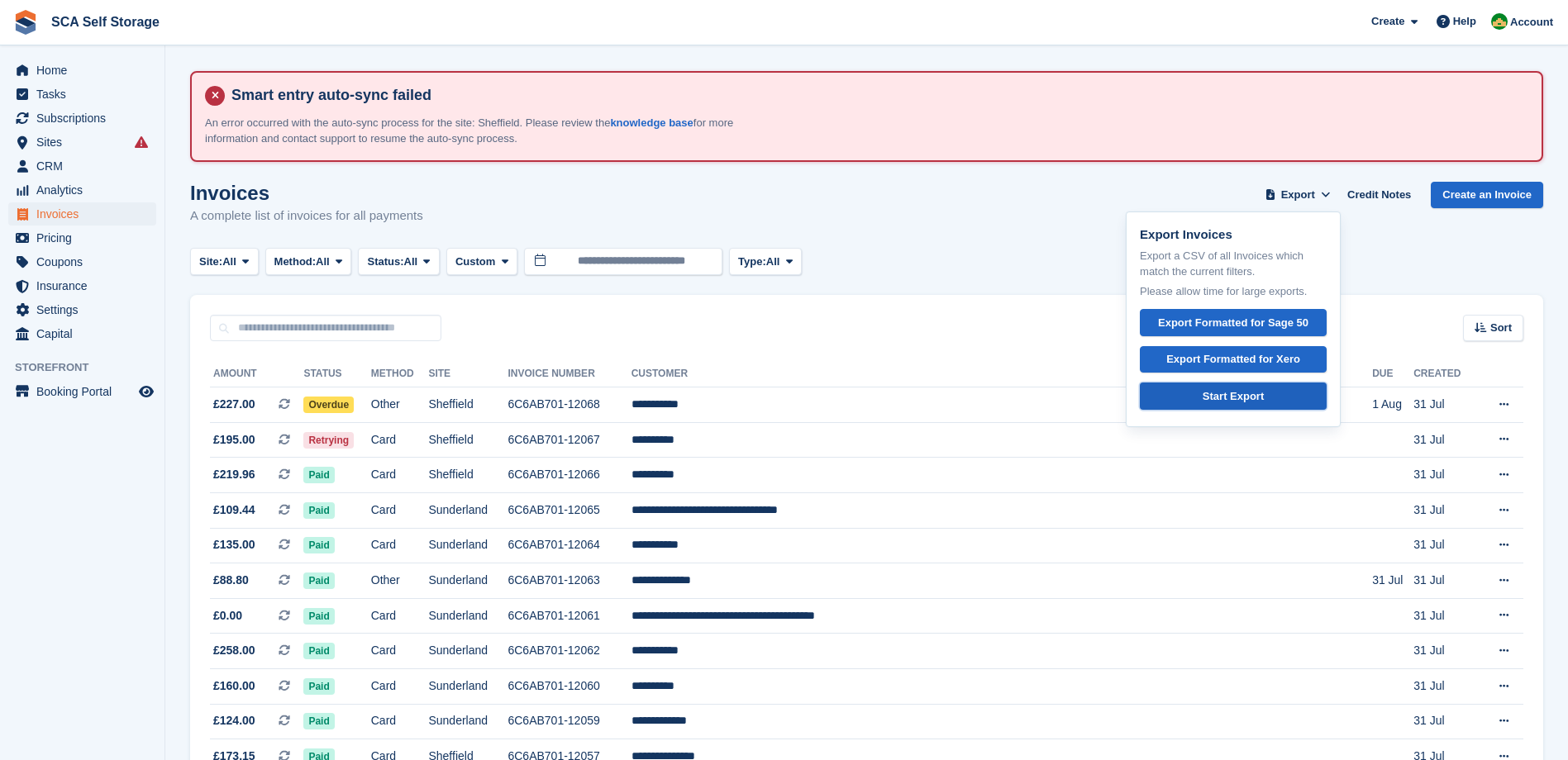 click on "Start Export" at bounding box center [1233, 397] 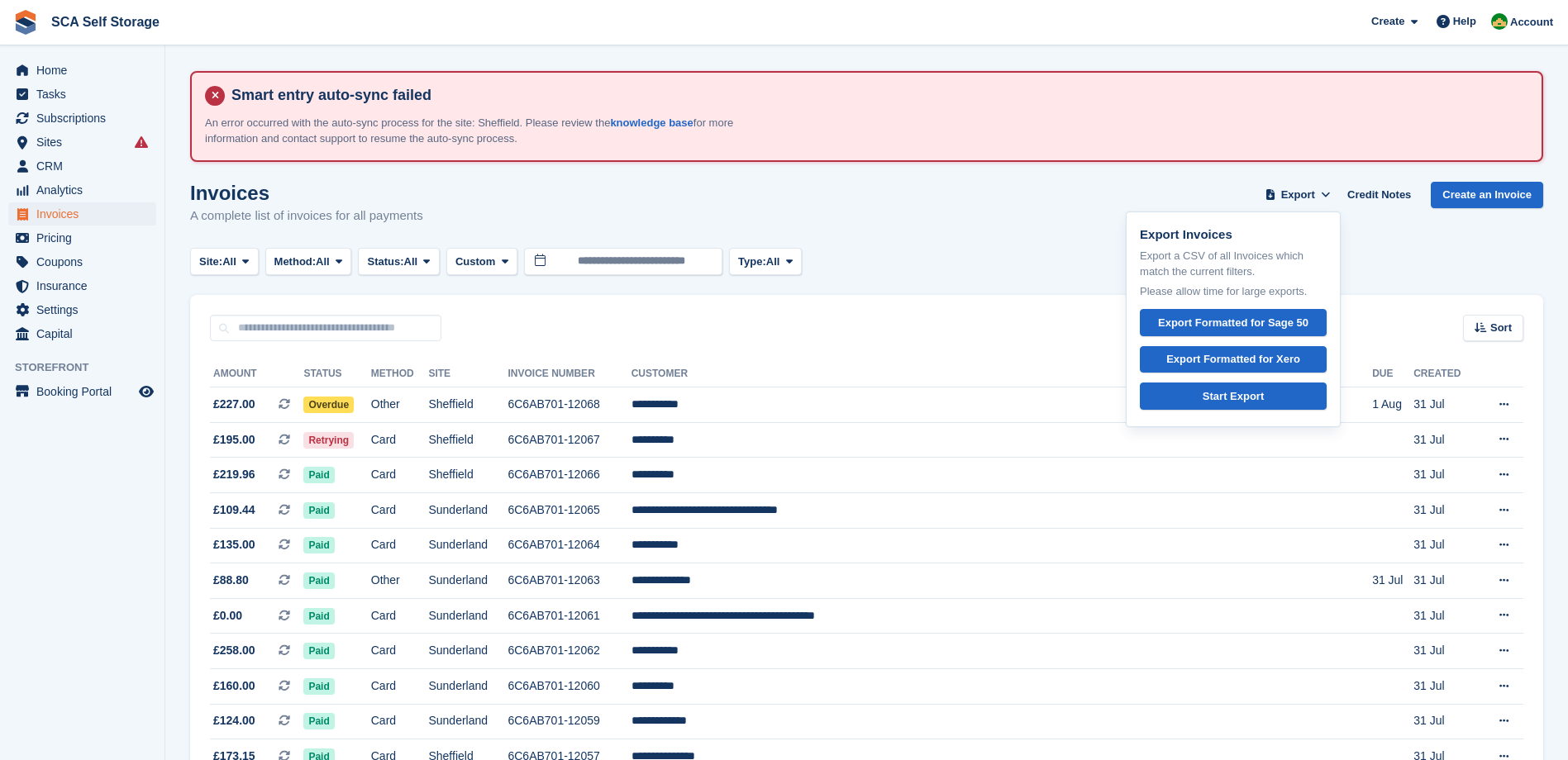 drag, startPoint x: 862, startPoint y: 200, endPoint x: 1023, endPoint y: 297, distance: 187.96276 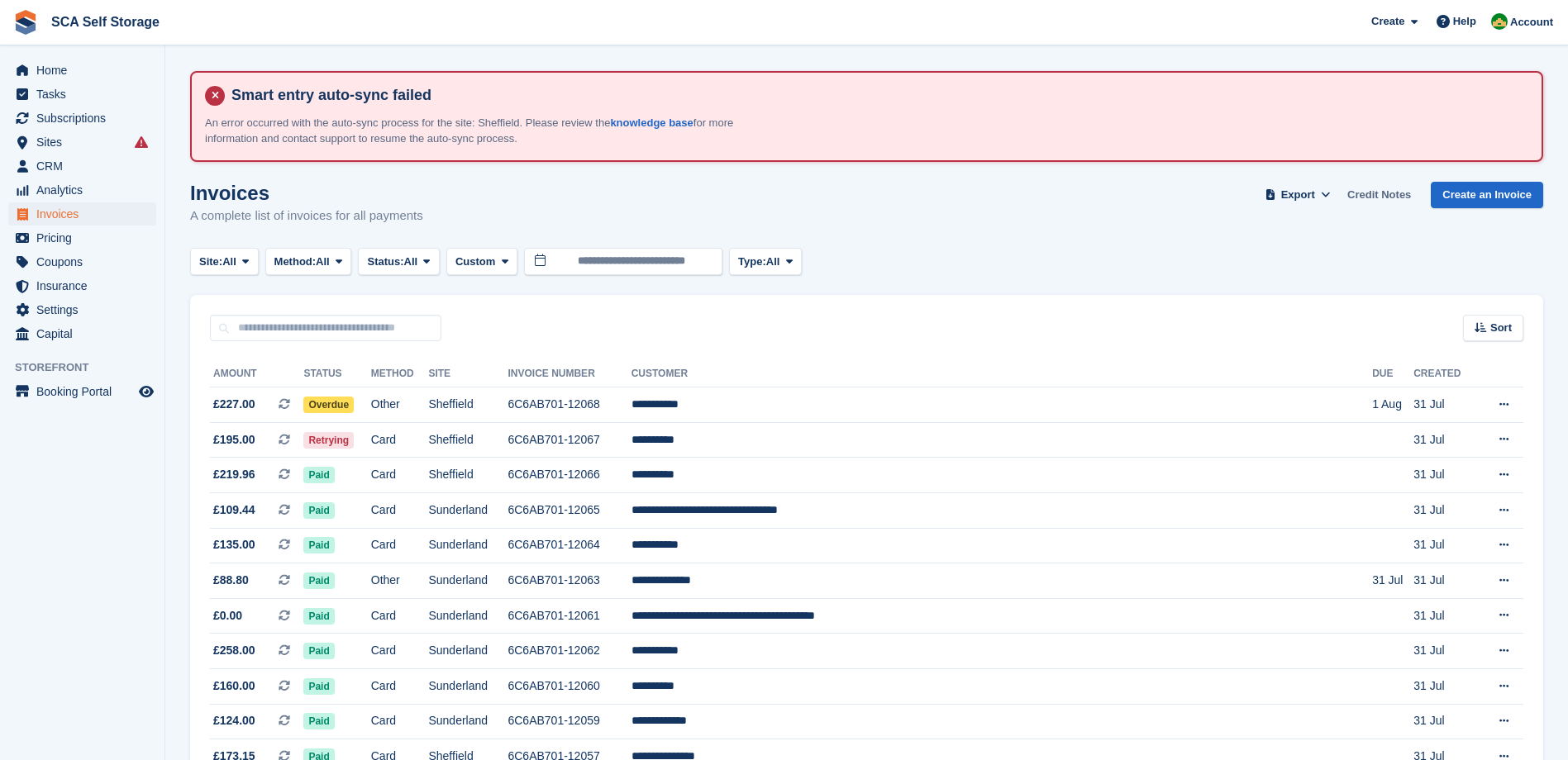 click on "Credit Notes" at bounding box center [1379, 195] 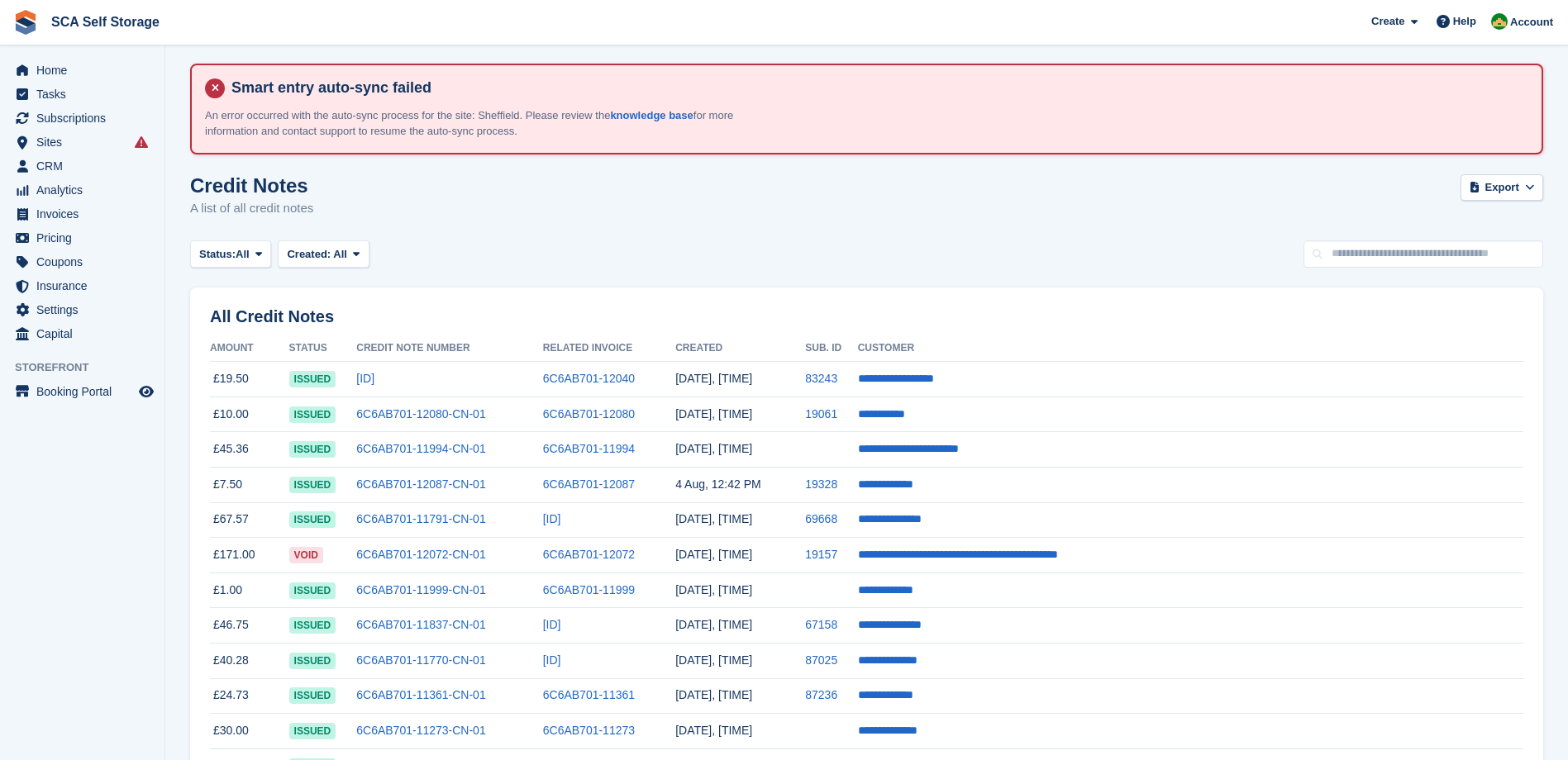 scroll, scrollTop: 0, scrollLeft: 0, axis: both 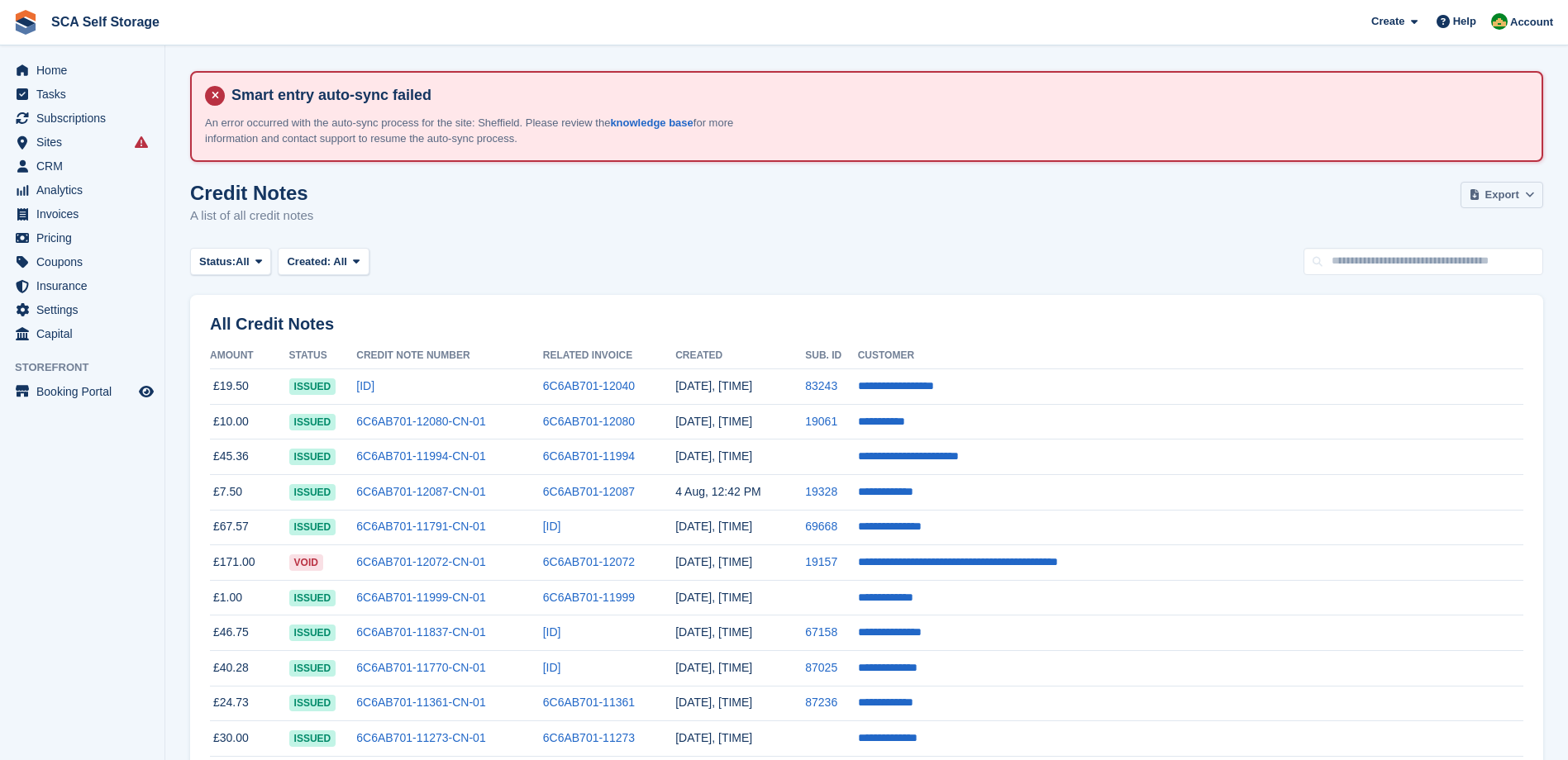 click on "Export" at bounding box center (1502, 195) 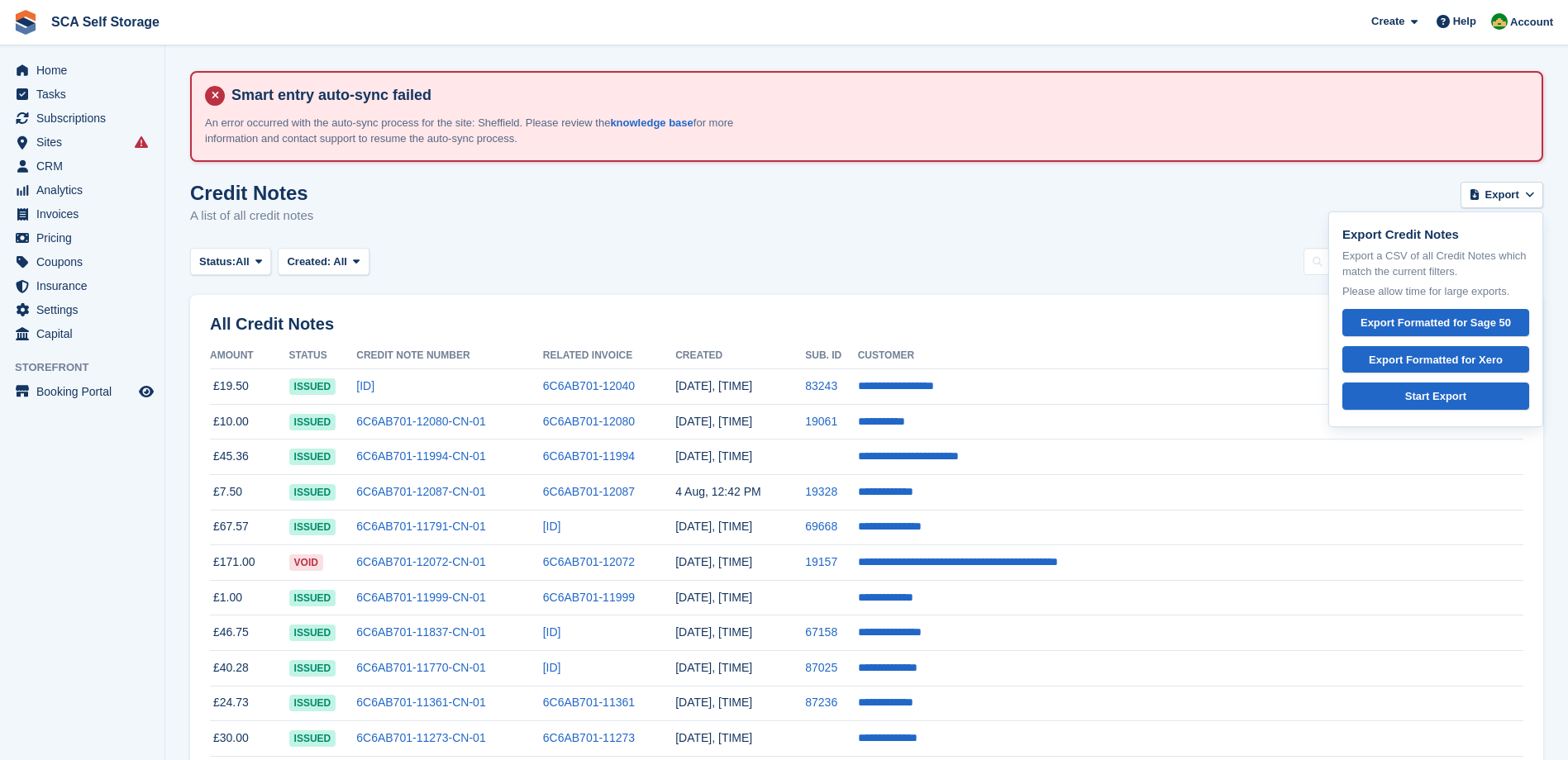 click on "All Credit Notes" at bounding box center (866, 324) 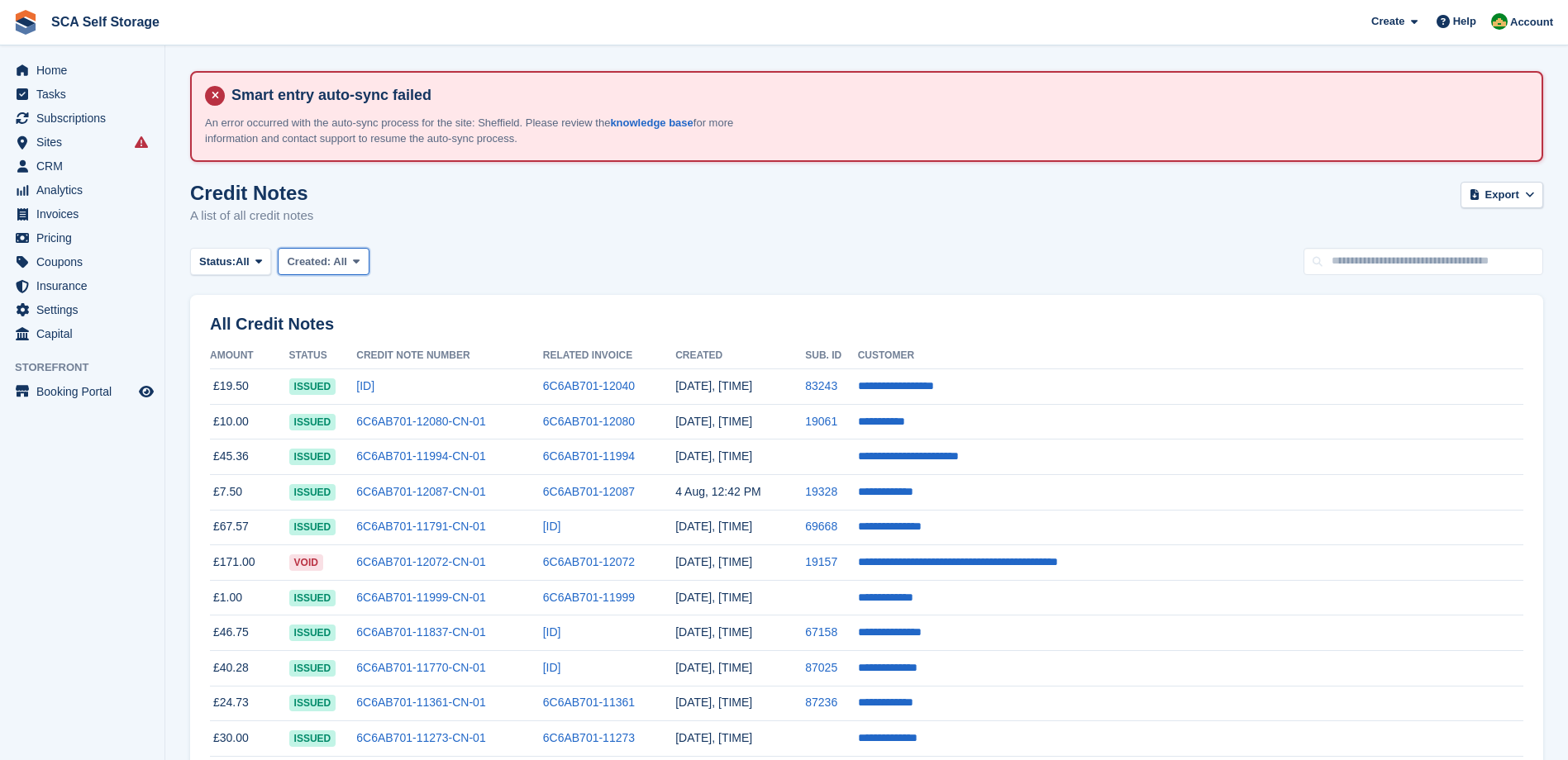 click on "All" at bounding box center (340, 261) 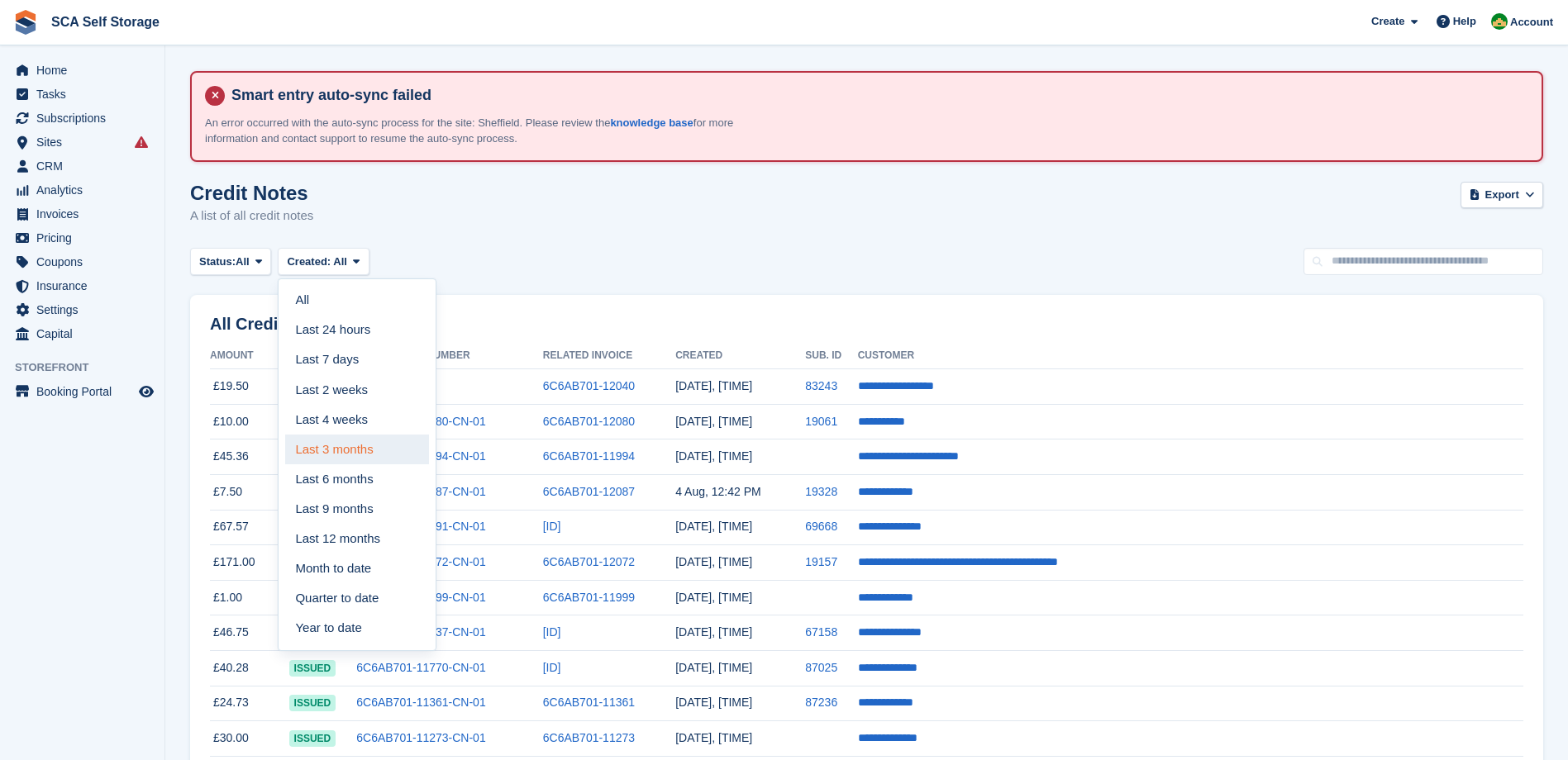 click on "Last 3 months" at bounding box center (357, 449) 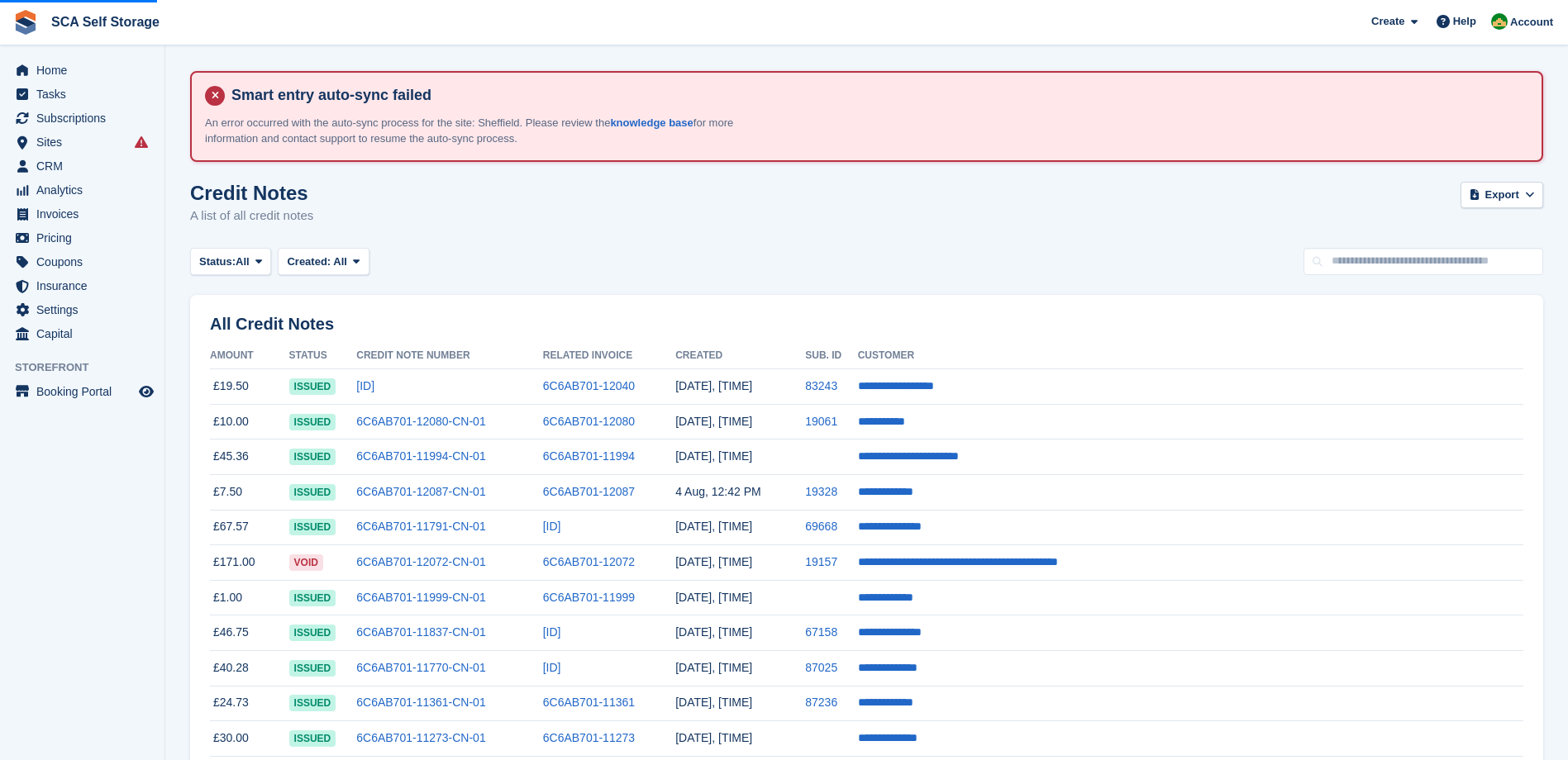 click on "Credit Notes
A list of all credit notes
Export
Export Credit Notes
Export a CSV of all Credit Notes which match the current filters.
Please allow time for large exports.
Export Formatted for Sage 50
Export Formatted for Xero
Start Export" at bounding box center (866, 213) 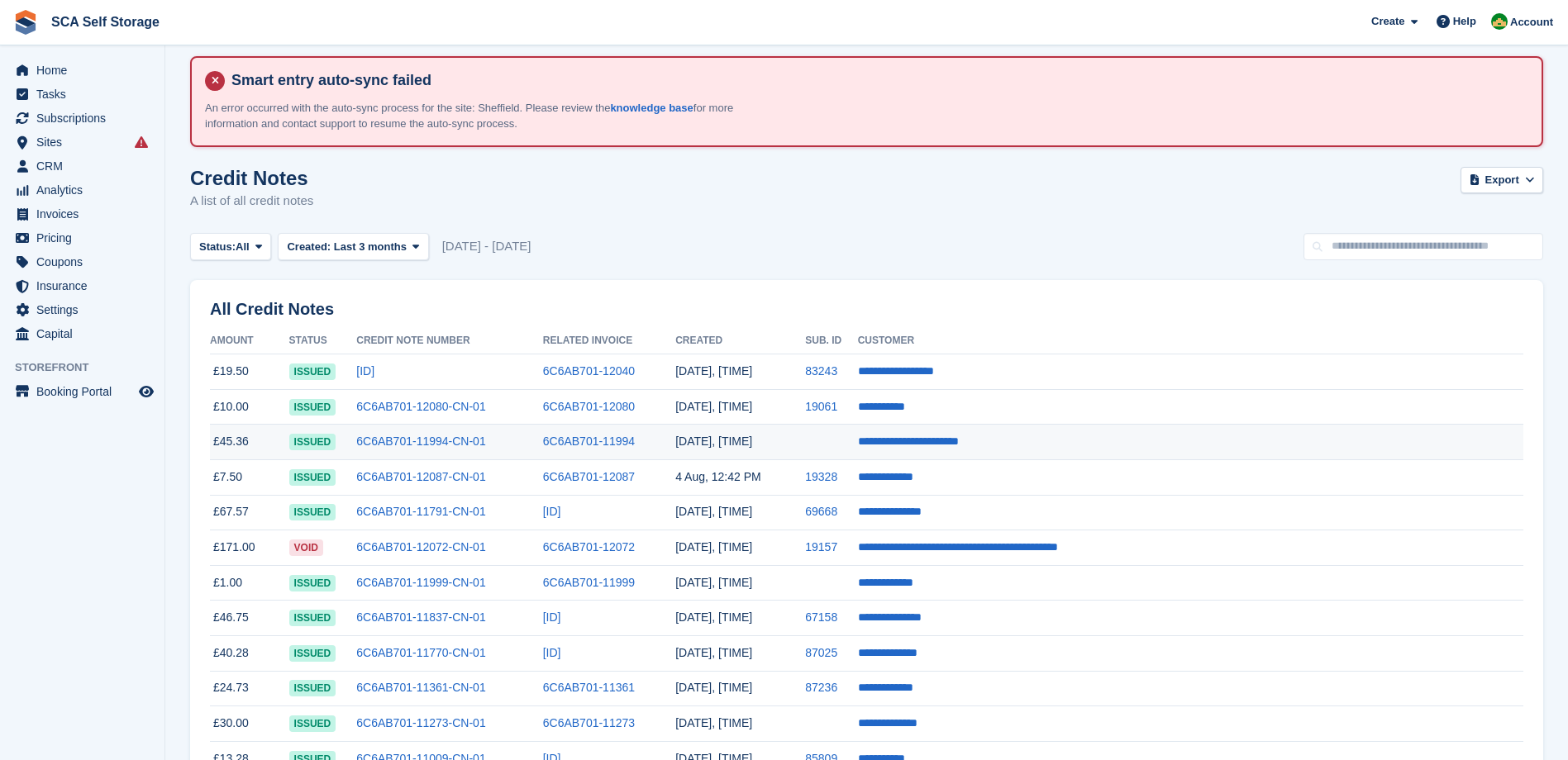 scroll, scrollTop: 0, scrollLeft: 0, axis: both 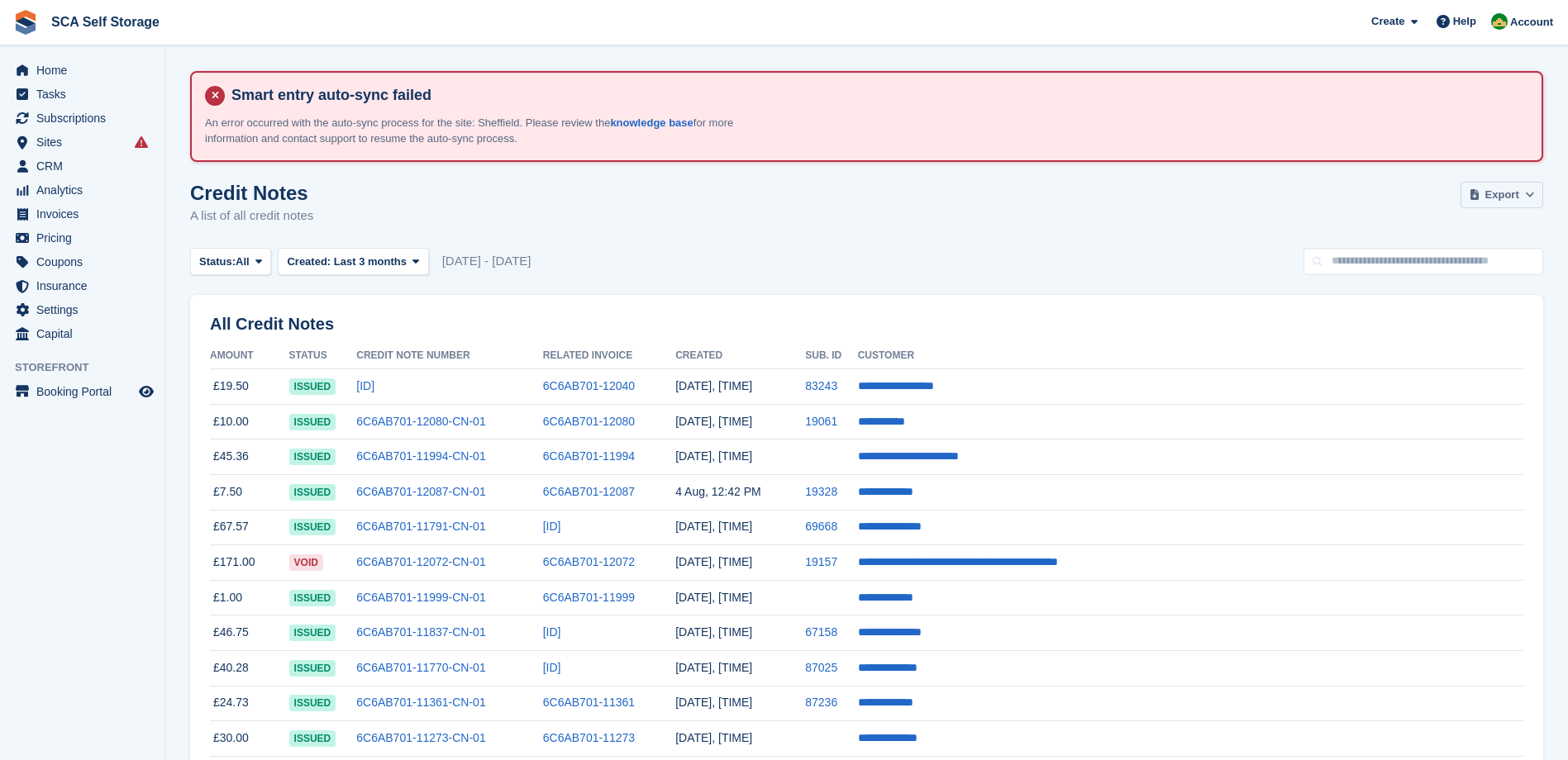 click on "Export" at bounding box center (1502, 195) 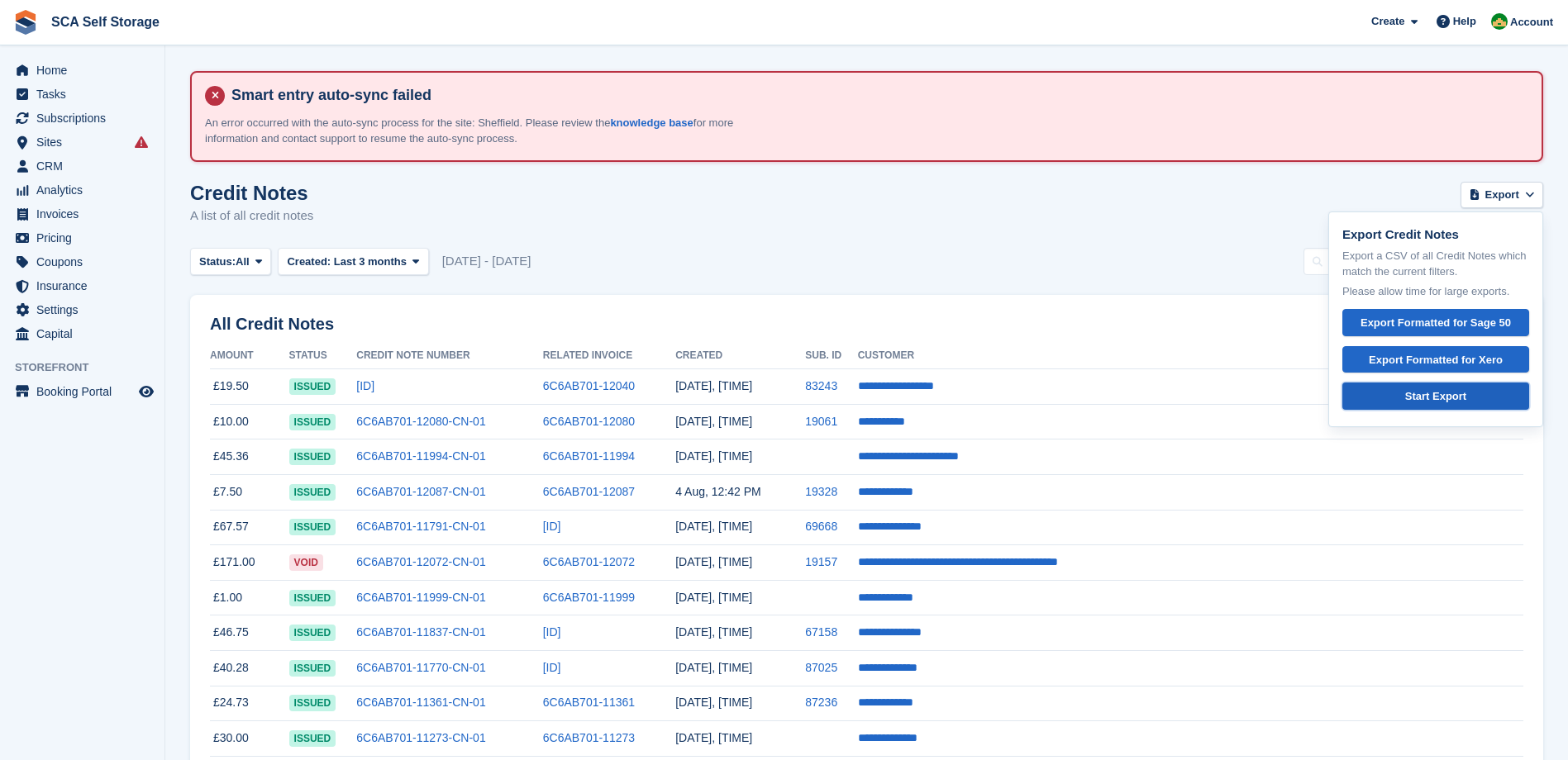 click on "Start Export" at bounding box center (1436, 397) 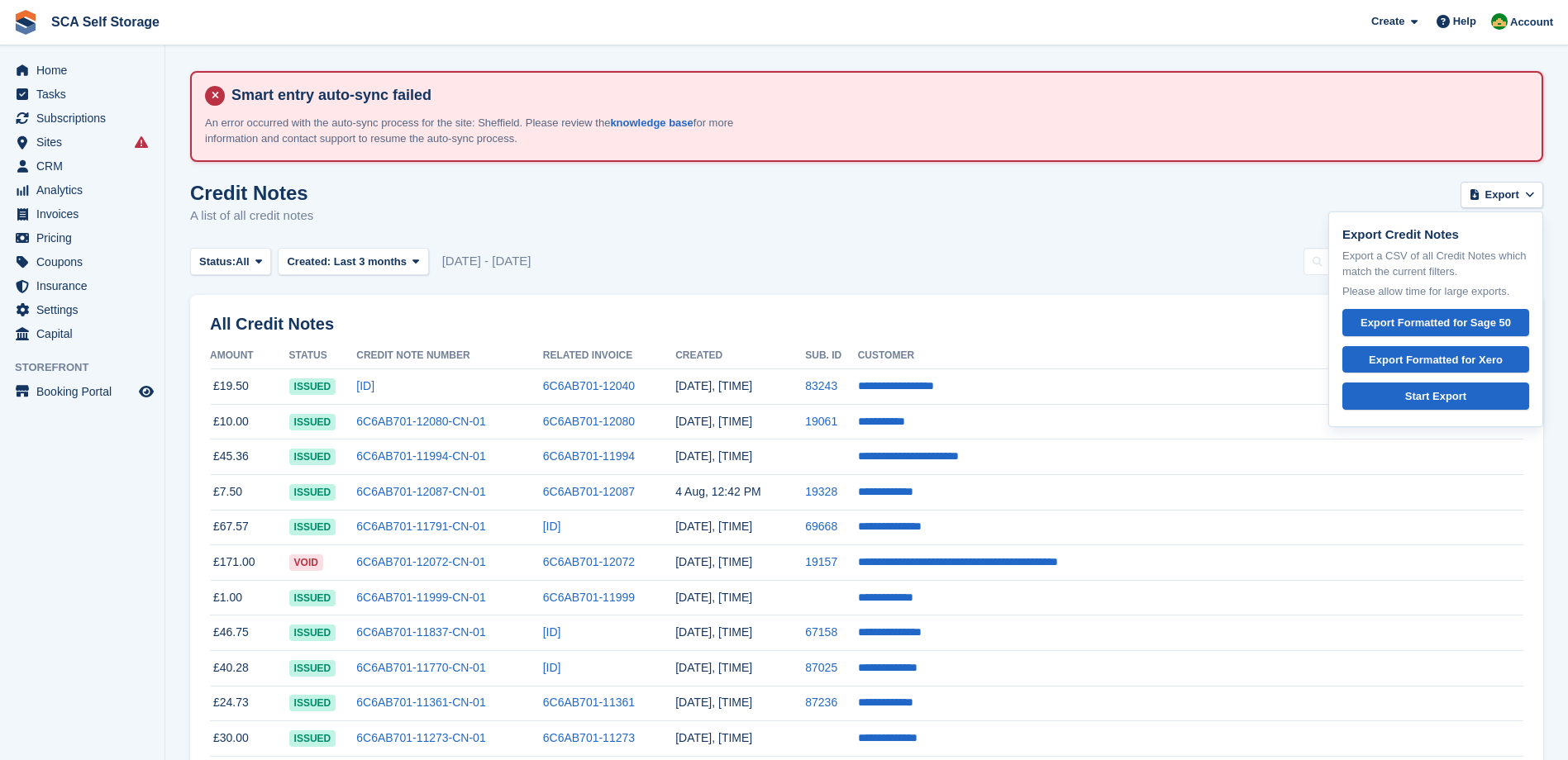 click on "Credit Notes
A list of all credit notes
Export
Export Credit Notes
Export a CSV of all Credit Notes which match the current filters.
Please allow time for large exports.
Export Formatted for Sage 50
Export Formatted for Xero
Start Export" at bounding box center (866, 213) 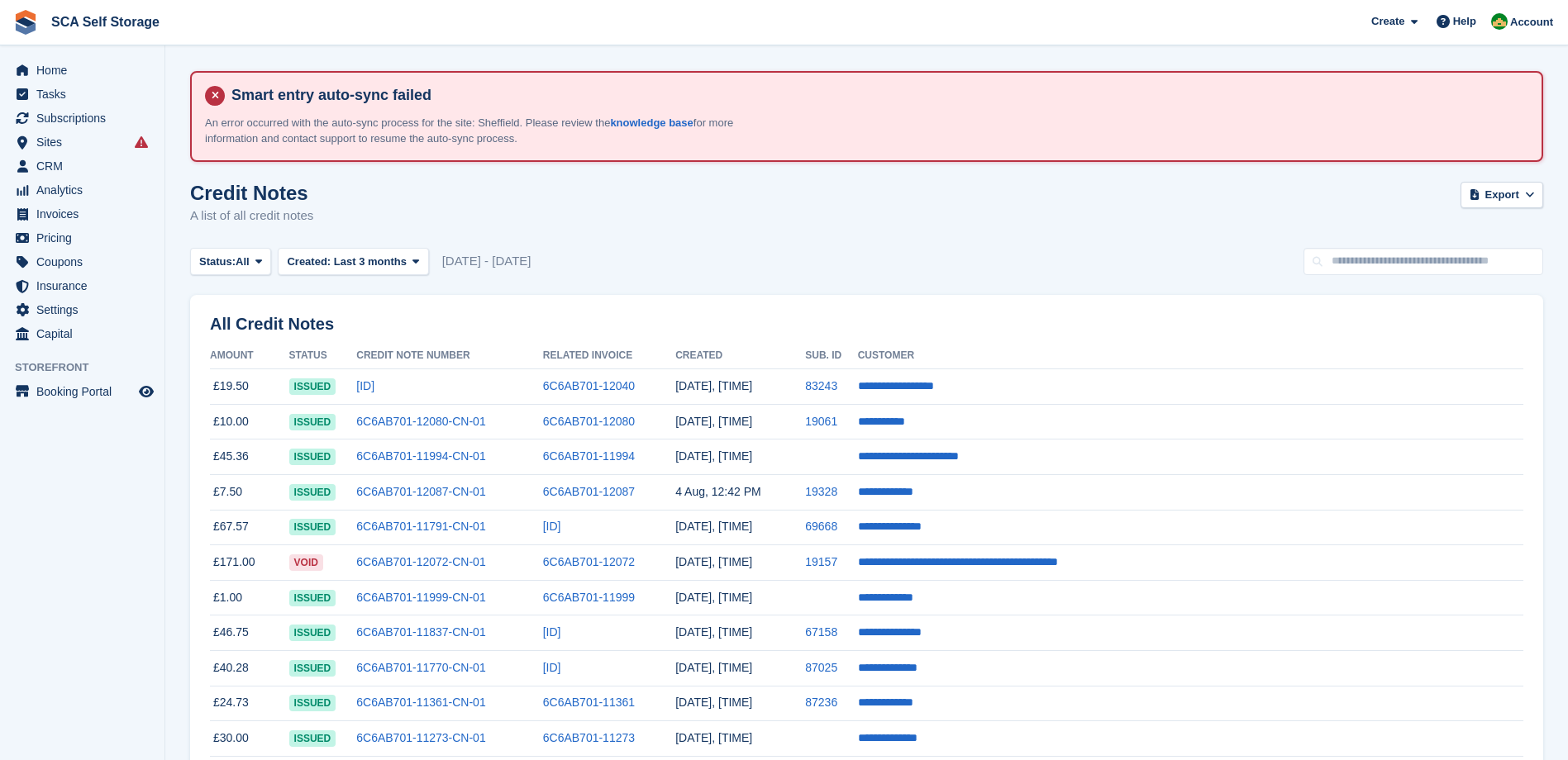 click on "Credit Notes
A list of all credit notes
Export
Export Credit Notes
Export a CSV of all Credit Notes which match the current filters.
Please allow time for large exports.
Export Formatted for Sage 50
Export Formatted for Xero
Start Export" at bounding box center [866, 213] 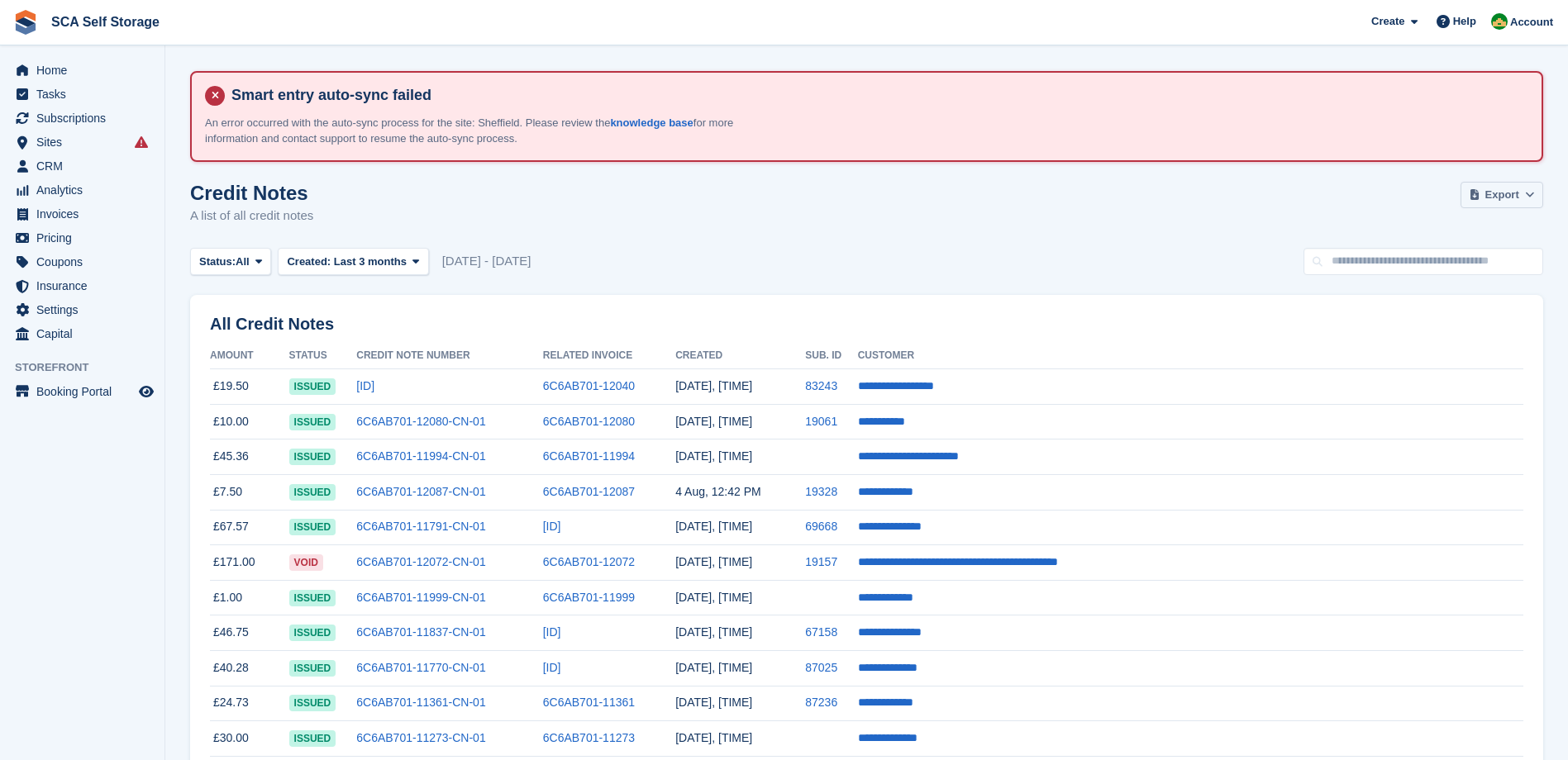 click on "Export" at bounding box center [1502, 195] 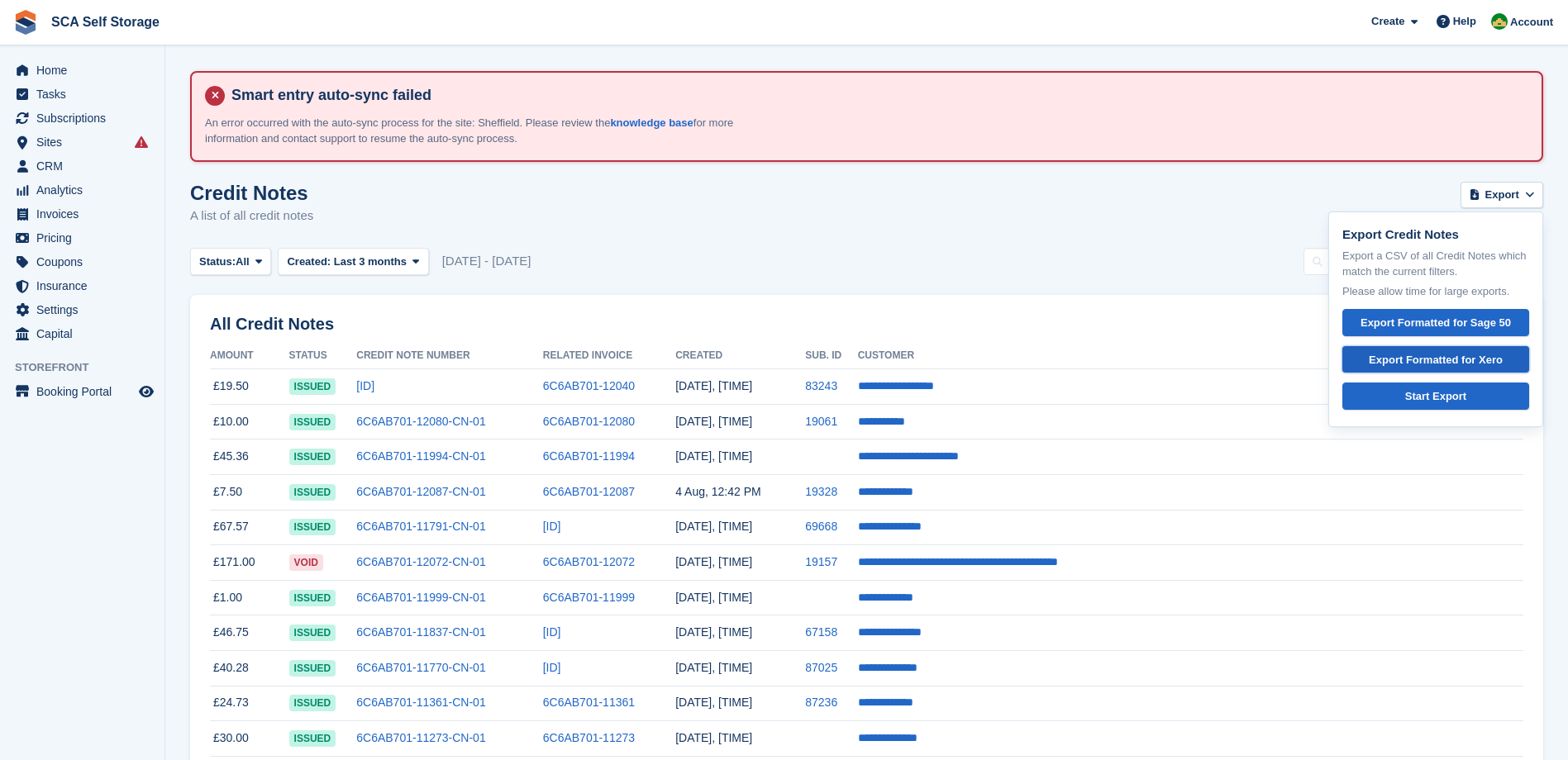 click on "Export Formatted for Xero" at bounding box center (1436, 360) 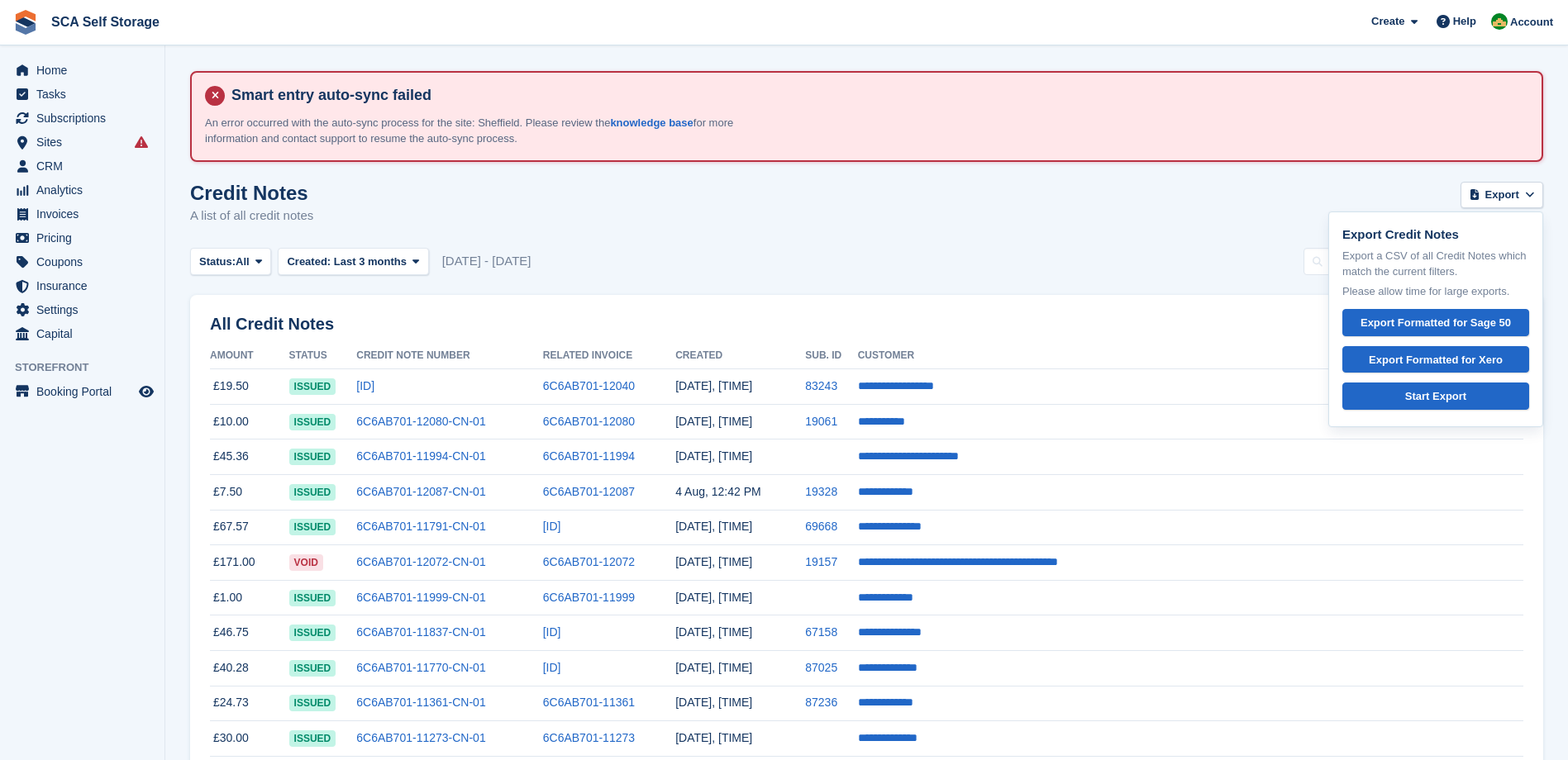 drag, startPoint x: 969, startPoint y: 249, endPoint x: 1010, endPoint y: 264, distance: 43.65776 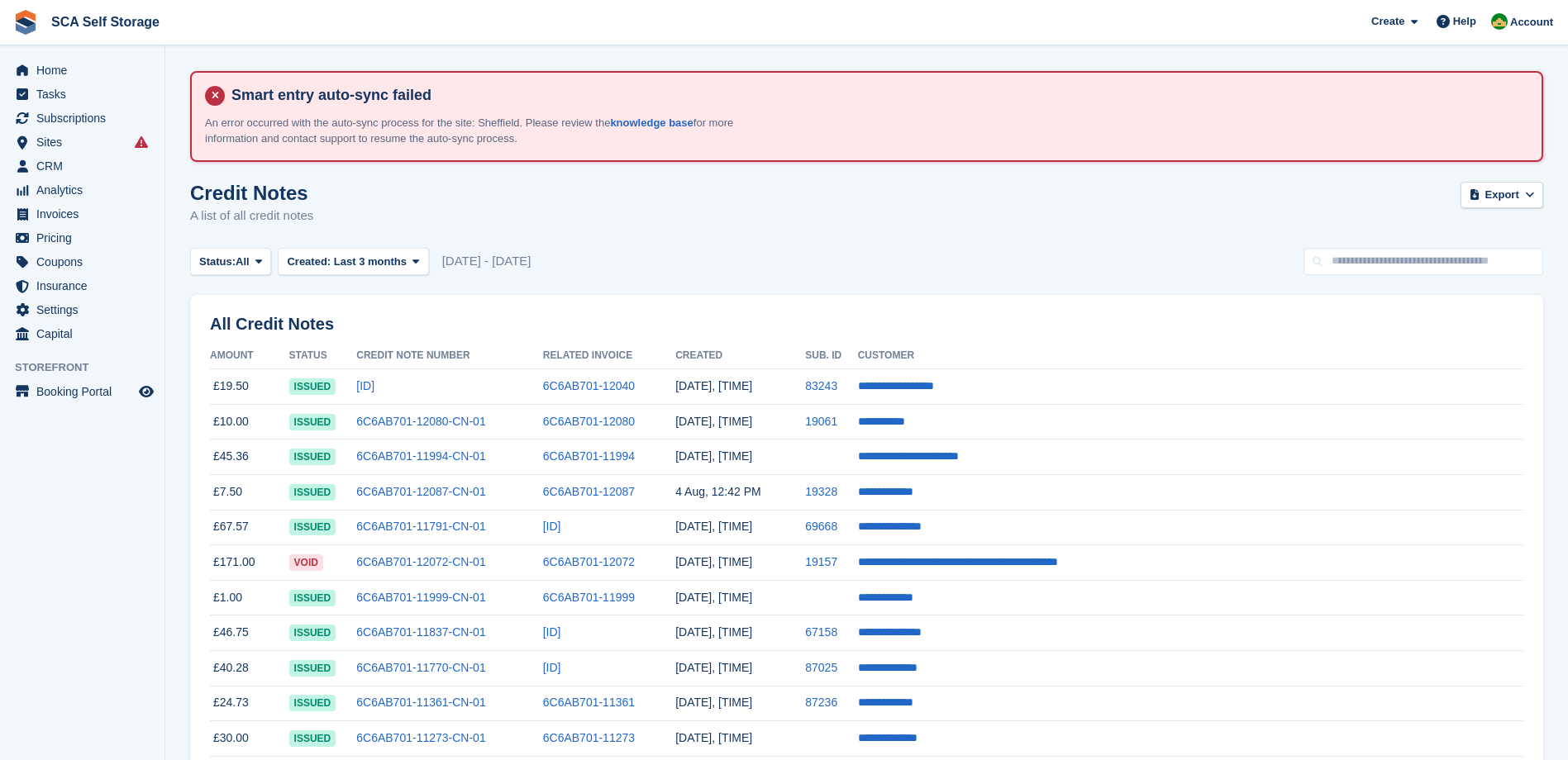 click on "Credit Notes
A list of all credit notes
Export
Export Credit Notes
Export a CSV of all Credit Notes which match the current filters.
Please allow time for large exports.
Export Formatted for Sage 50
Export Formatted for Xero
Start Export" at bounding box center (866, 213) 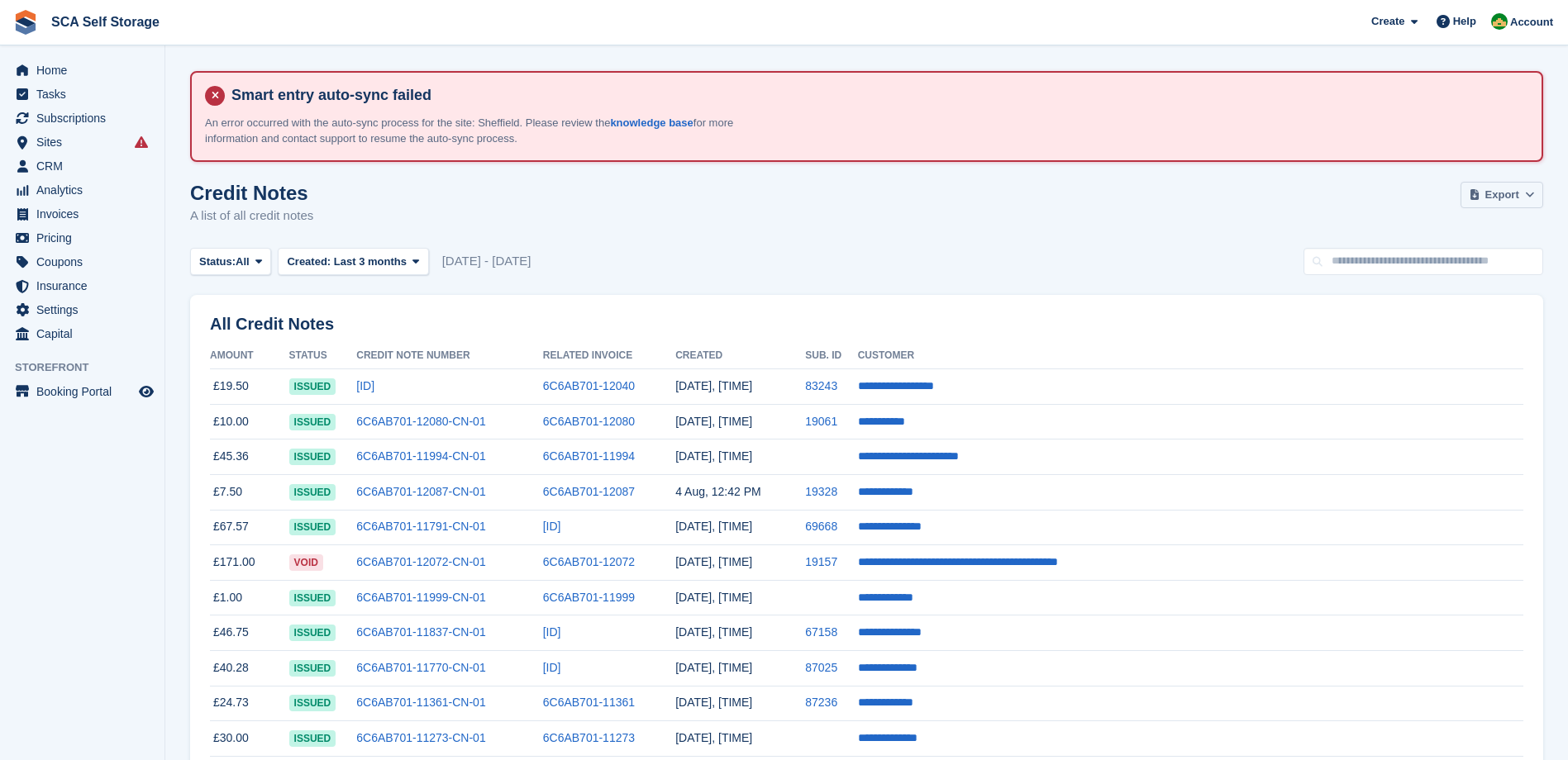 click on "Export" at bounding box center (1502, 195) 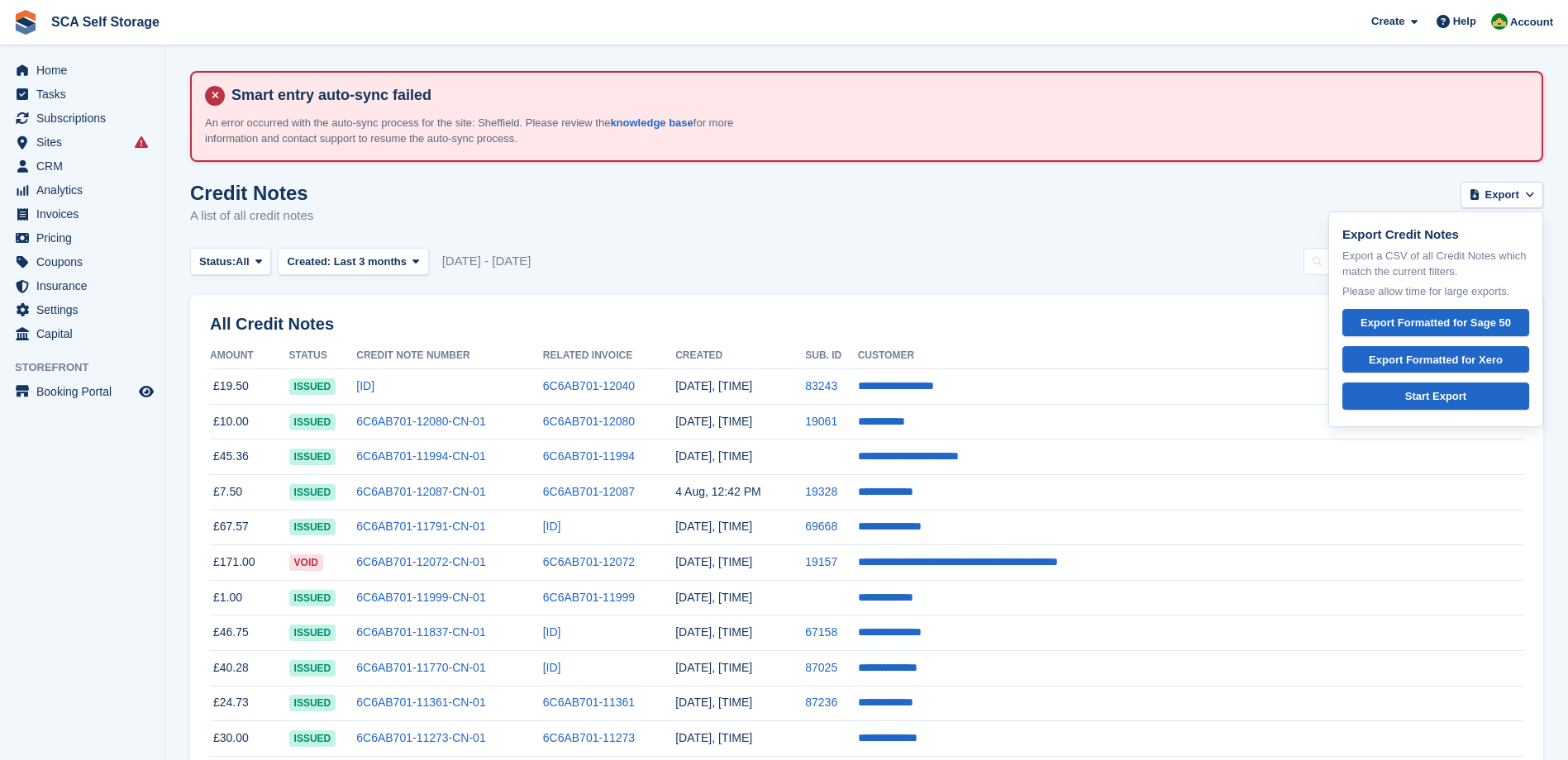 click on "Credit Notes
A list of all credit notes
Export
Export Credit Notes
Export a CSV of all Credit Notes which match the current filters.
Please allow time for large exports.
Export Formatted for Sage 50
Export Formatted for Xero
Start Export" at bounding box center [866, 213] 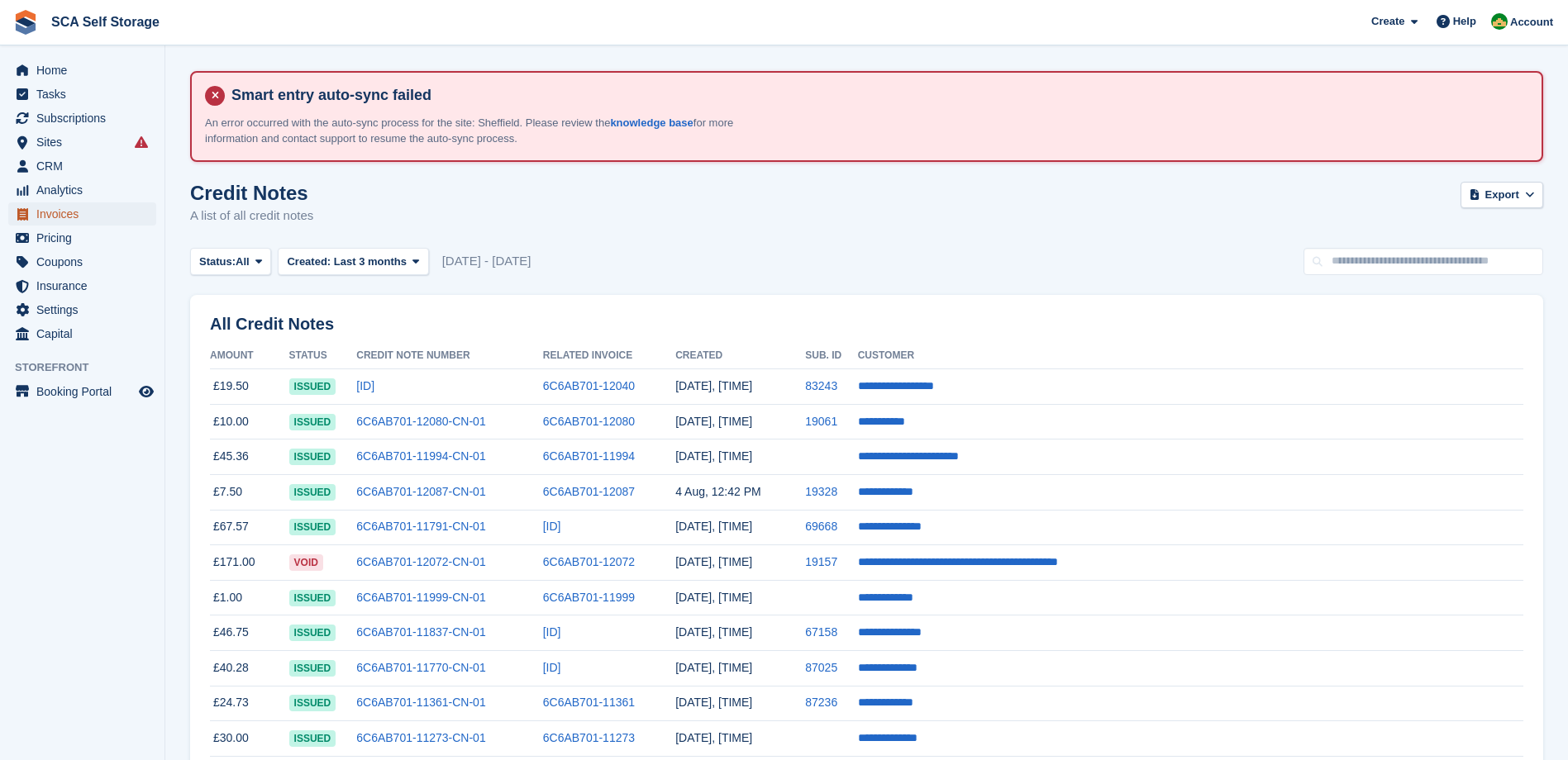 click on "Invoices" at bounding box center (86, 214) 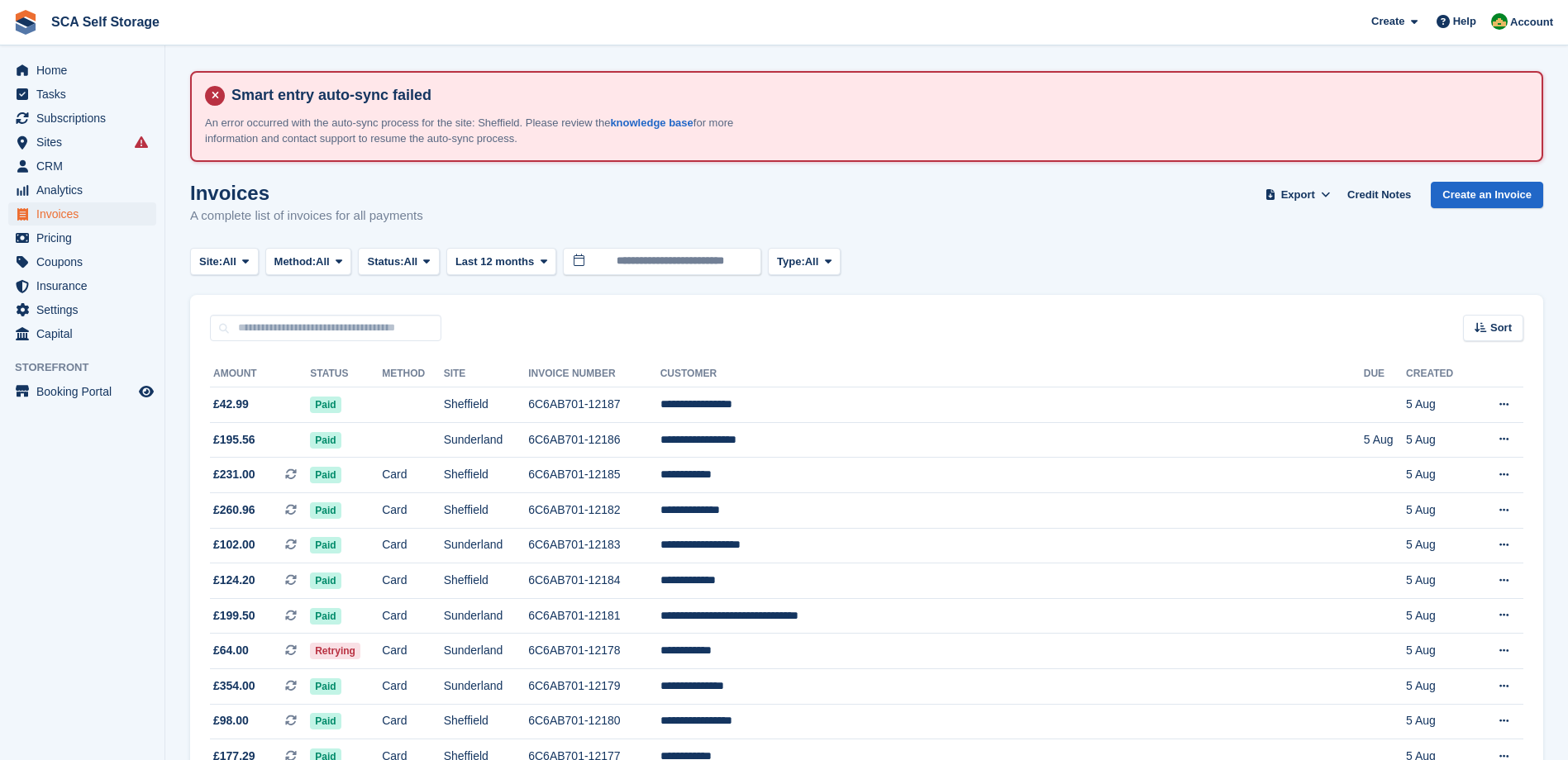 click on "Invoices
A complete list of invoices for all payments
Export
Export Invoices
Export a CSV of all Invoices which match the current filters.
Please allow time for large exports.
Export Formatted for Sage 50
Export Formatted for Xero
Start Export
Credit Notes
Create an Invoice" at bounding box center [866, 213] 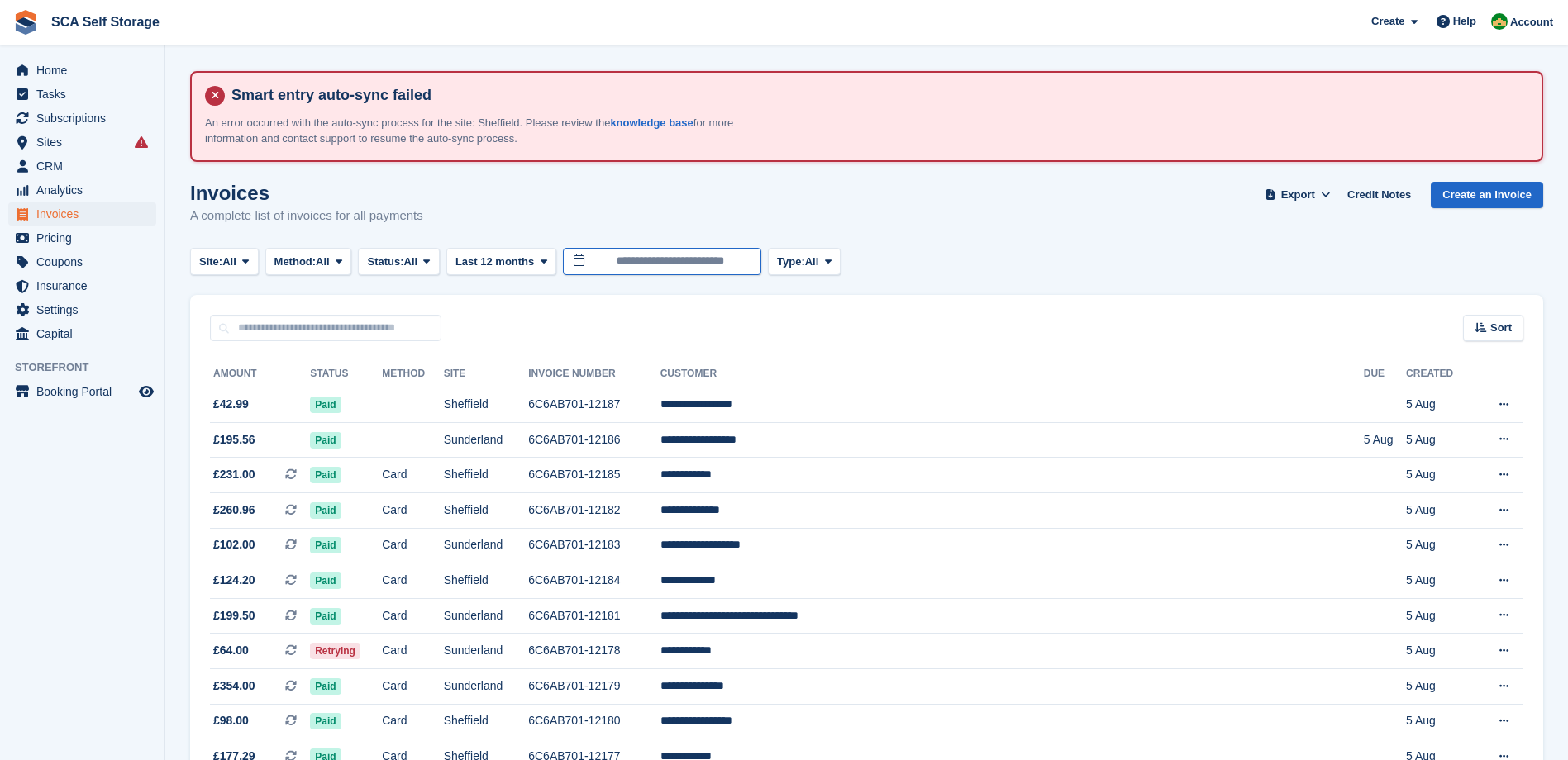 click on "**********" at bounding box center [662, 261] 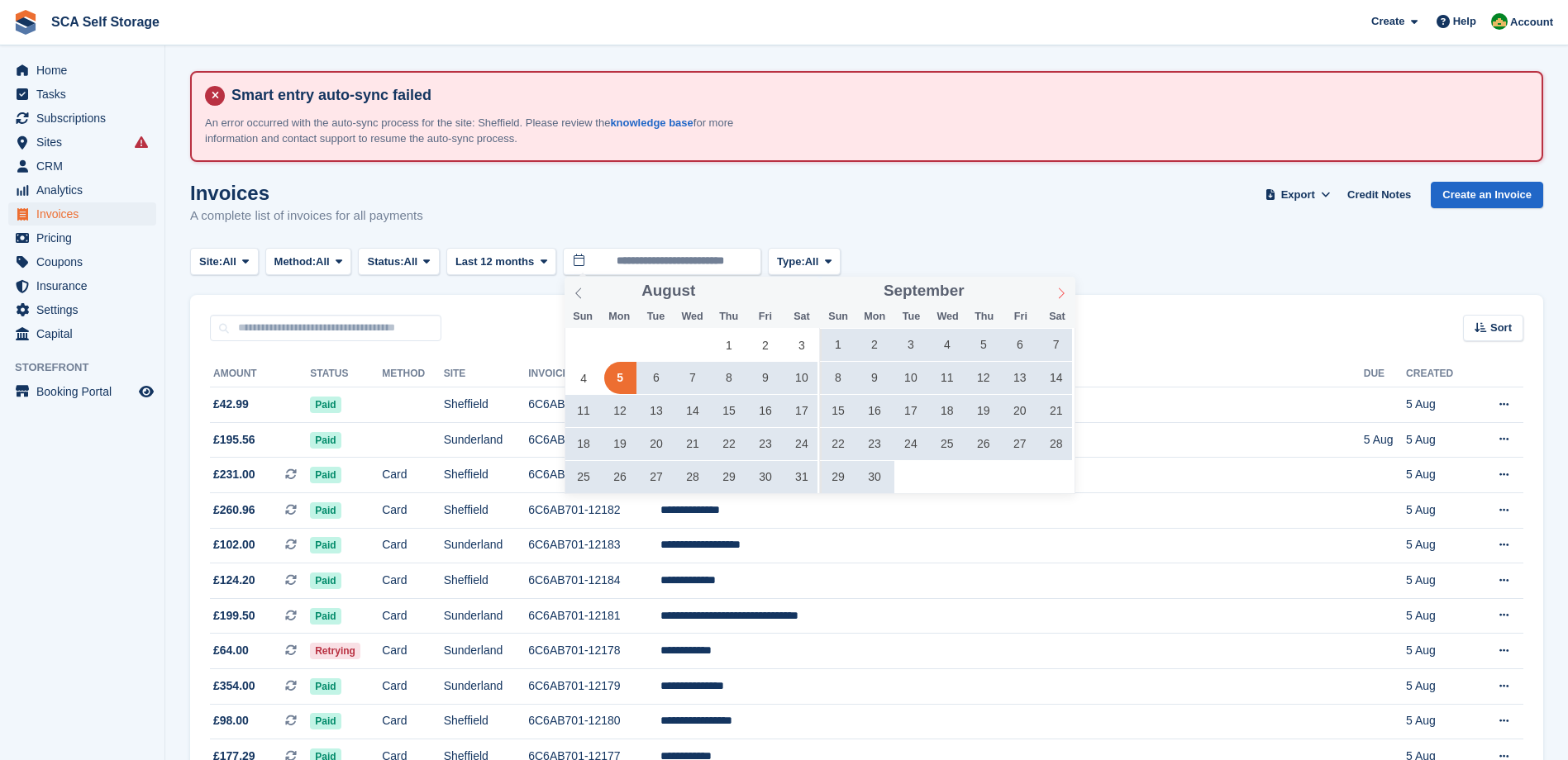 click 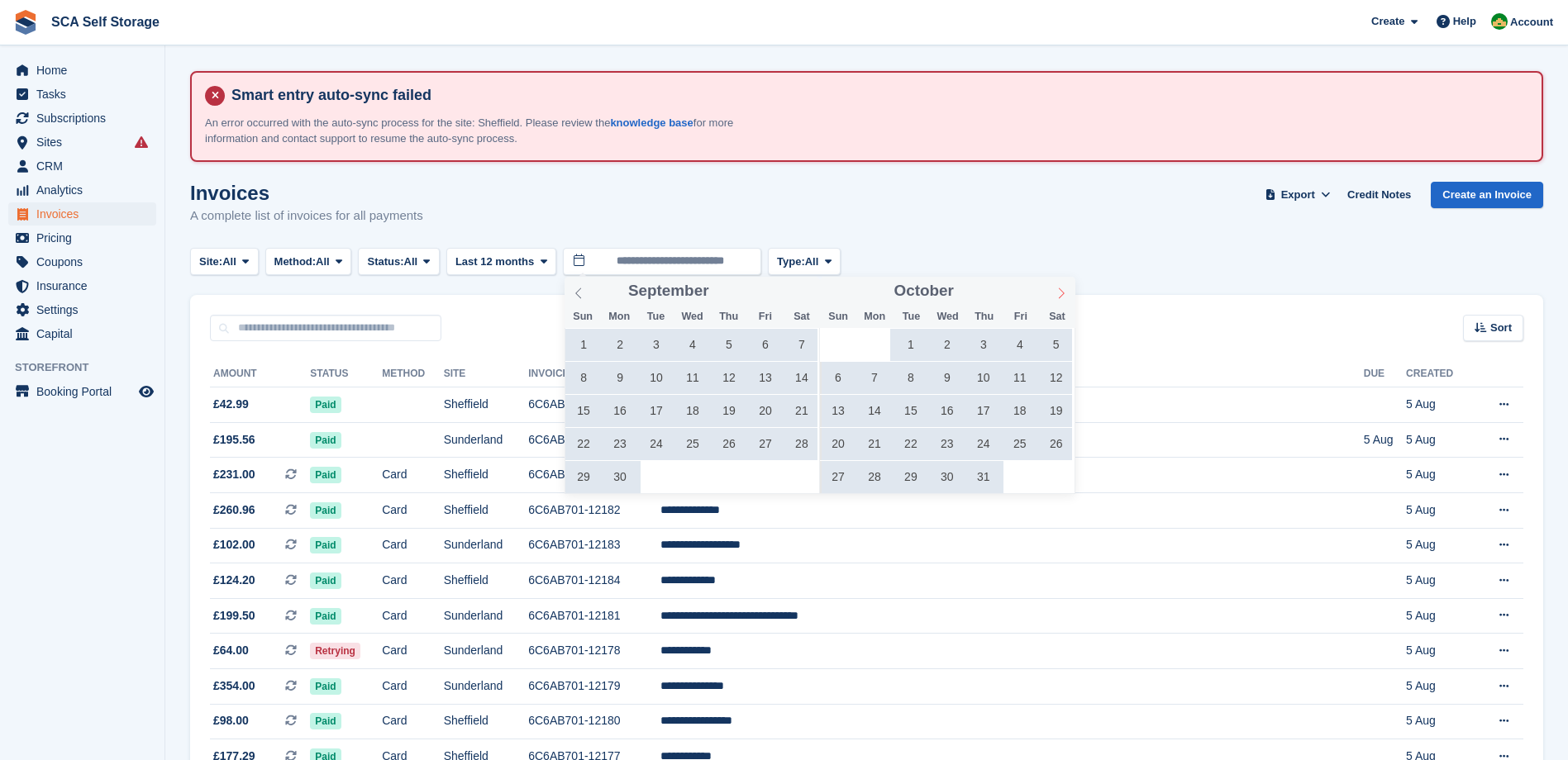 click 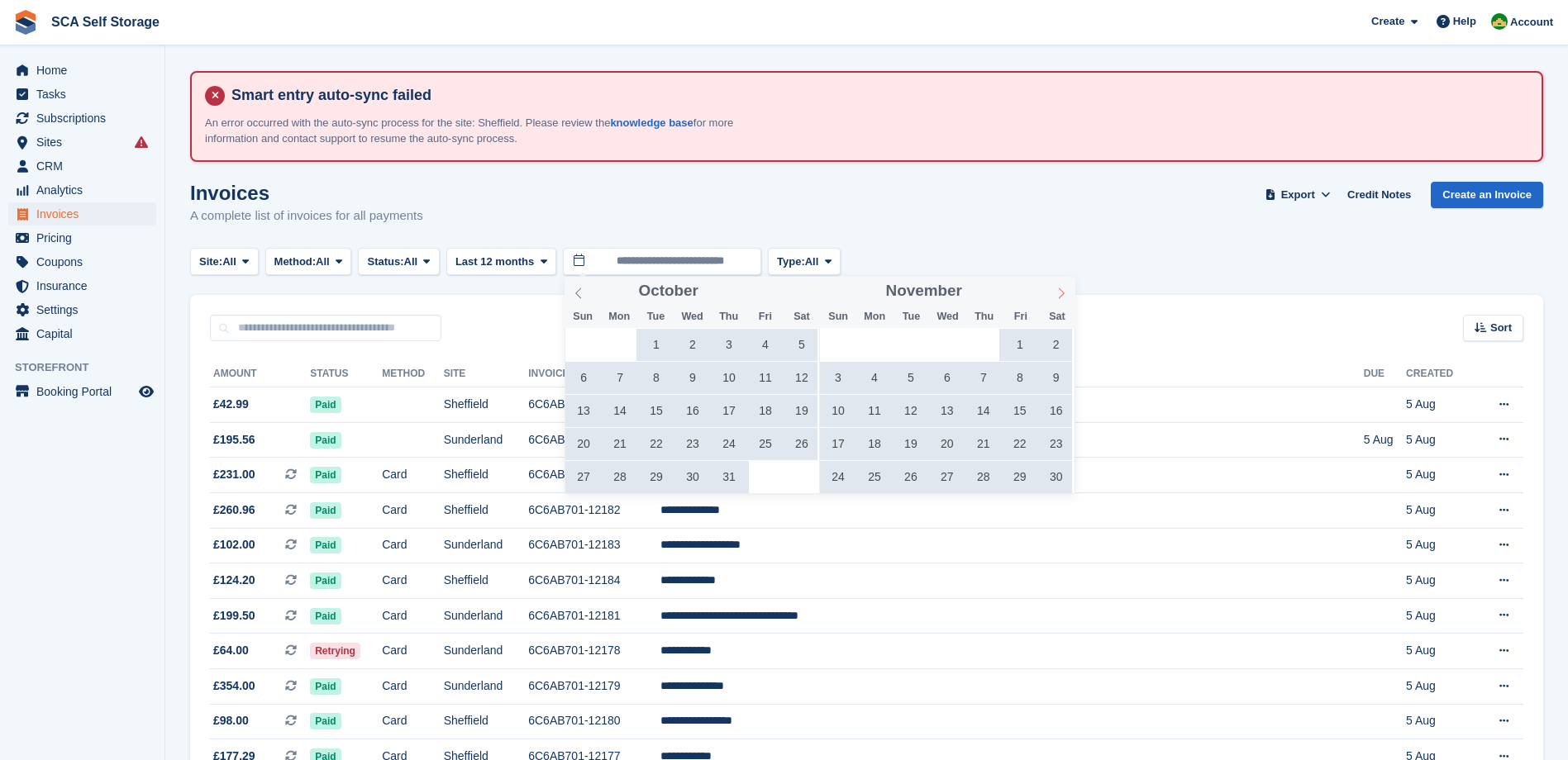 click 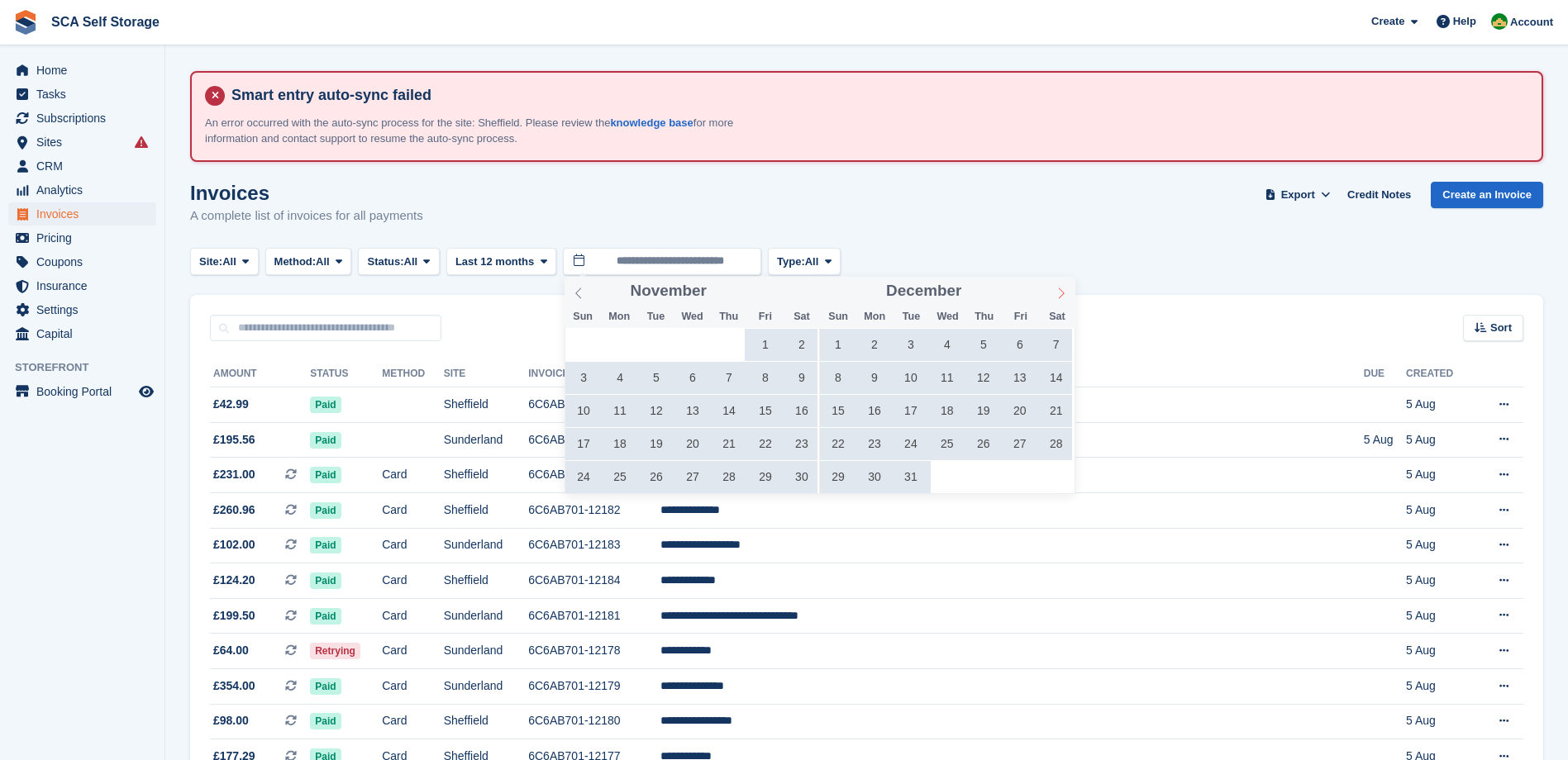 click 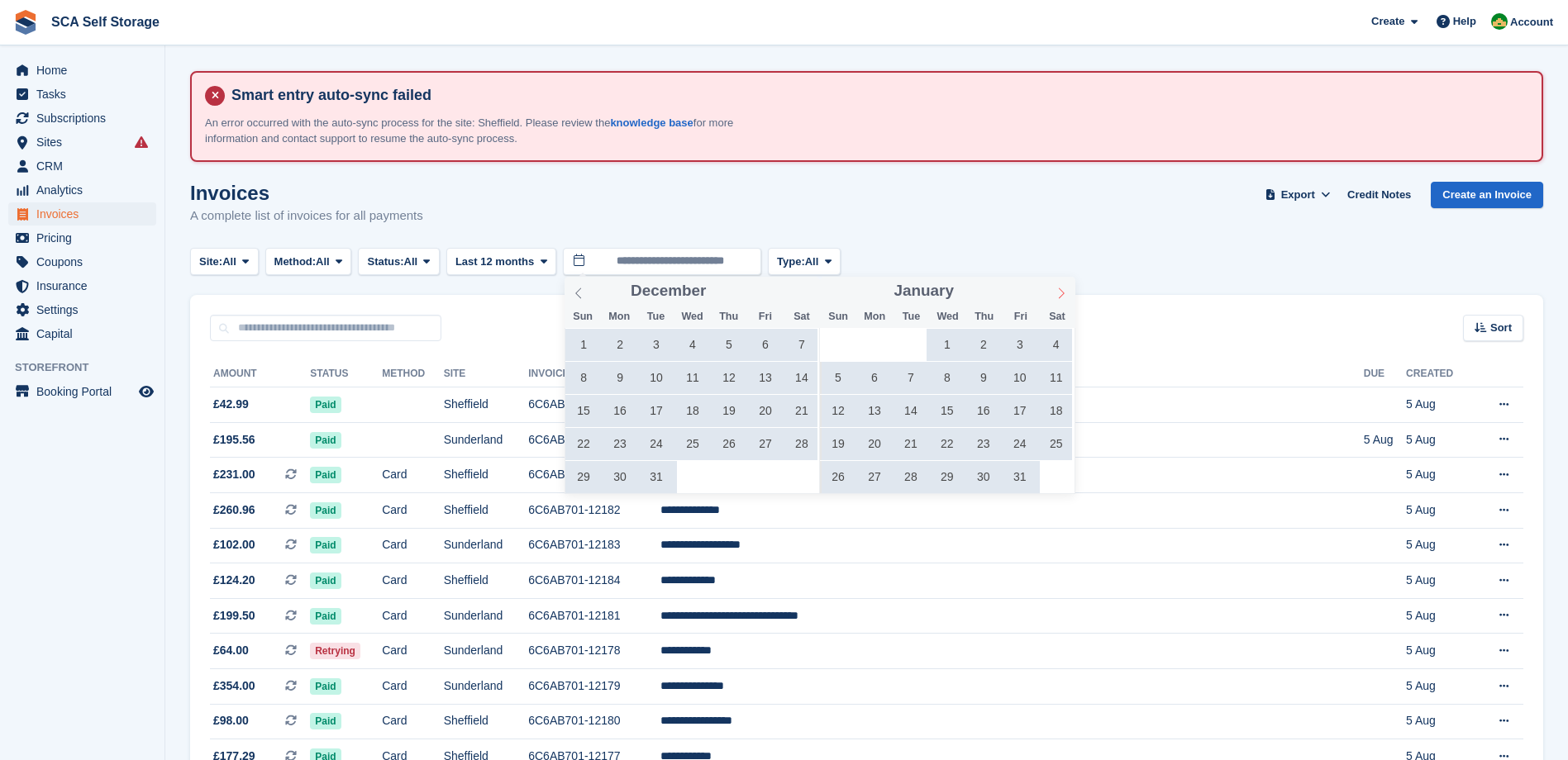 click 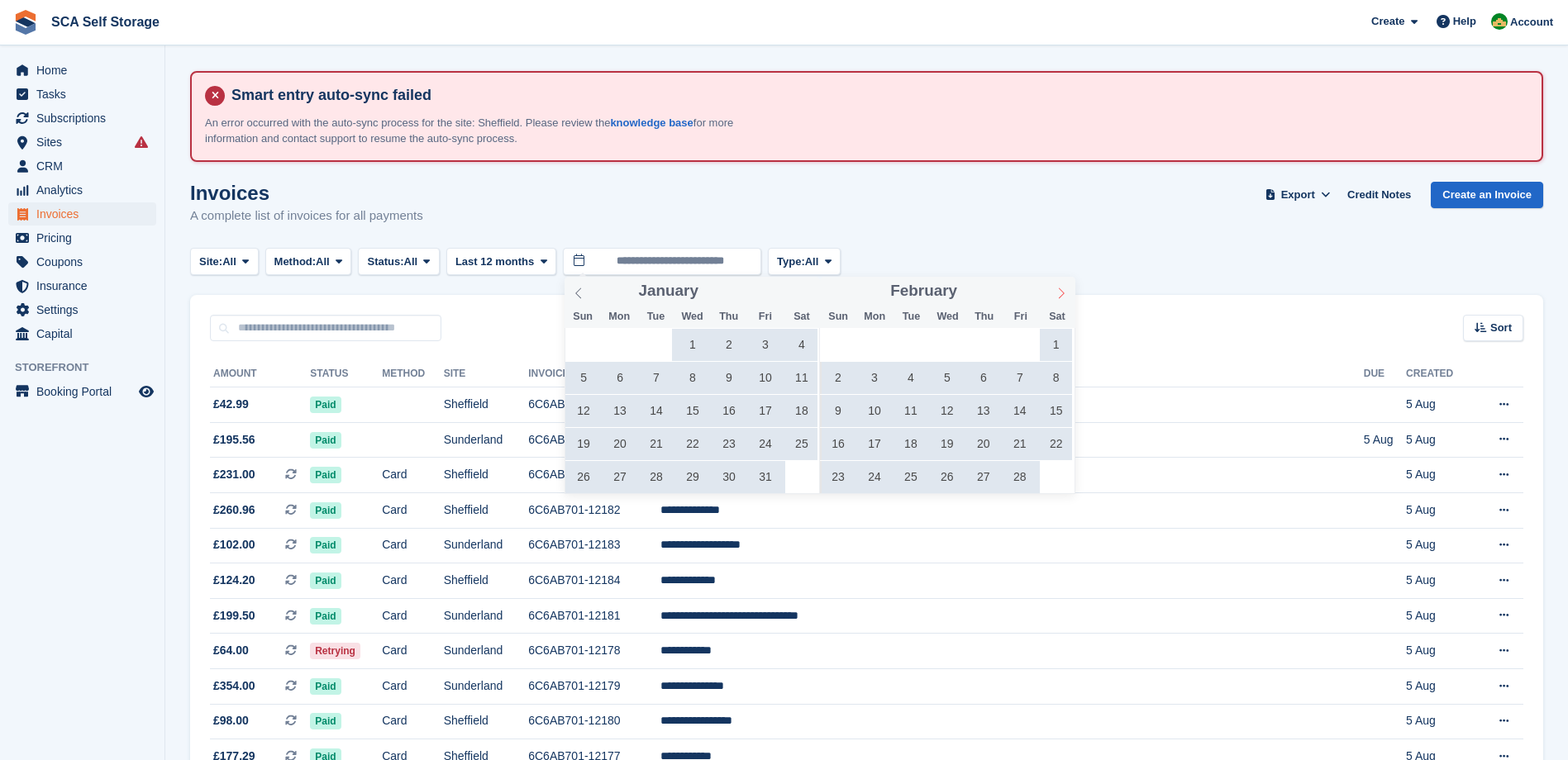 click 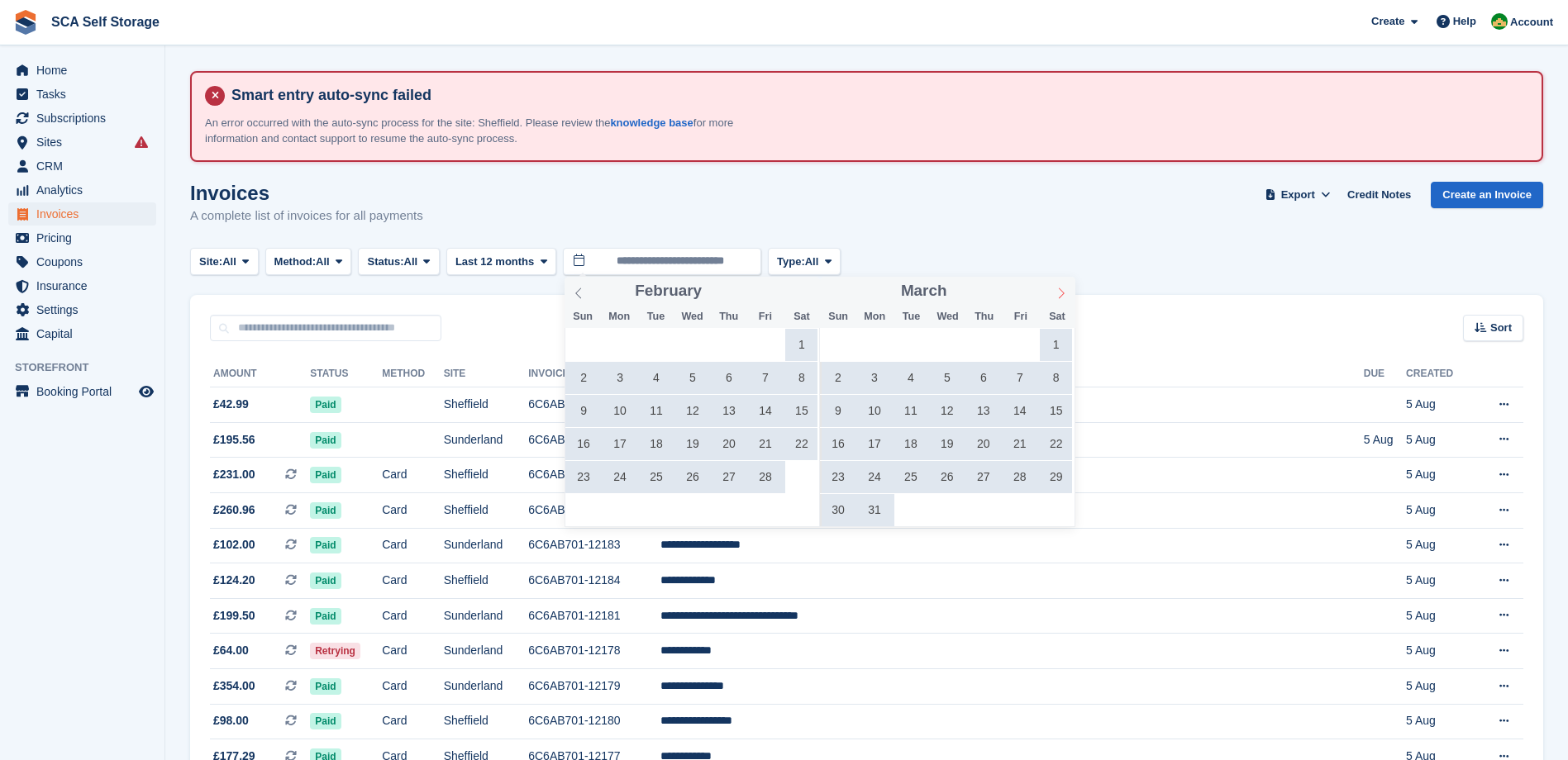 click 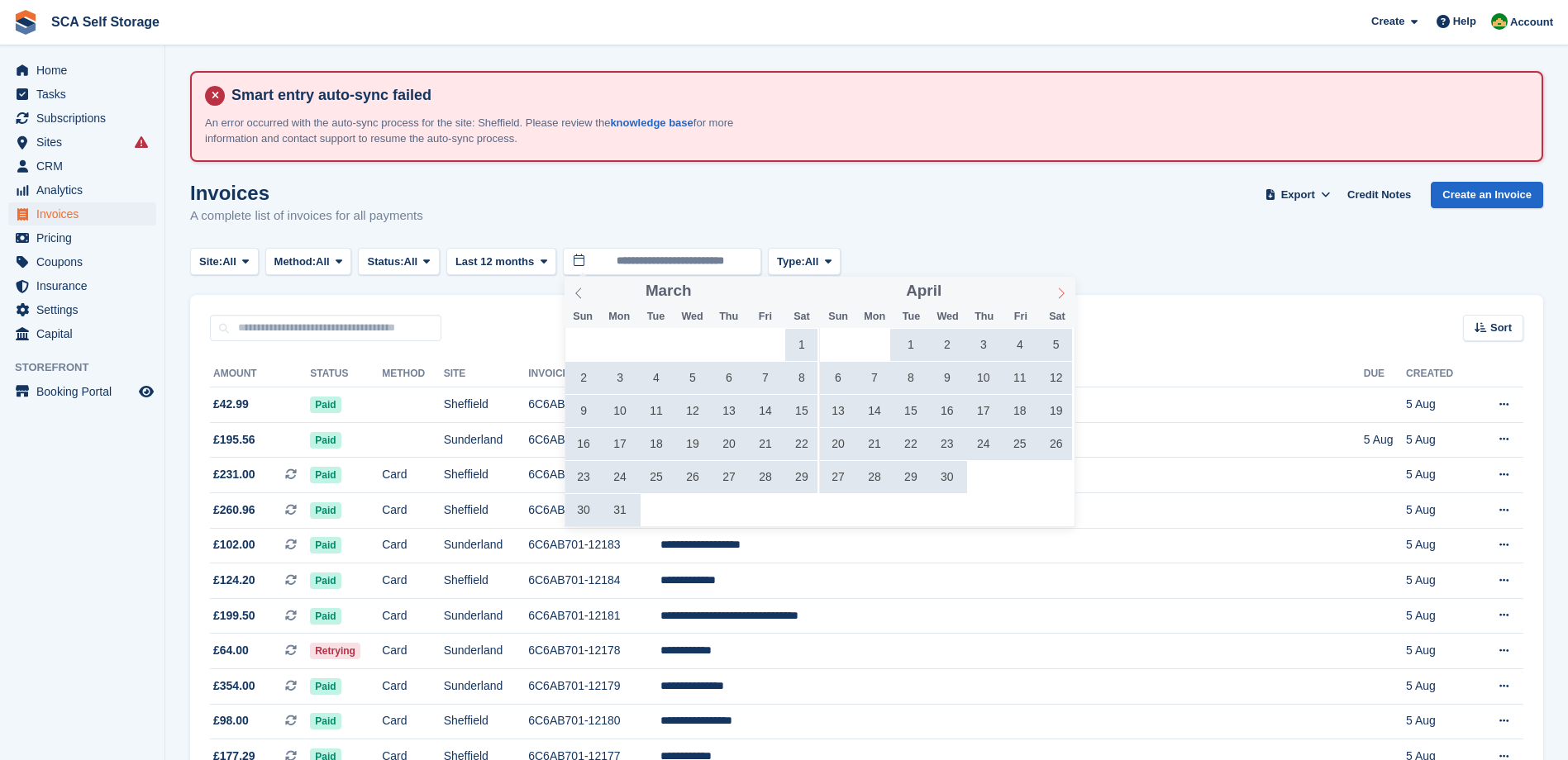 click 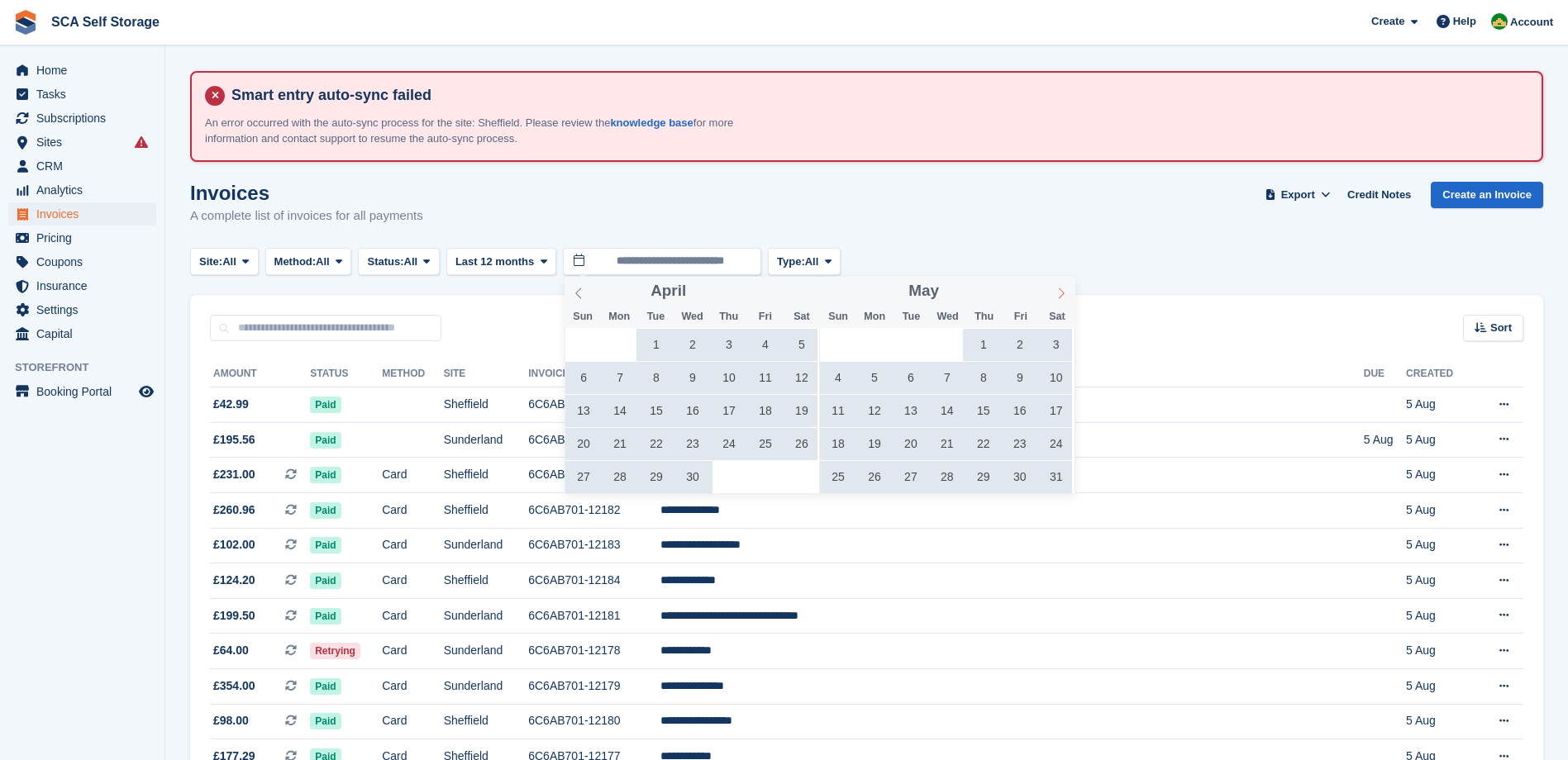 click 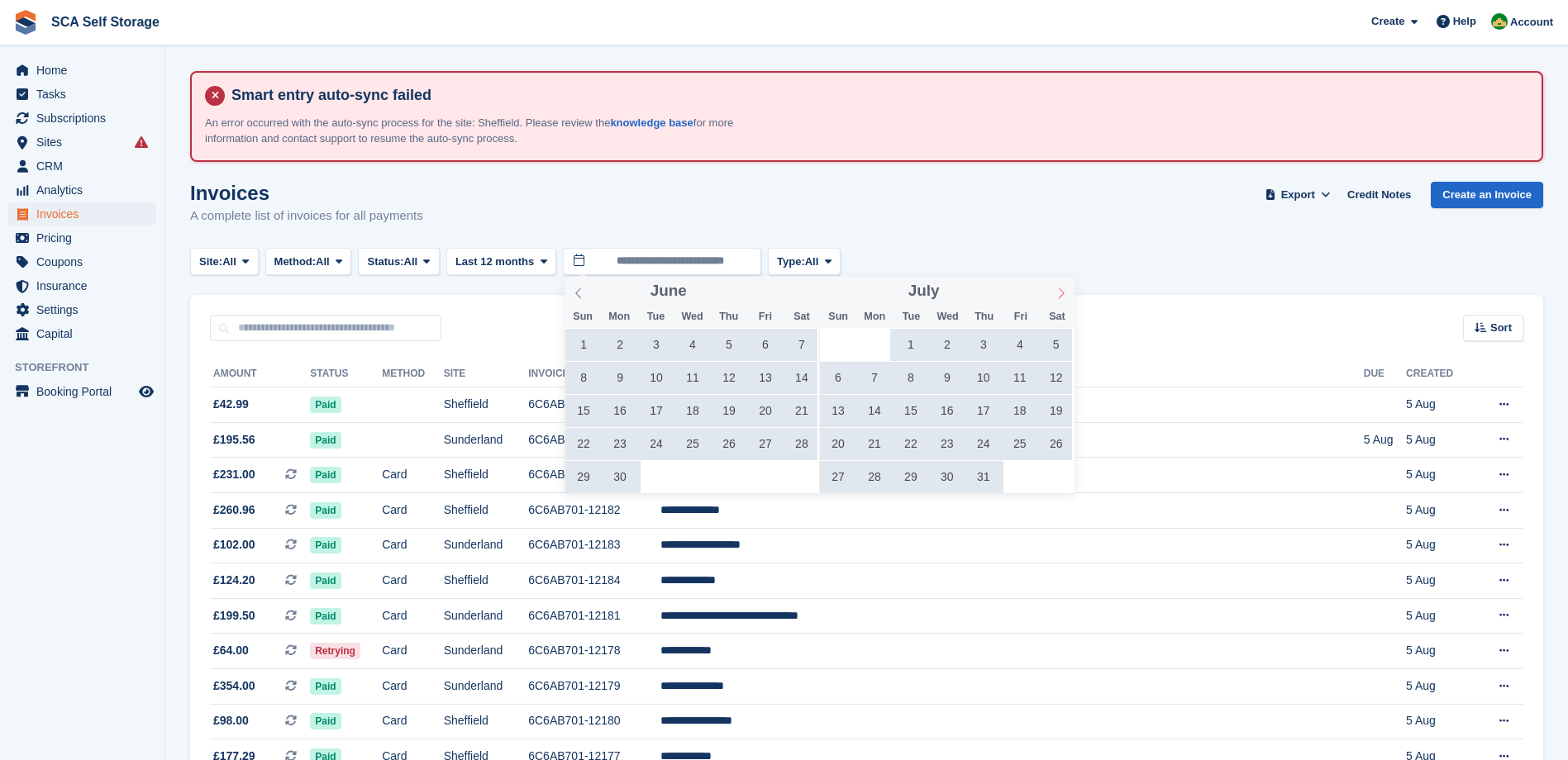 click 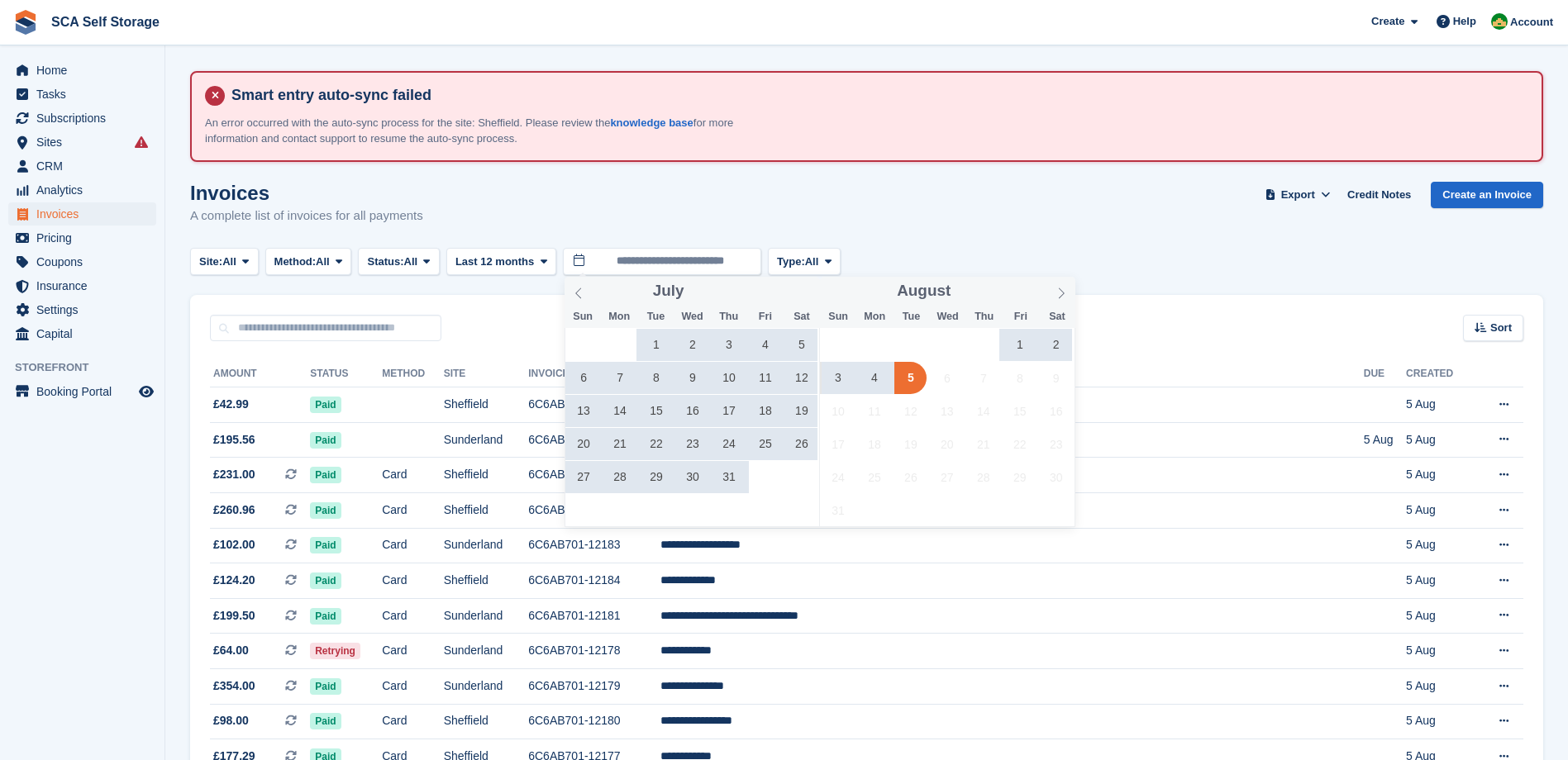click on "1" at bounding box center (656, 344) 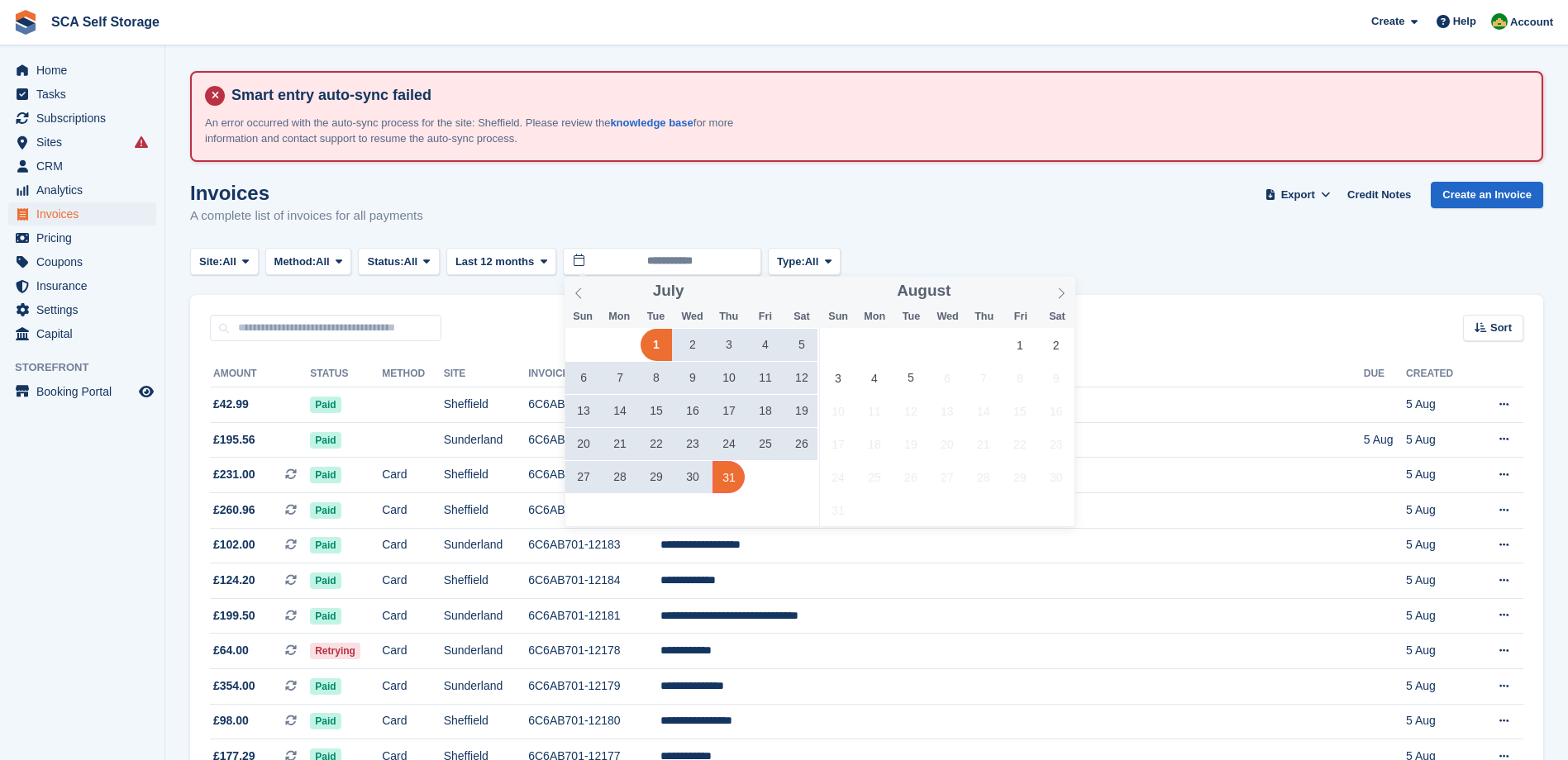 click on "31" at bounding box center (728, 477) 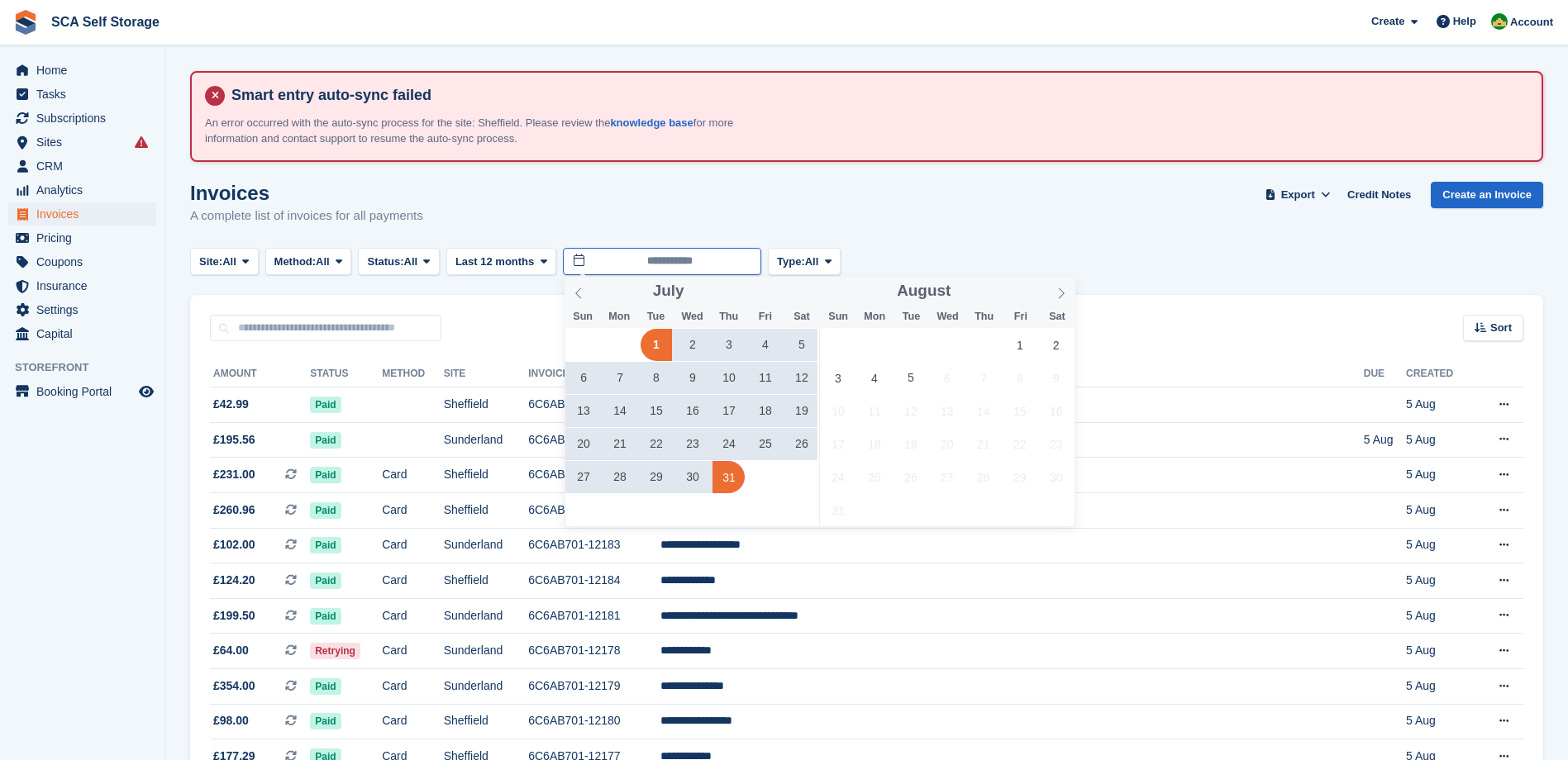 type on "**********" 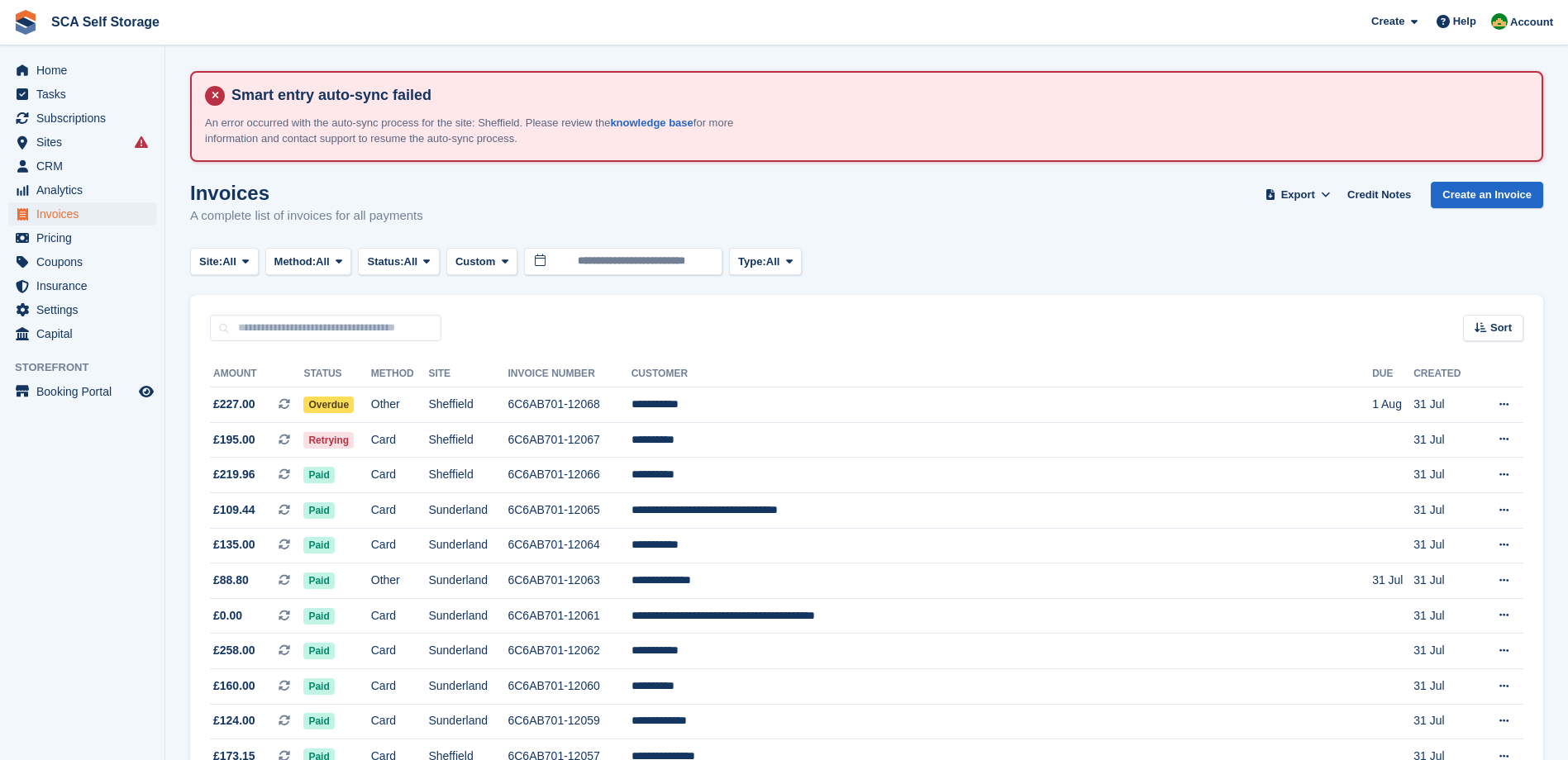 click on "Invoices
A complete list of invoices for all payments
Export
Export Invoices
Export a CSV of all Invoices which match the current filters.
Please allow time for large exports.
Export Formatted for Sage 50
Export Formatted for Xero
Start Export
Credit Notes
Create an Invoice
Site:
All
All
Sunderland
Sheffield
Method:
All
All
Bank Transfer
Cash
Cheque" at bounding box center (866, 1193) 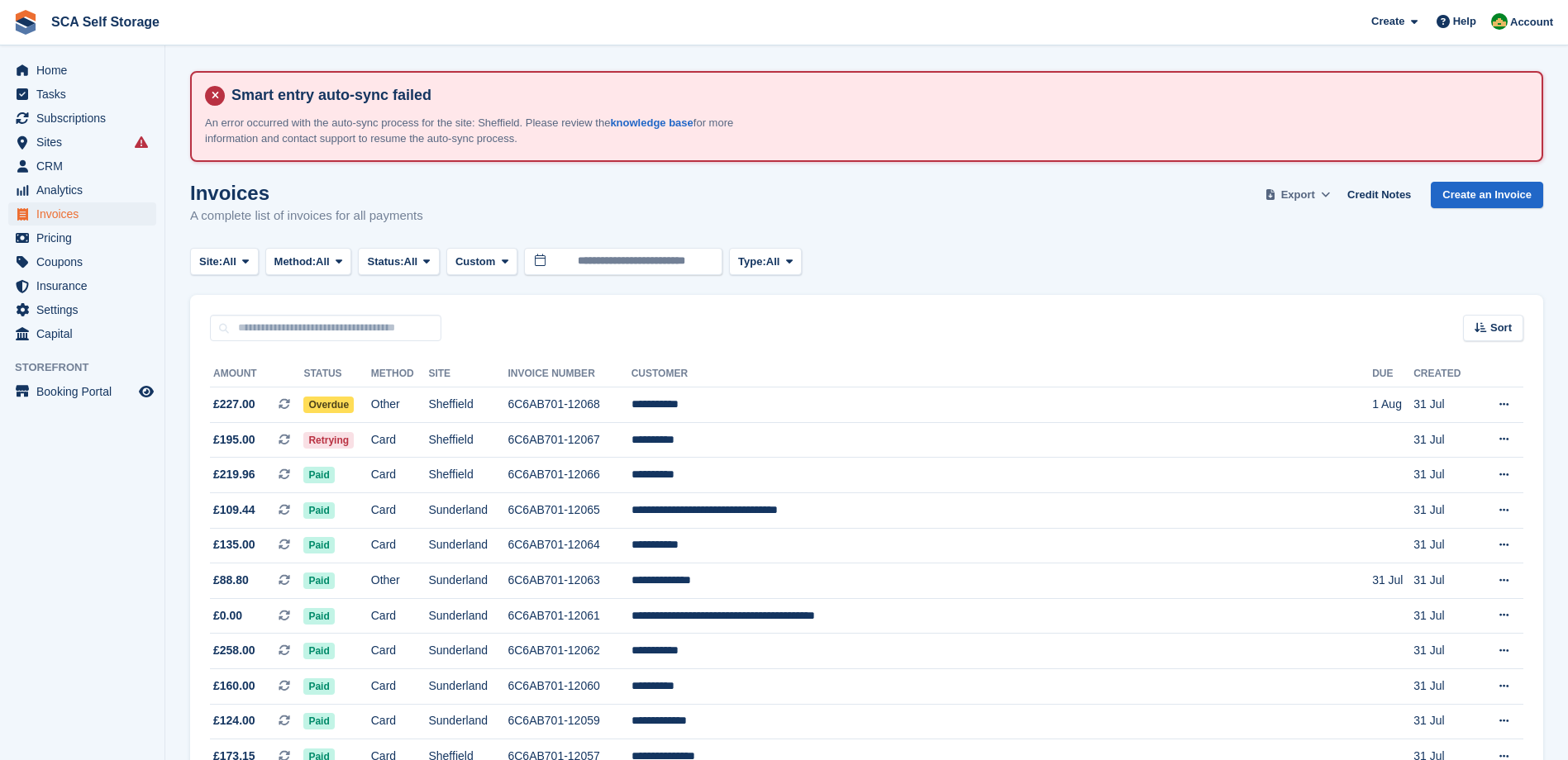 click on "Export" at bounding box center [1298, 195] 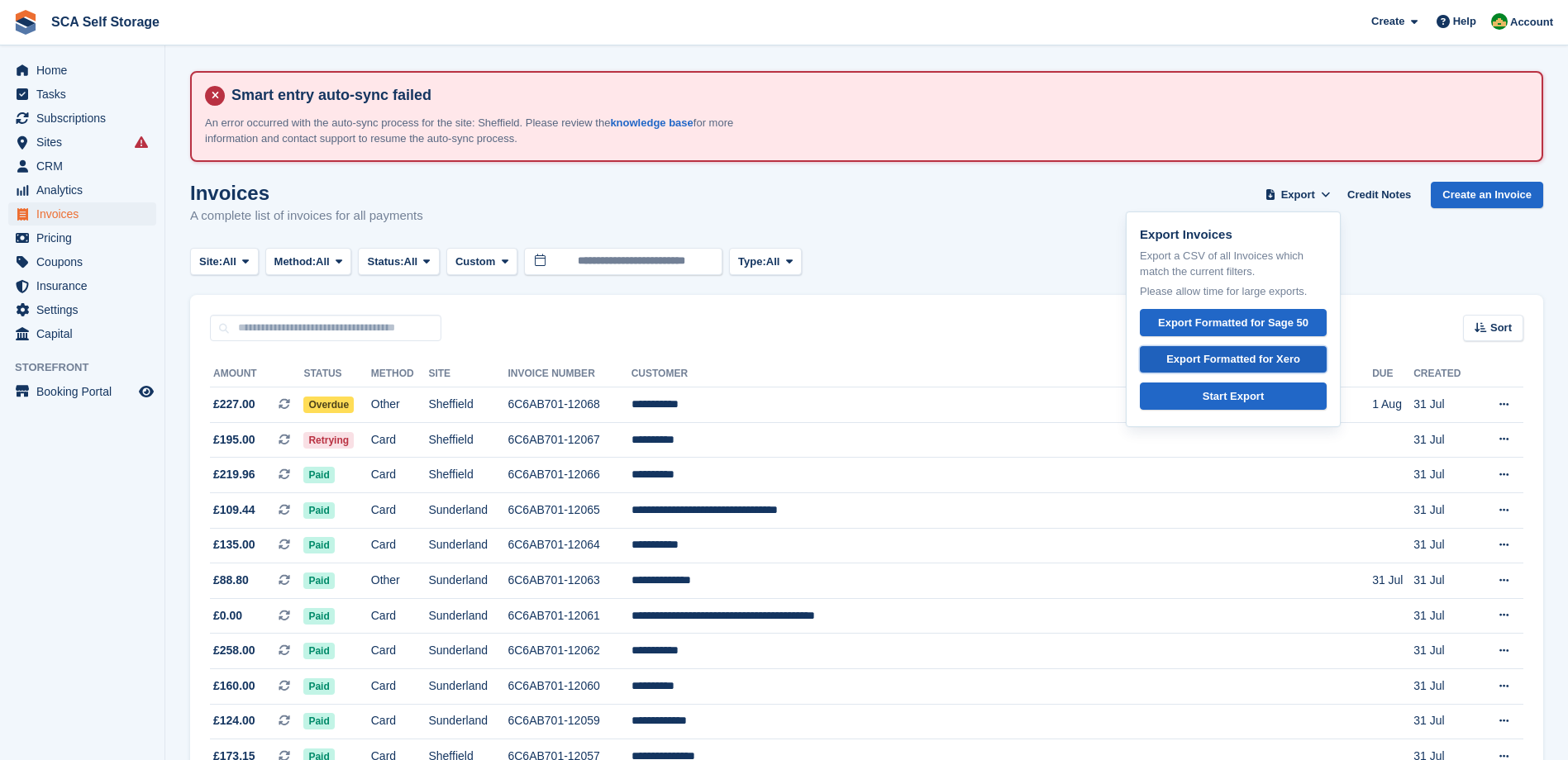 click on "Export Formatted for Xero" at bounding box center (1233, 359) 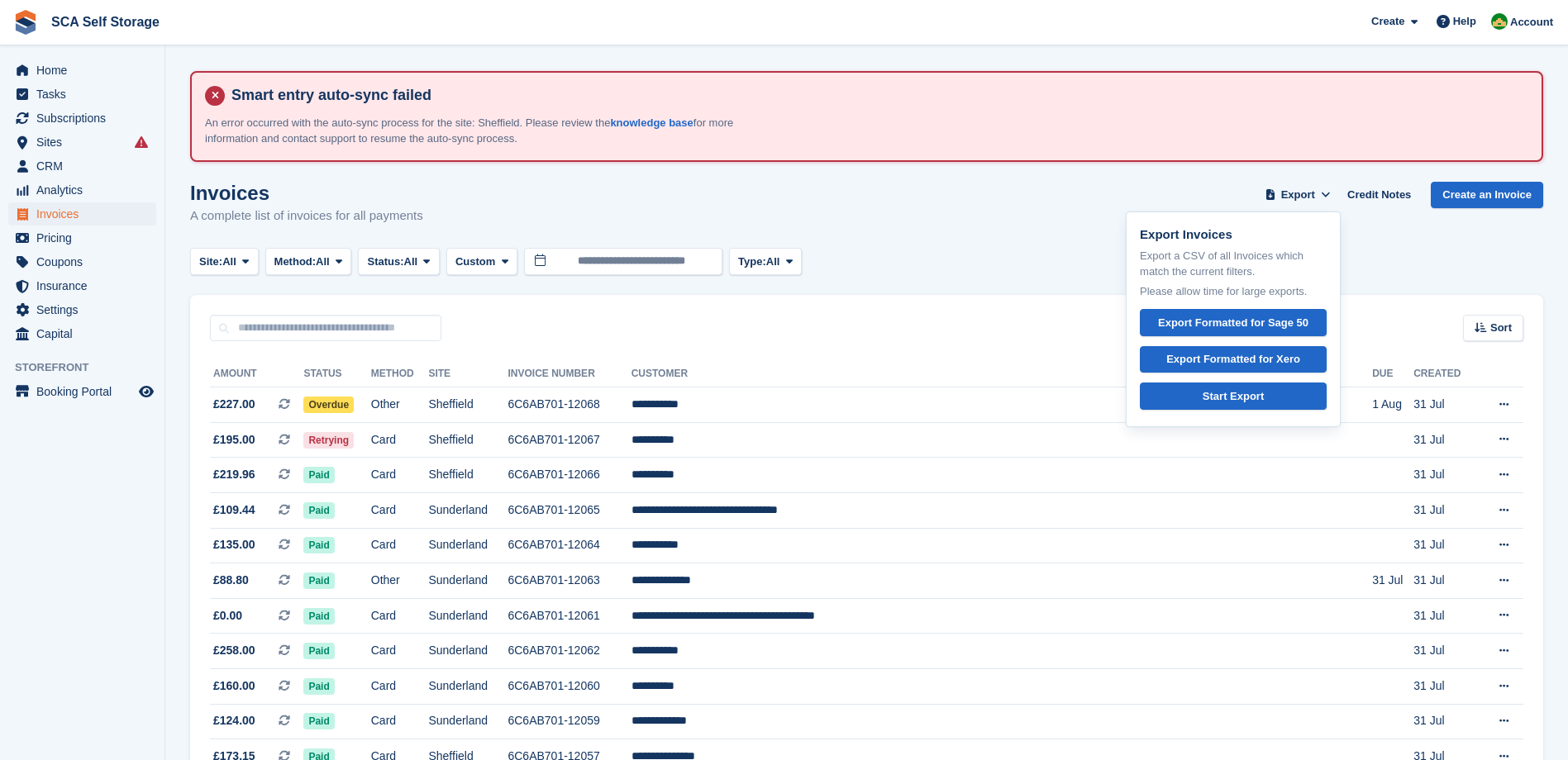 click on "Site:
All
All
[CITY]
[CITY]
Method:
All
All
Bank Transfer
Cash
Cheque
Debit/Credit Card
Direct Debit
SEPA Direct Debit
Other
Status:
All
All
Paid
Draft
Open
Void
Uncollectible
Custom
Custom
Today
Yesterday
Last [DURATION]
Last [DURATION]
Last [DURATION]
Last [DURATION]" at bounding box center [866, 261] 